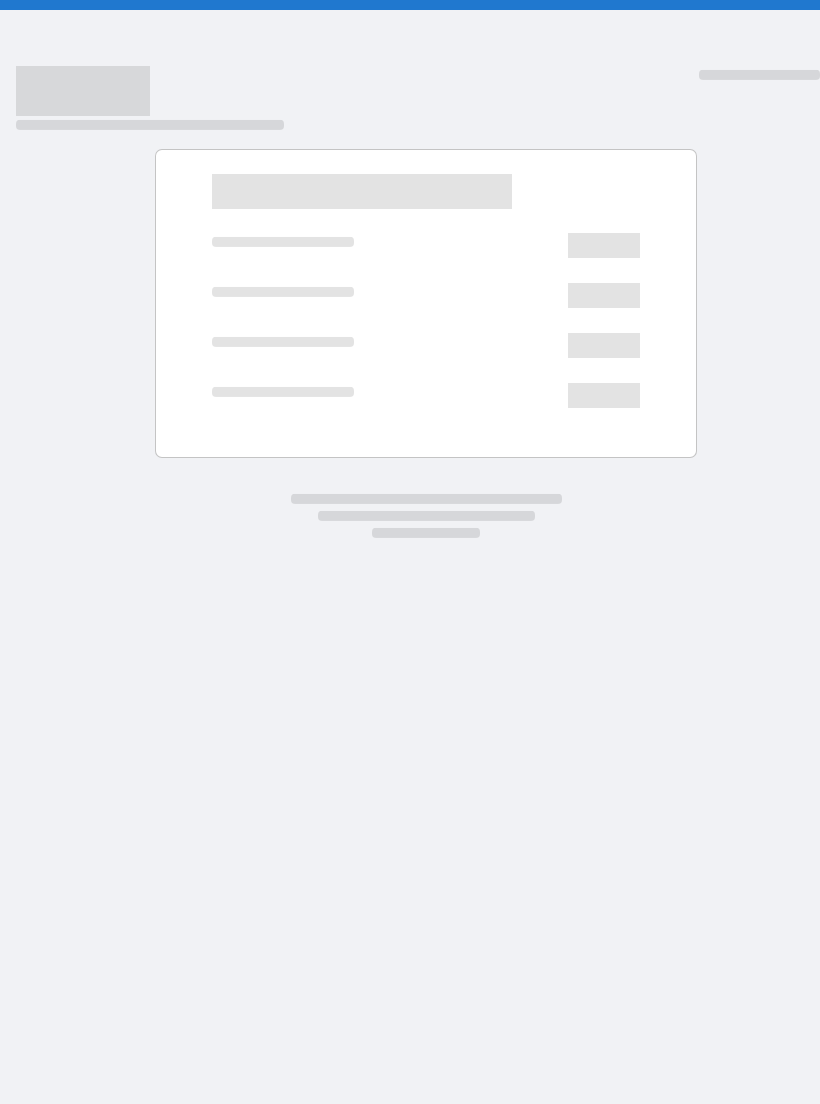 scroll, scrollTop: 0, scrollLeft: 0, axis: both 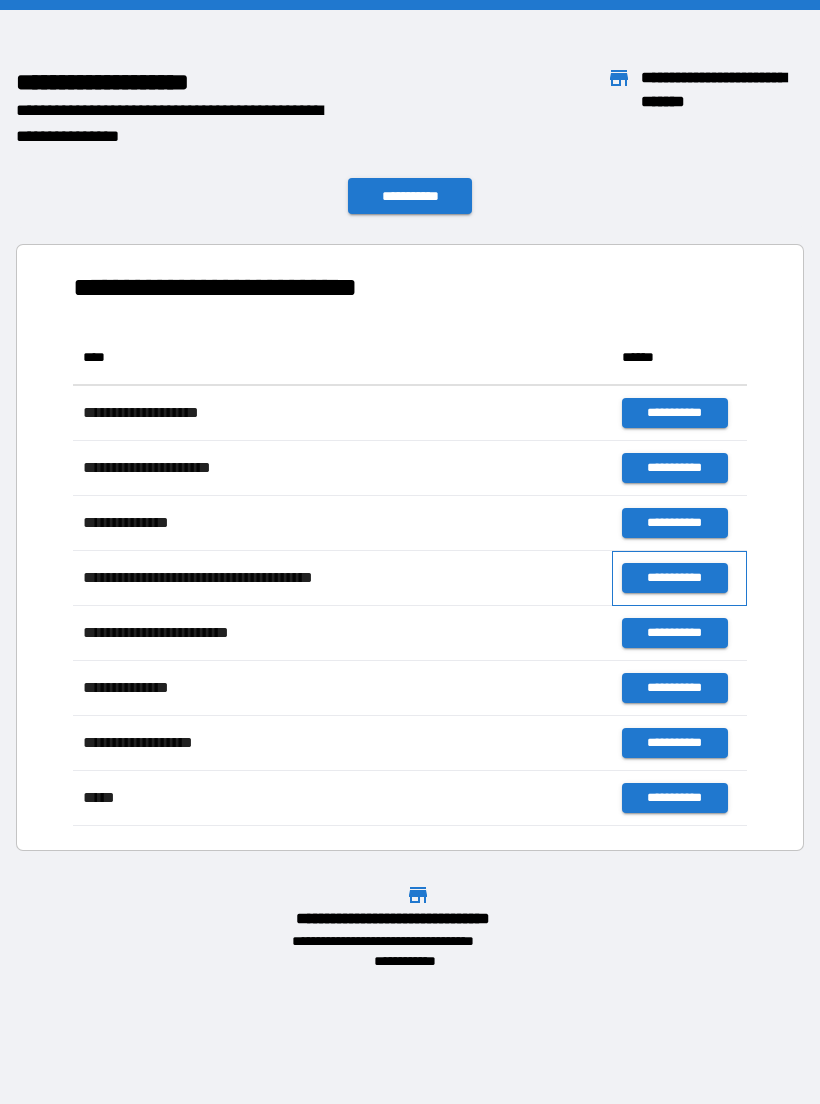 click on "**********" at bounding box center [679, 578] 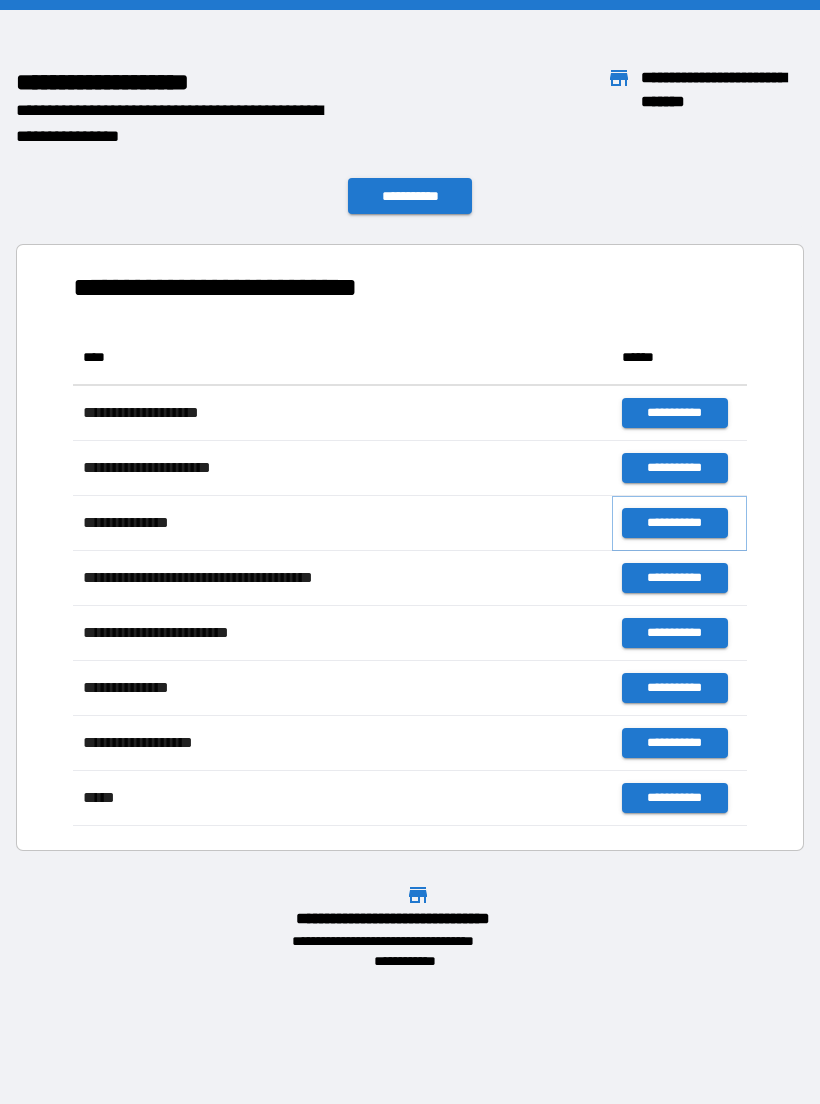 click on "**********" at bounding box center (674, 523) 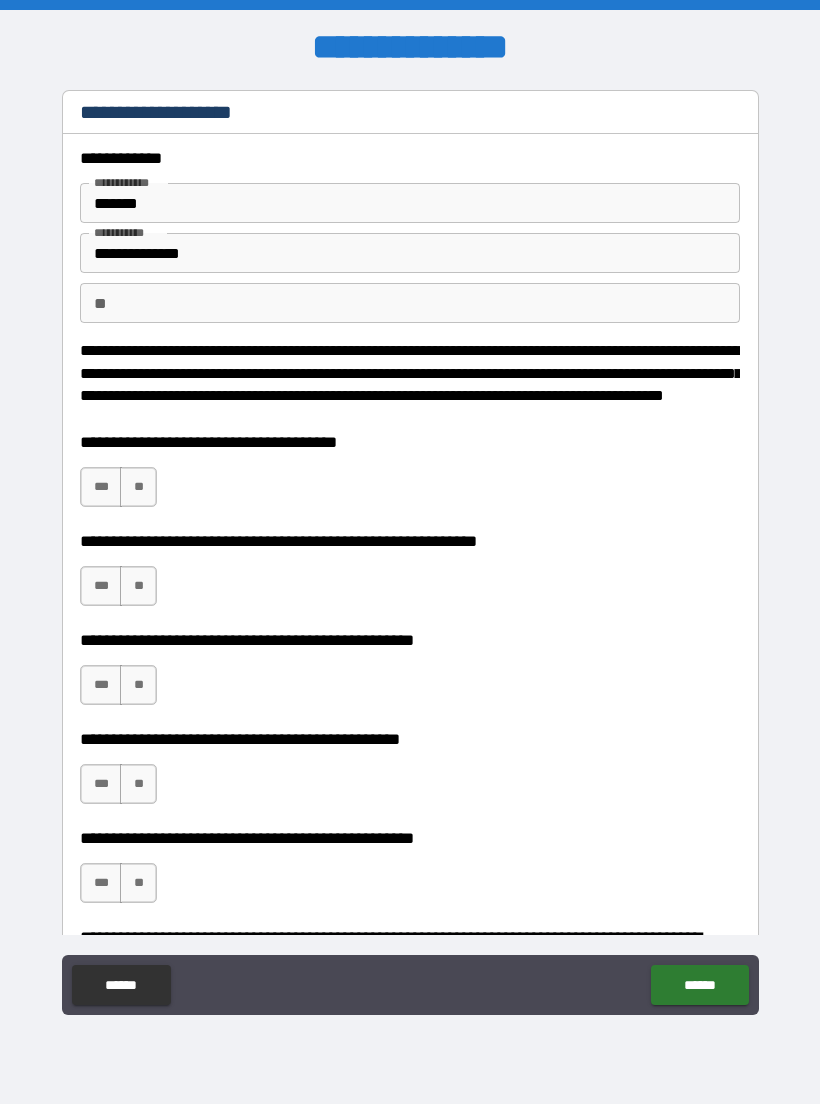 click on "******" at bounding box center (121, 985) 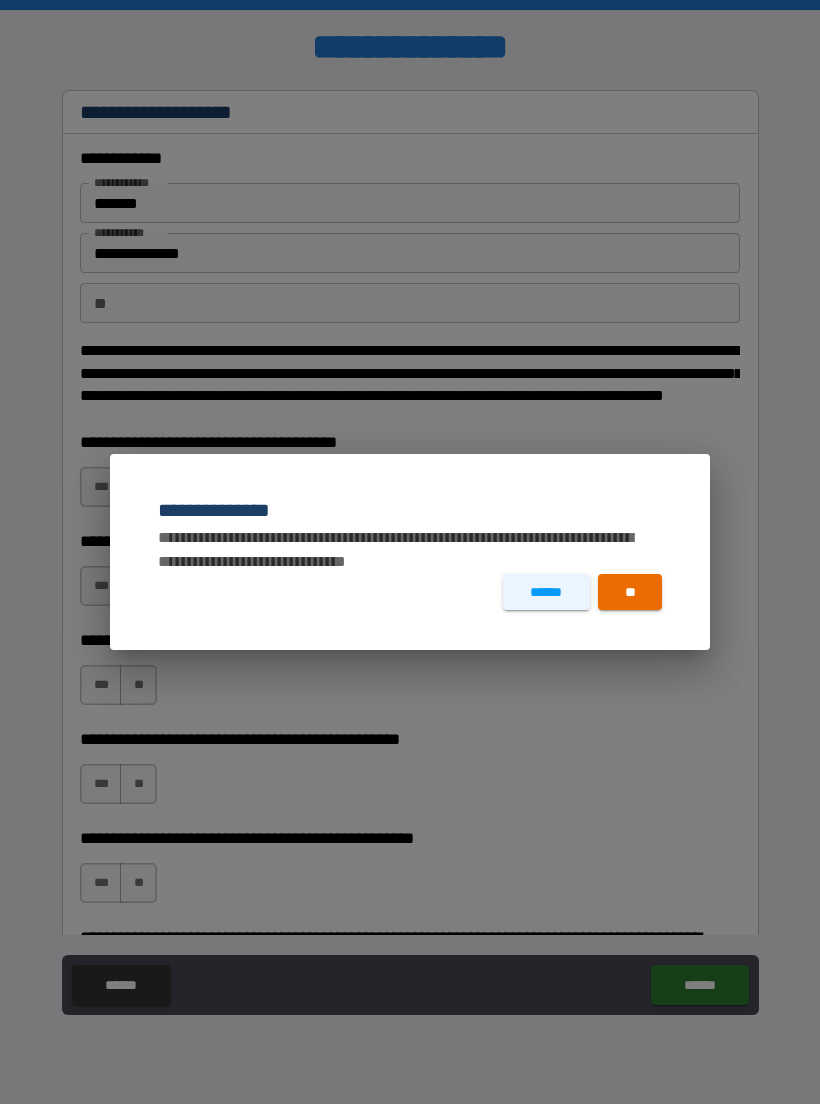 click on "**" at bounding box center (630, 592) 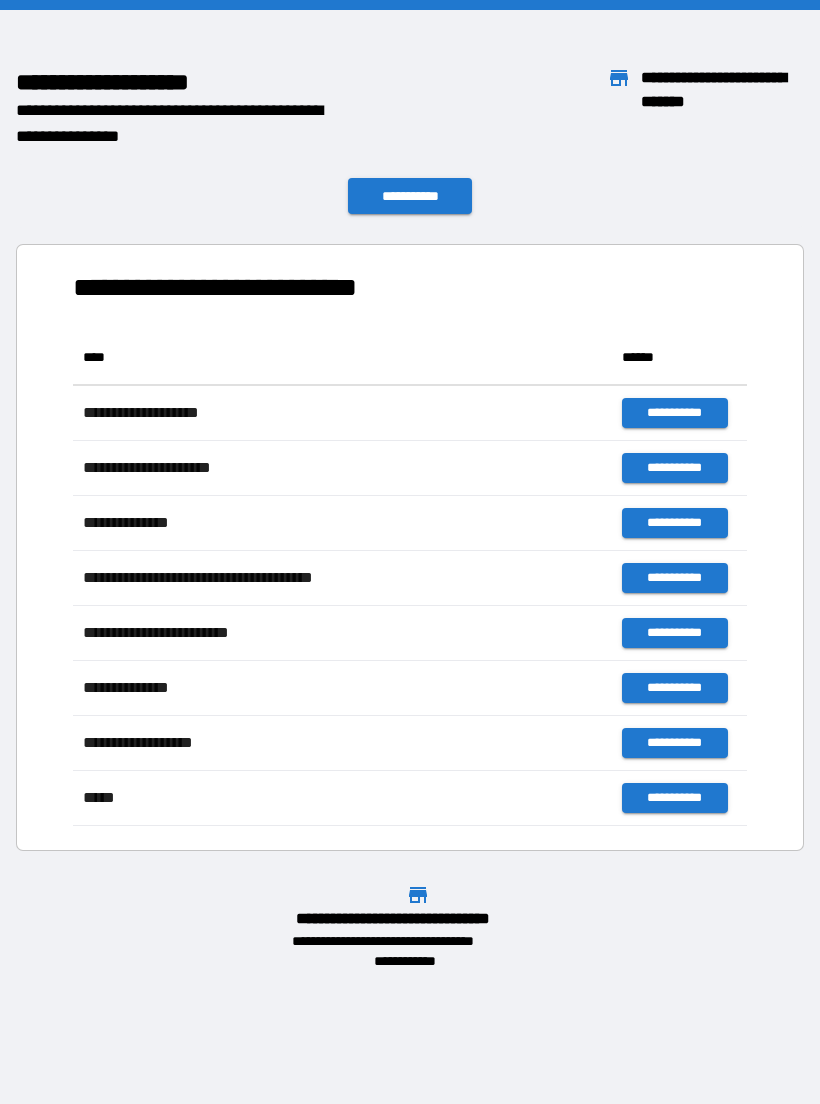 scroll, scrollTop: 1, scrollLeft: 1, axis: both 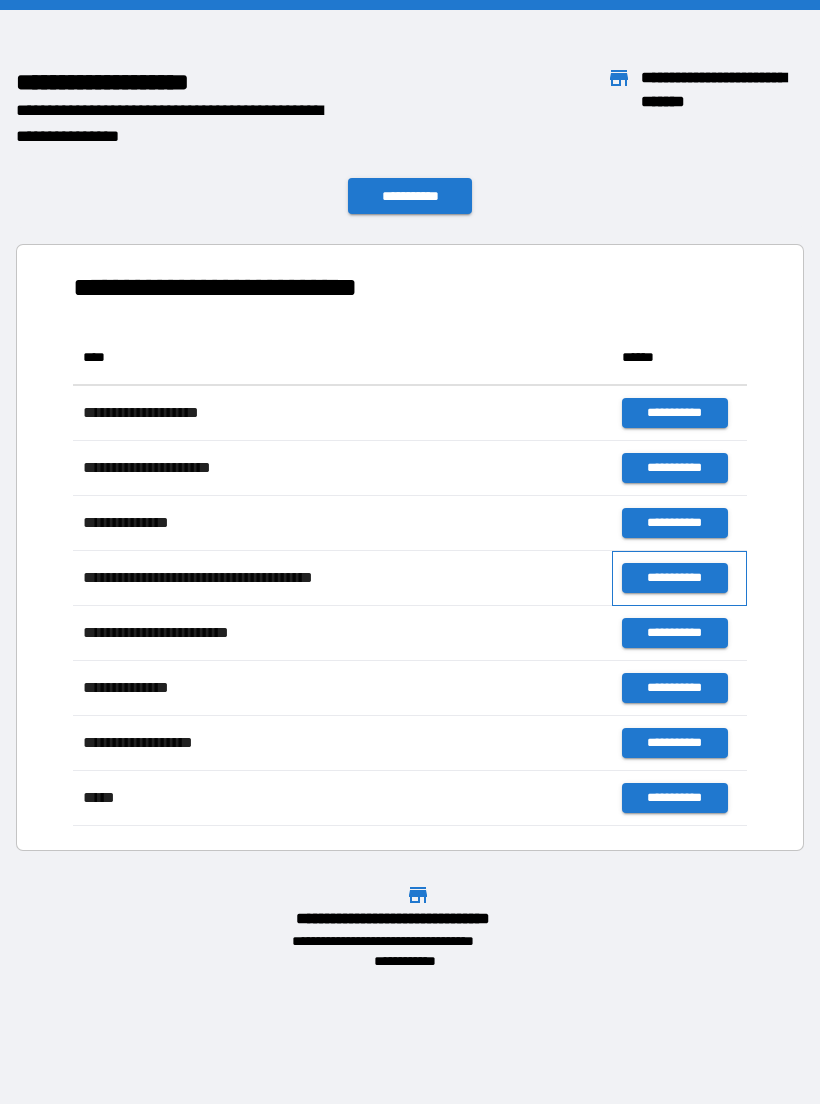 click on "**********" at bounding box center (679, 578) 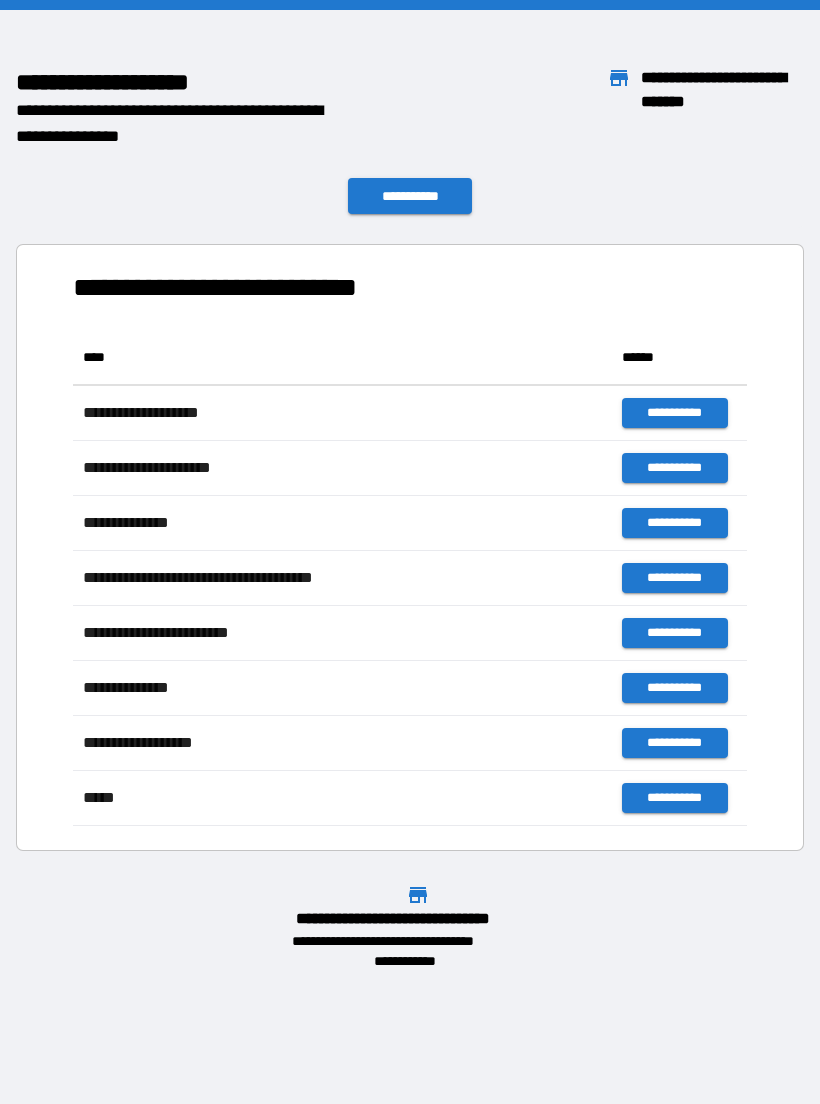 click on "**********" at bounding box center [674, 578] 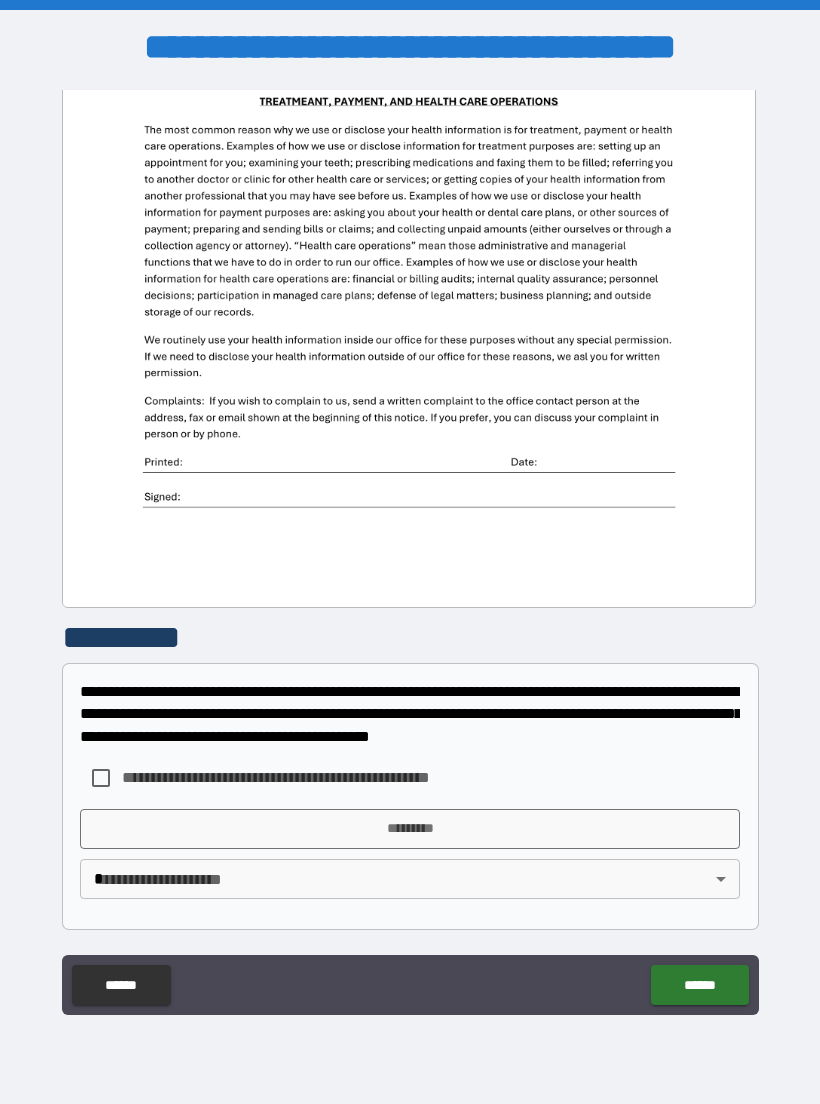 scroll, scrollTop: 410, scrollLeft: 0, axis: vertical 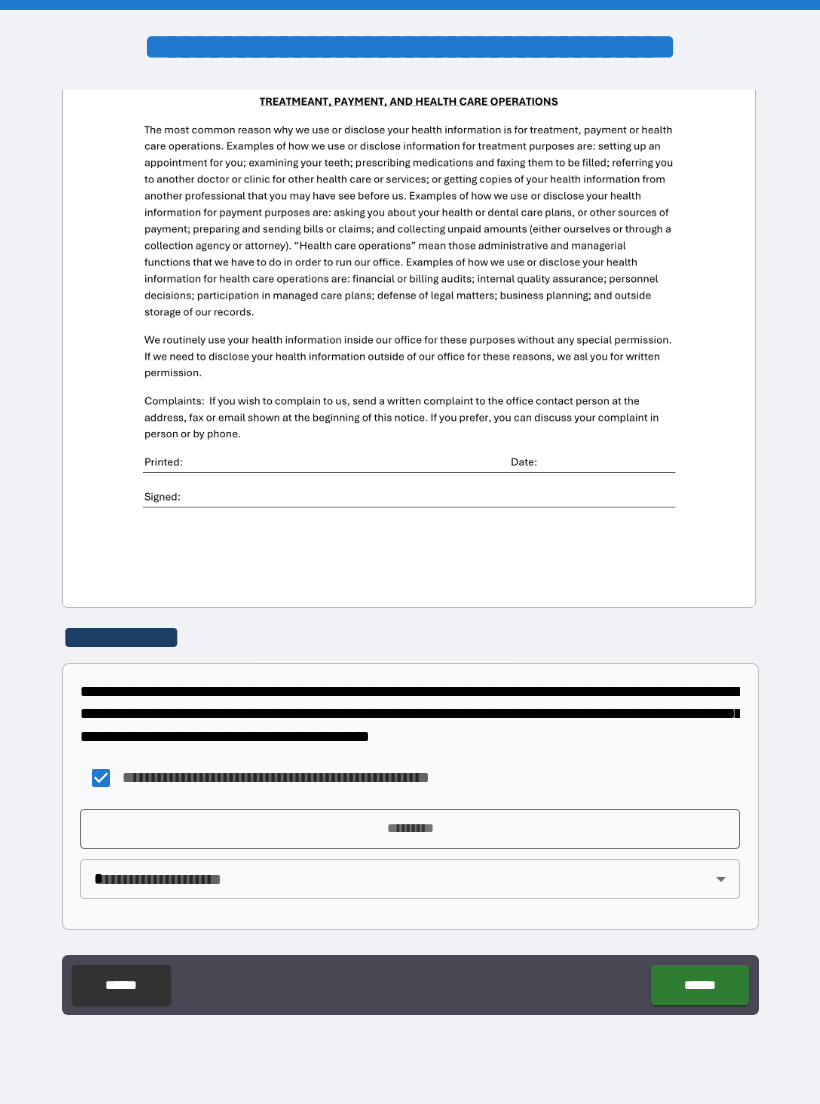click on "**********" at bounding box center (287, 778) 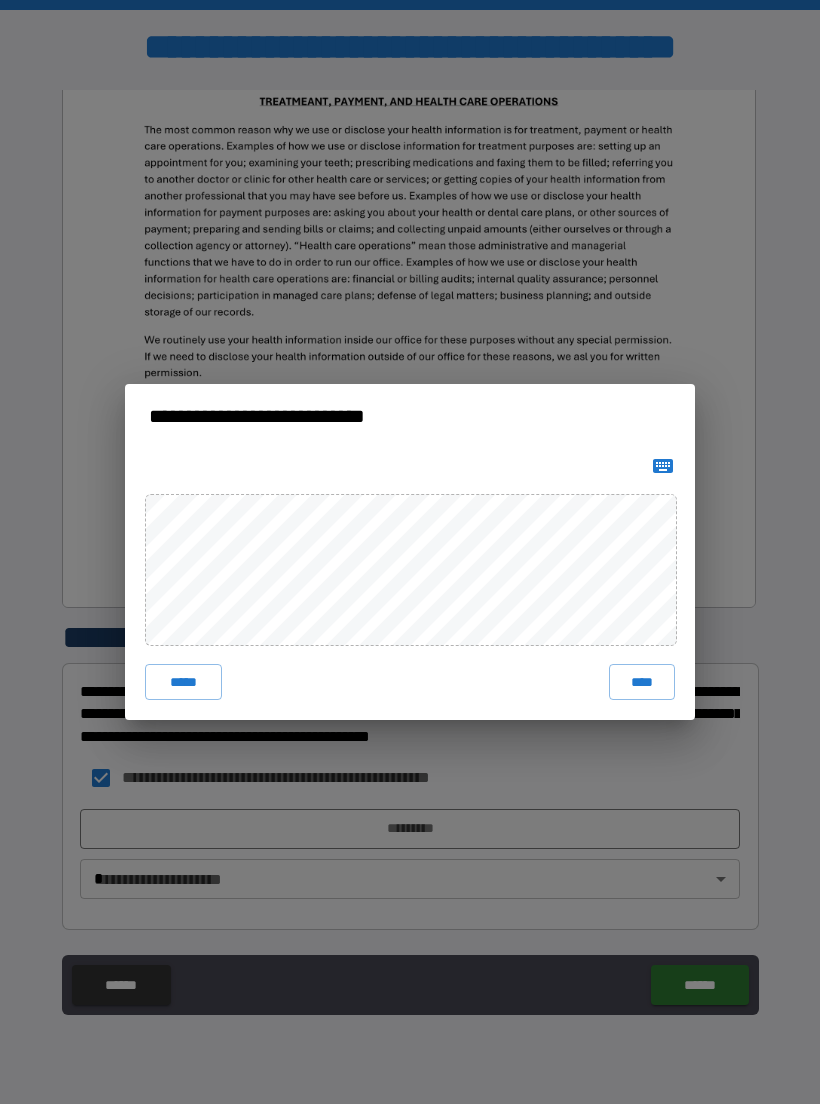 click on "**********" at bounding box center (410, 552) 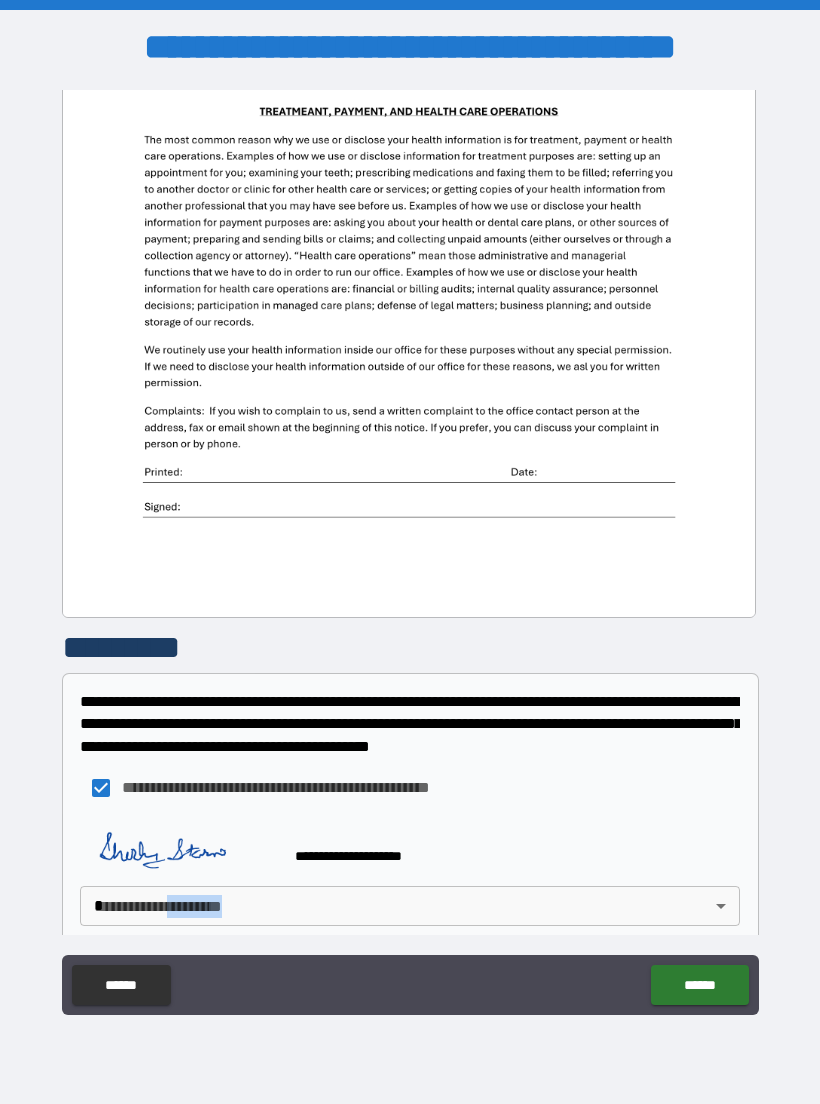 scroll, scrollTop: 427, scrollLeft: 0, axis: vertical 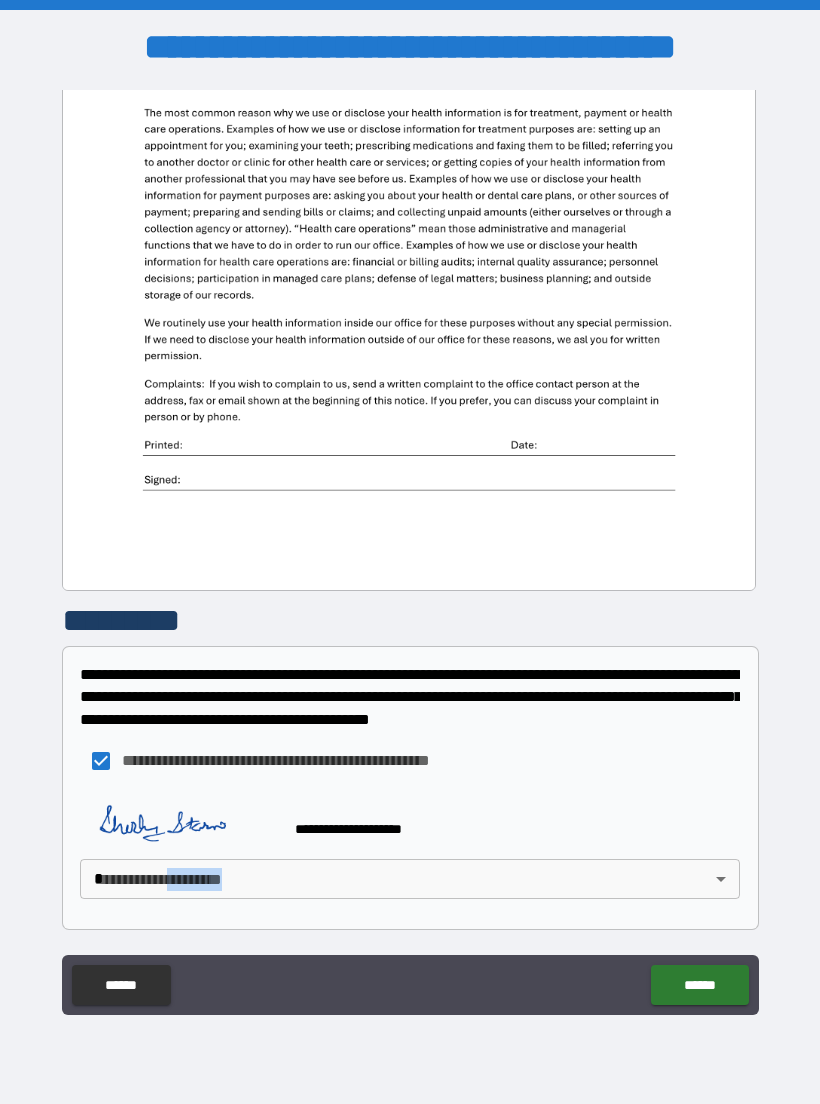 click on "*********" at bounding box center (140, 620) 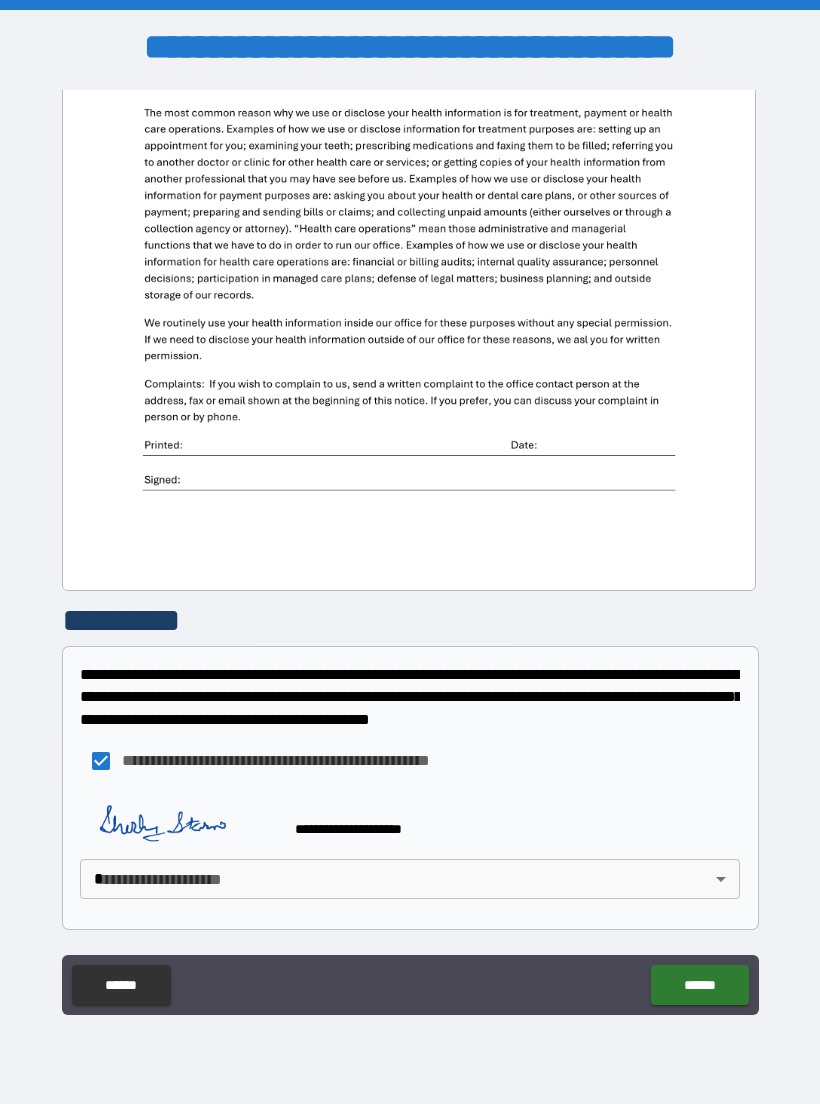 click at bounding box center (180, 820) 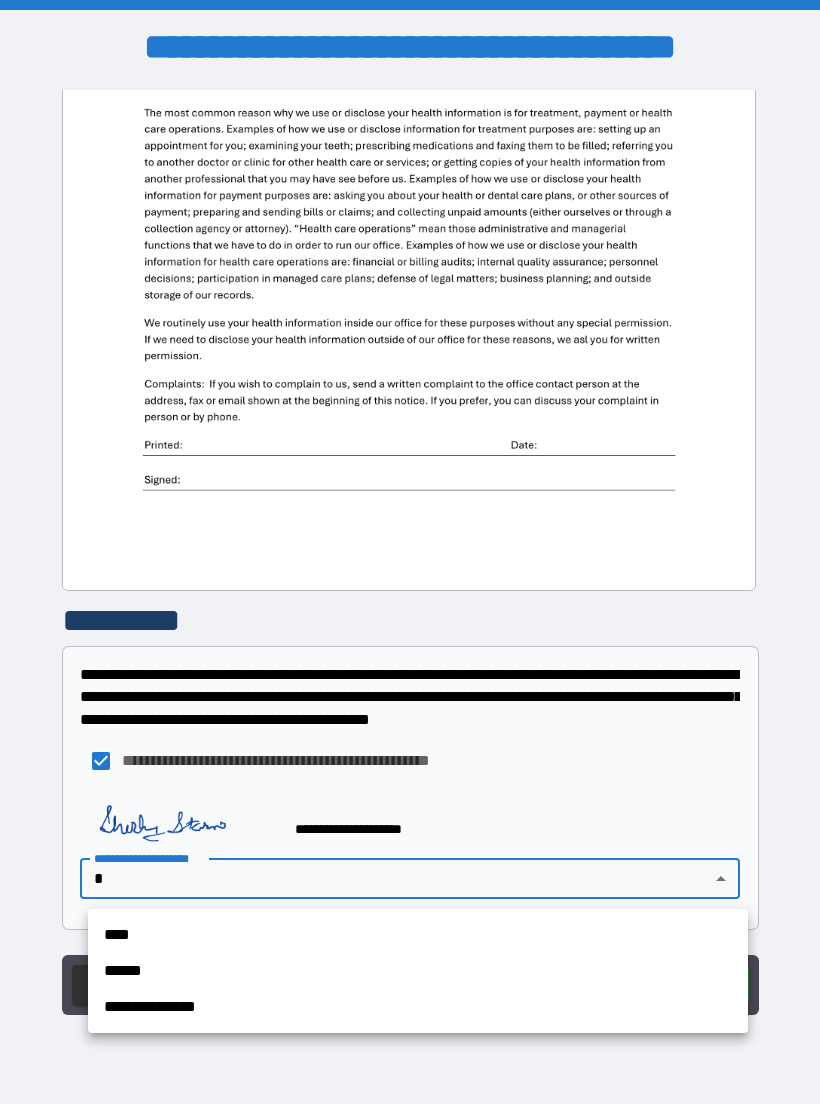 click on "**********" at bounding box center (418, 971) 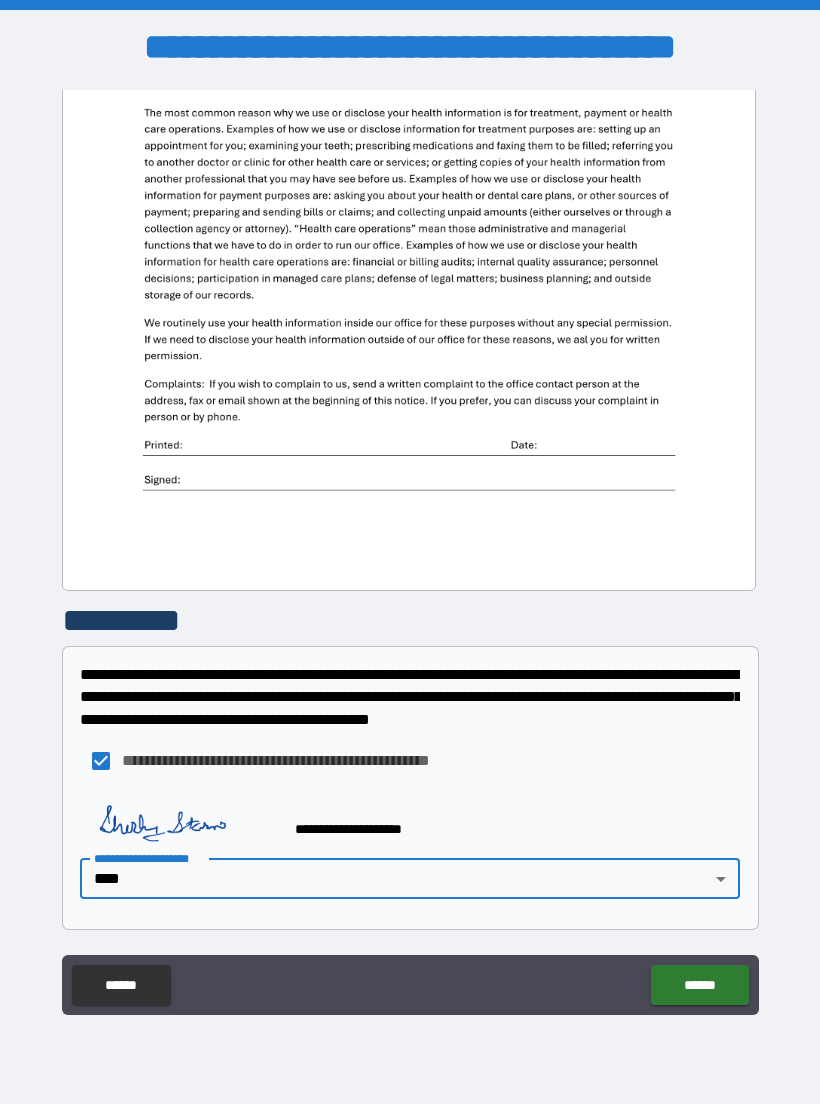 click on "******" at bounding box center (699, 985) 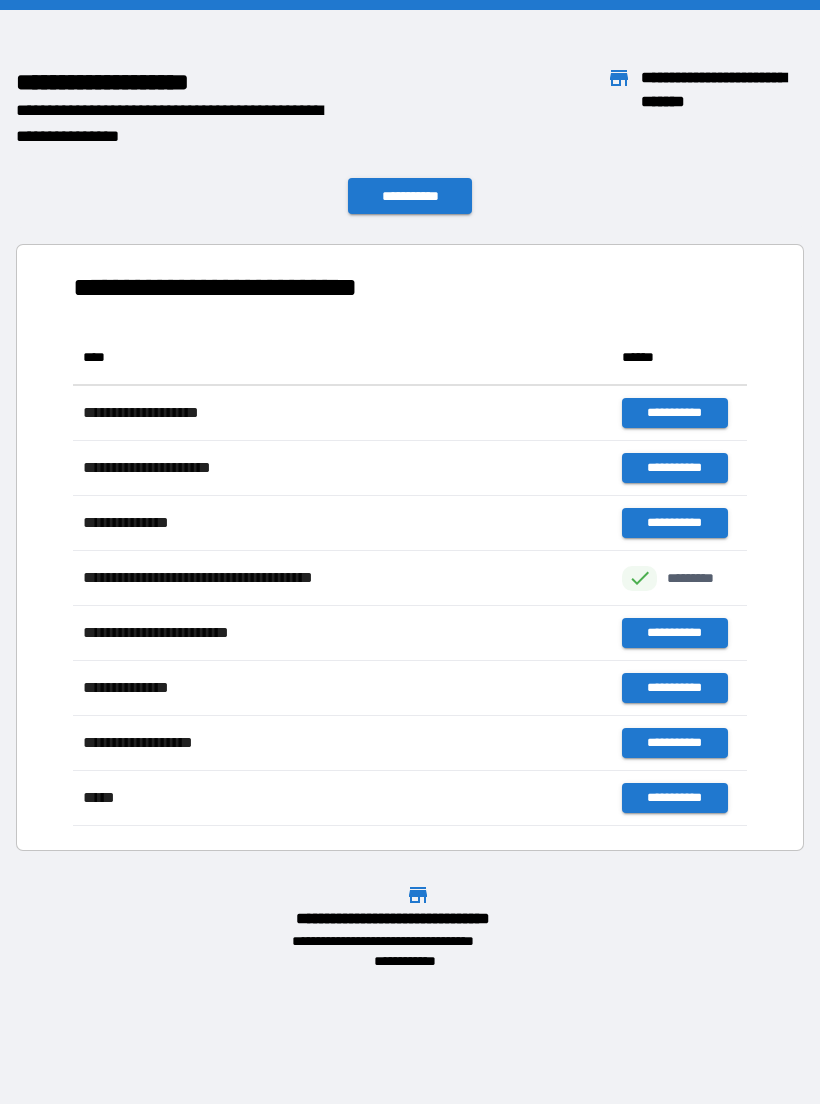scroll, scrollTop: 1, scrollLeft: 1, axis: both 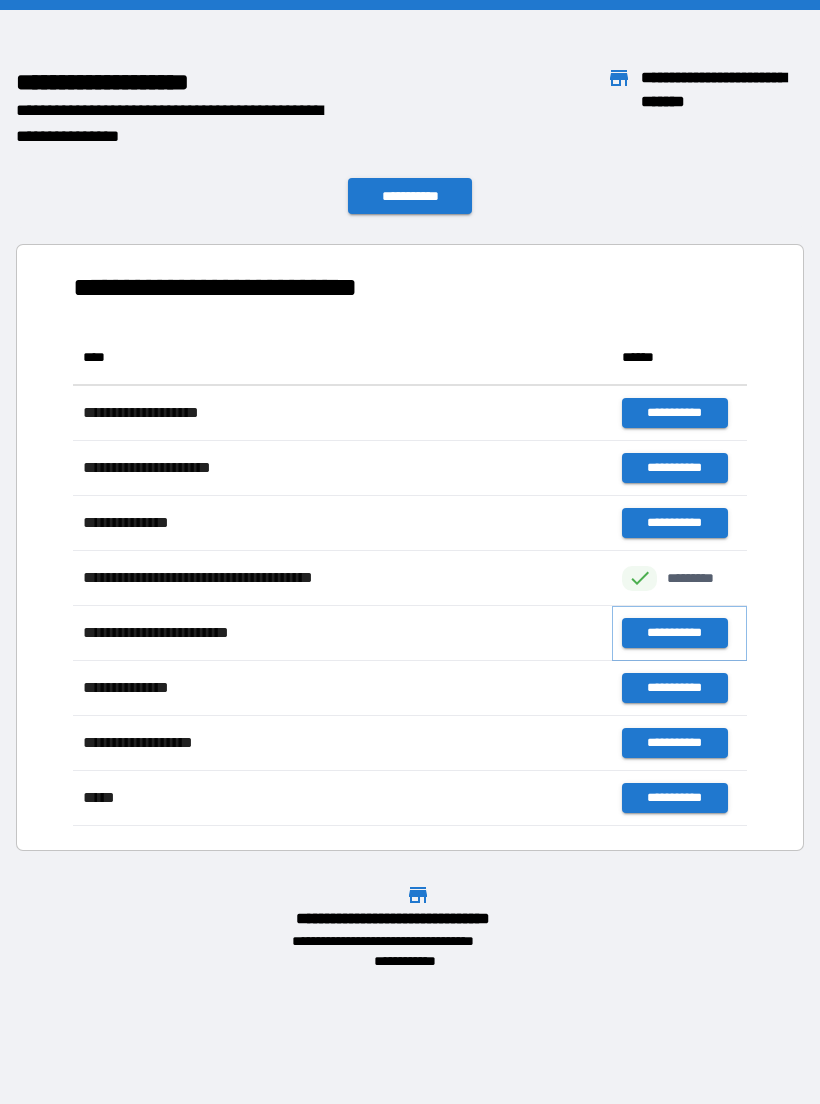 click on "**********" at bounding box center (674, 633) 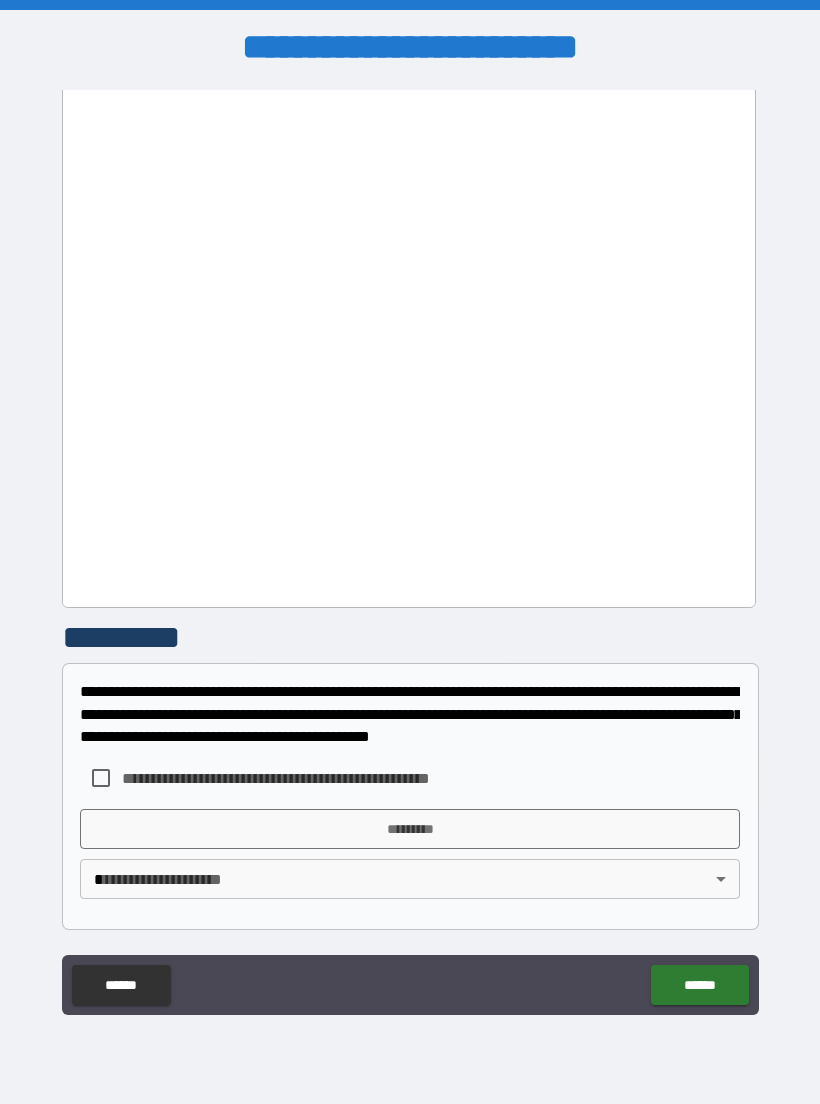 scroll, scrollTop: 1342, scrollLeft: 0, axis: vertical 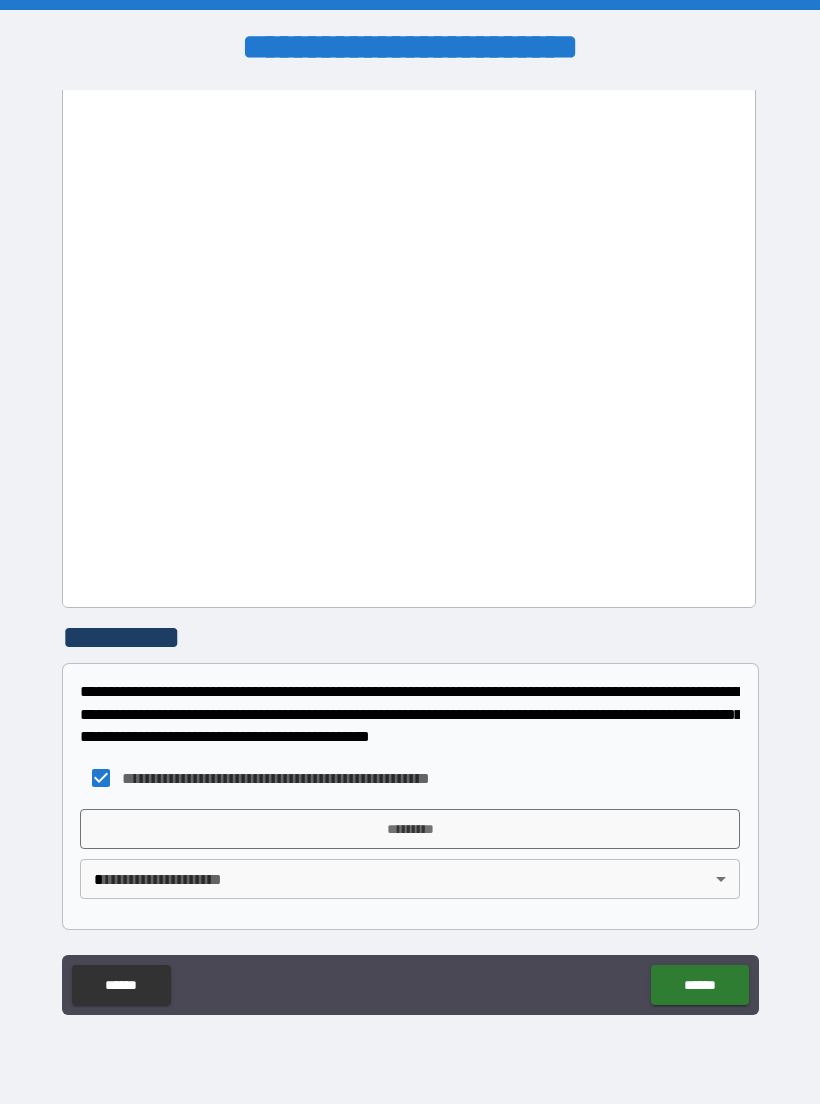 click on "**********" at bounding box center (410, 552) 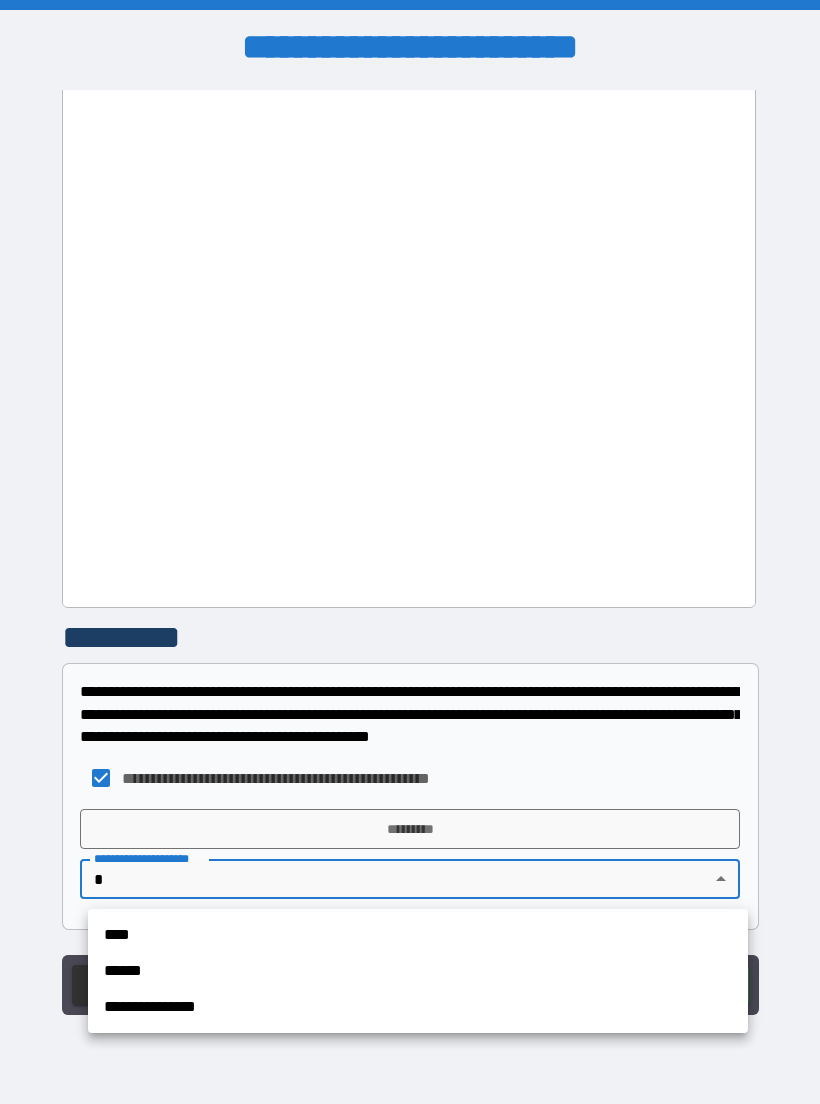 click at bounding box center [410, 552] 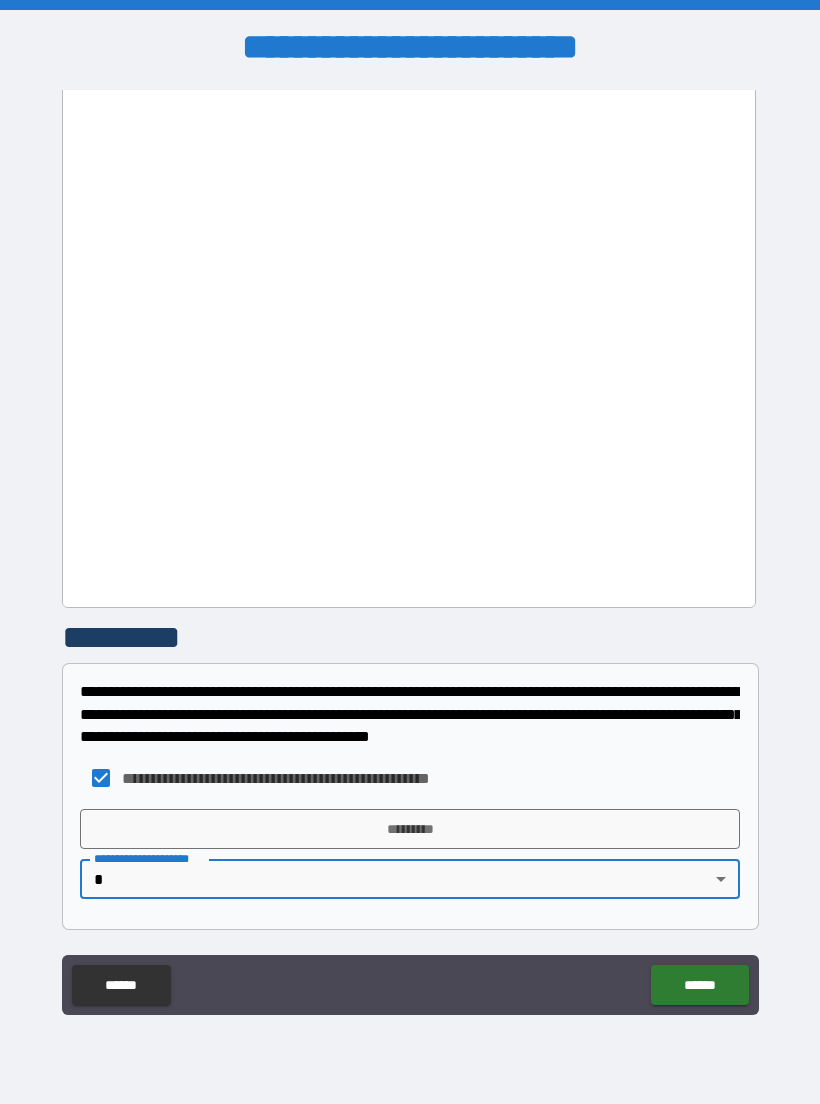 click on "**********" at bounding box center (410, 859) 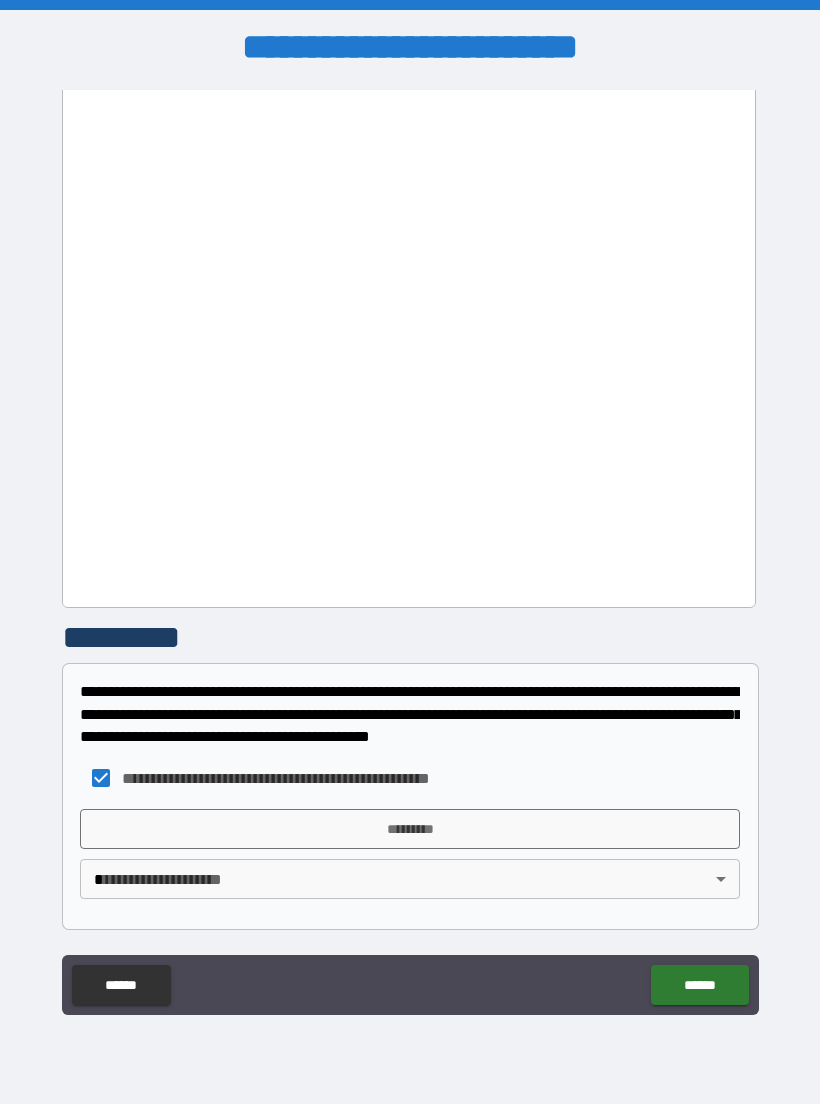 click on "**********" at bounding box center (410, 552) 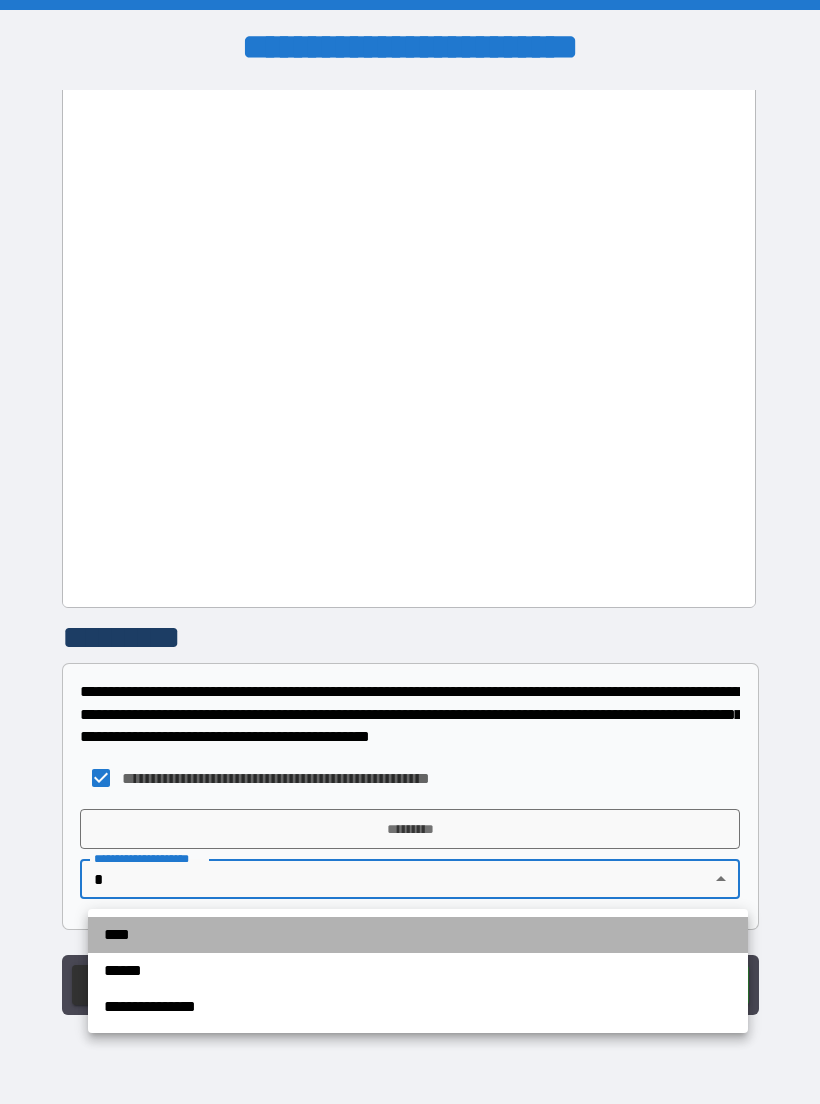click on "****" at bounding box center [418, 935] 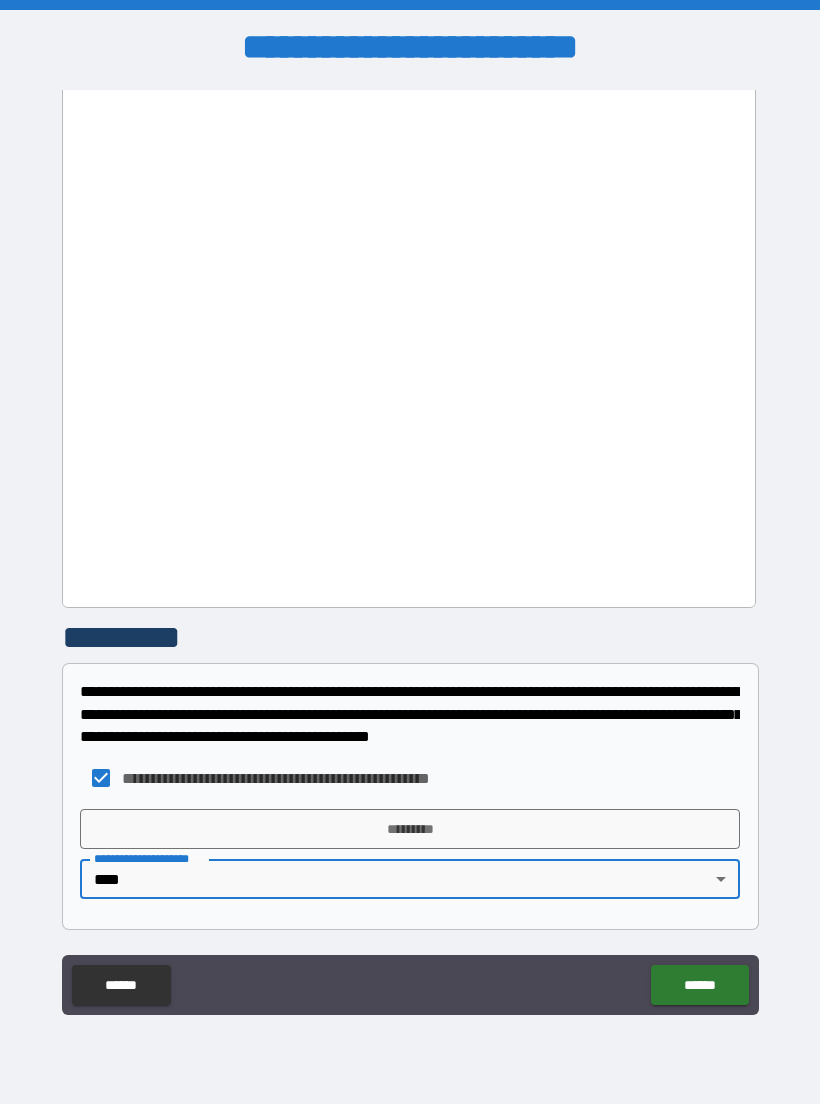 click on "**********" at bounding box center (410, 778) 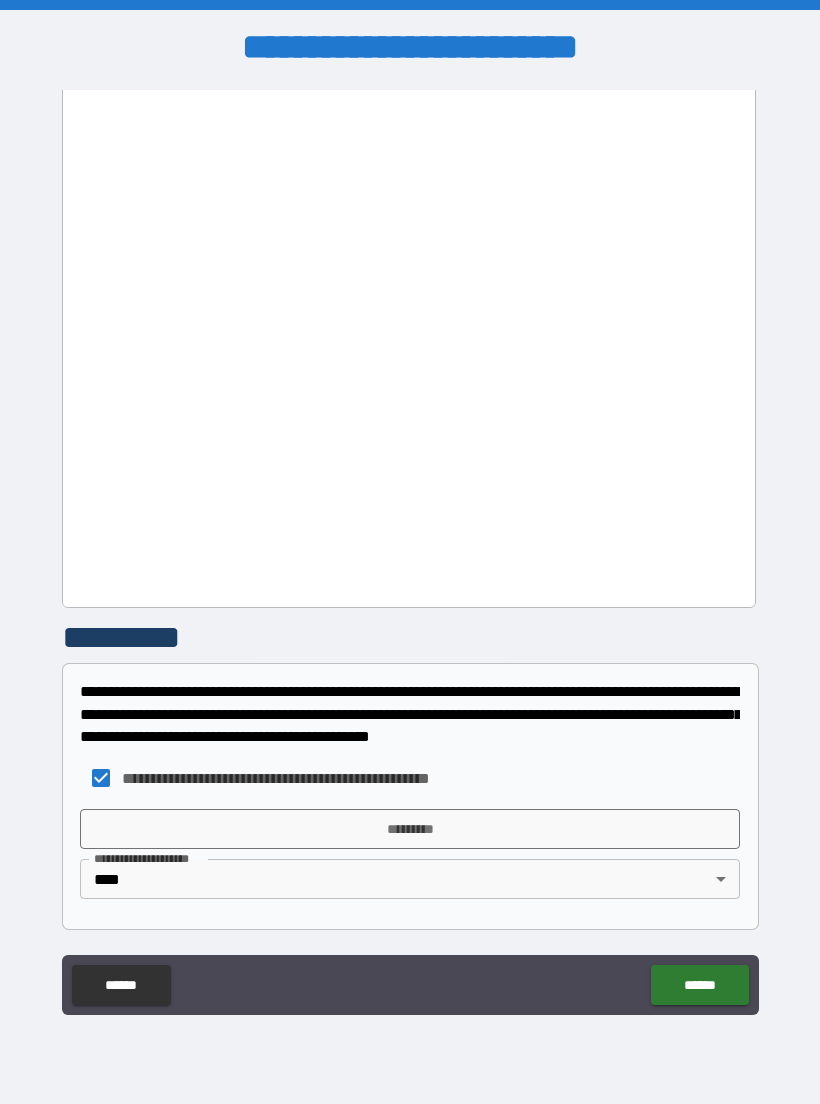 click on "**********" at bounding box center [410, 778] 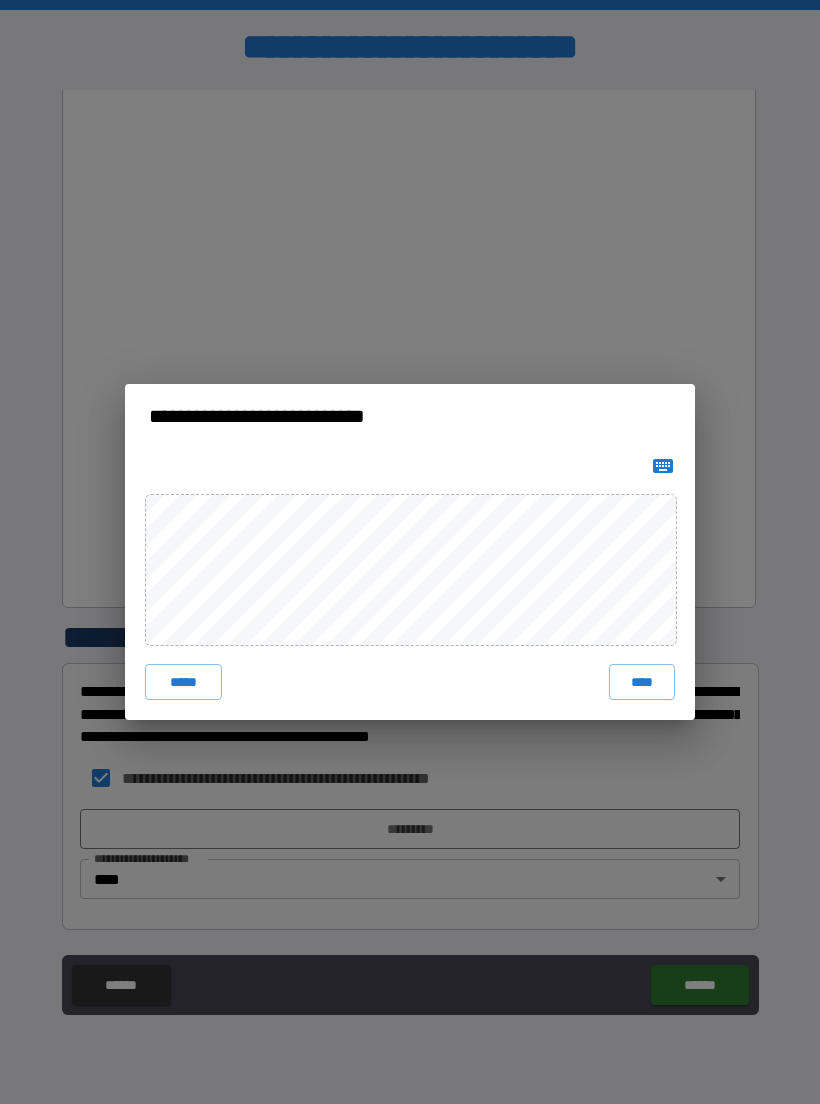 click on "****" at bounding box center [642, 682] 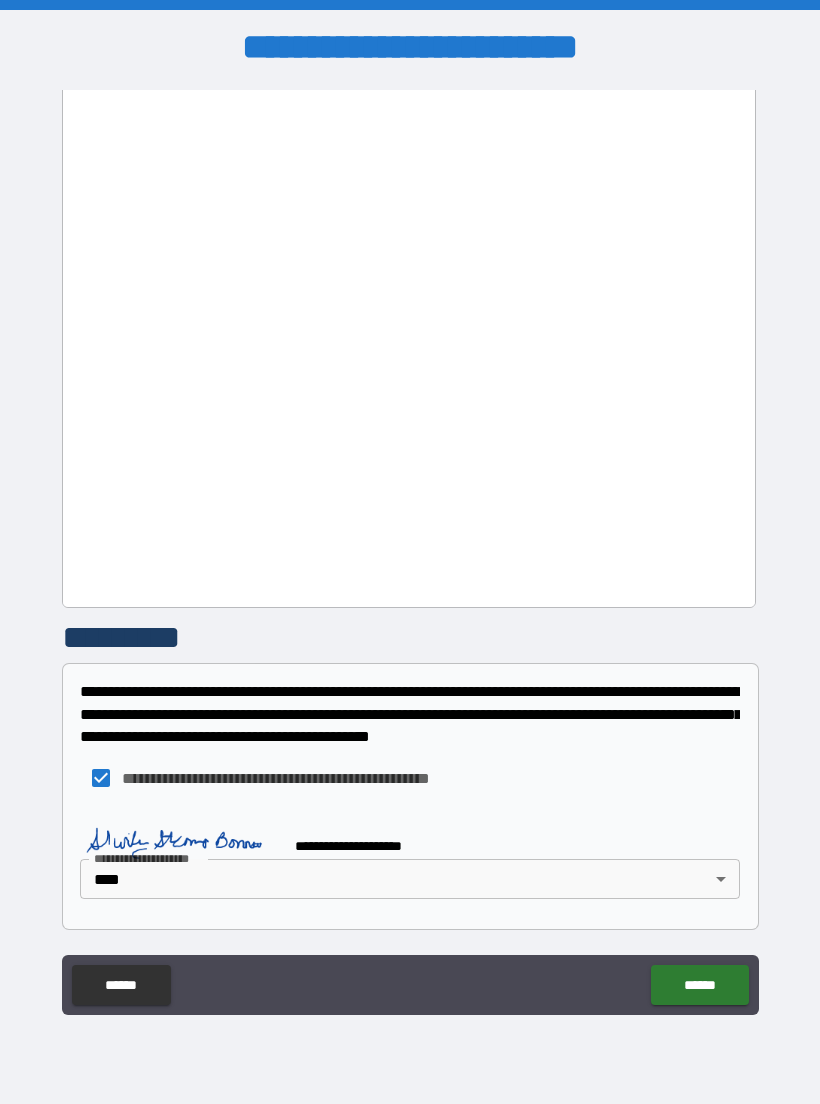 scroll, scrollTop: 1332, scrollLeft: 0, axis: vertical 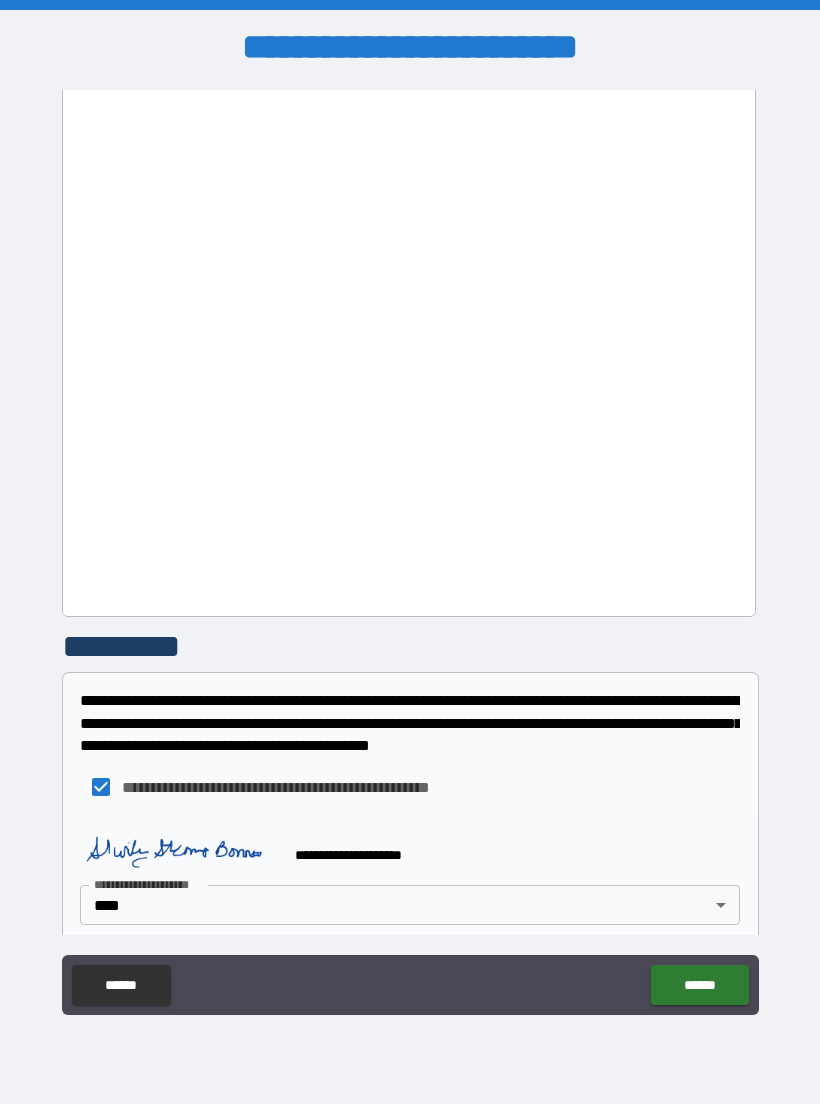 click on "******" at bounding box center [699, 985] 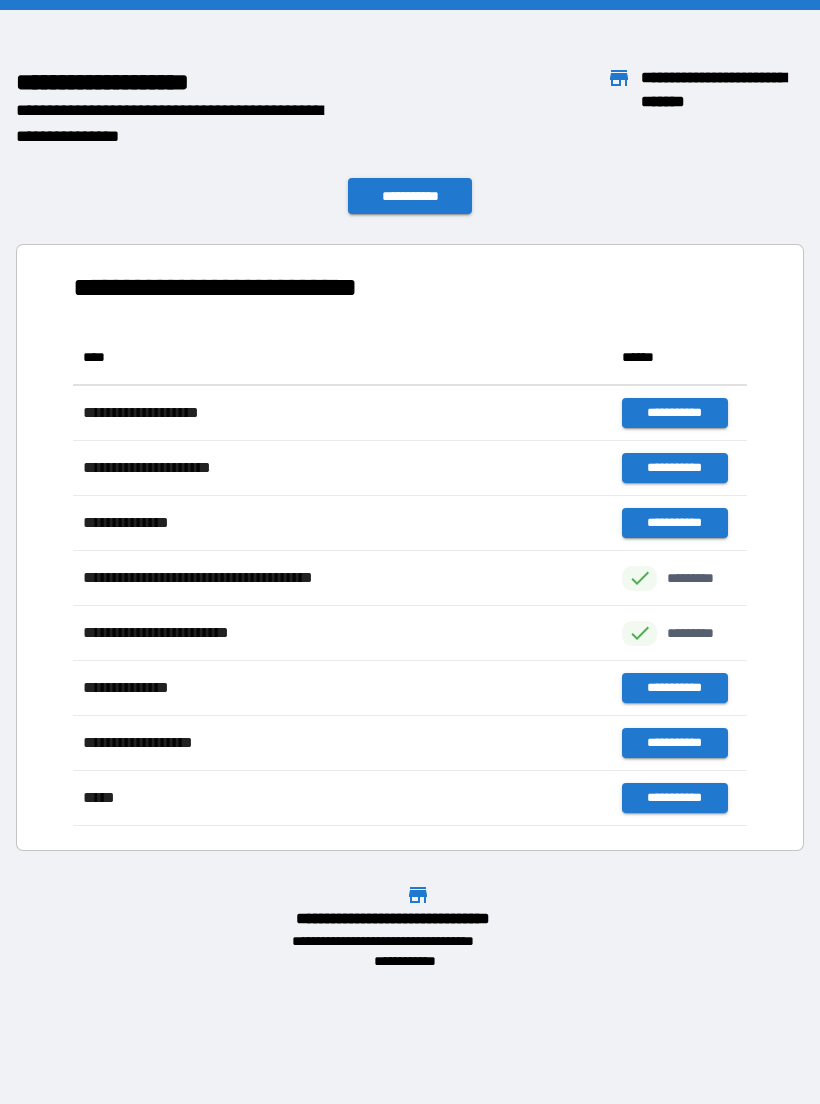 scroll, scrollTop: 496, scrollLeft: 674, axis: both 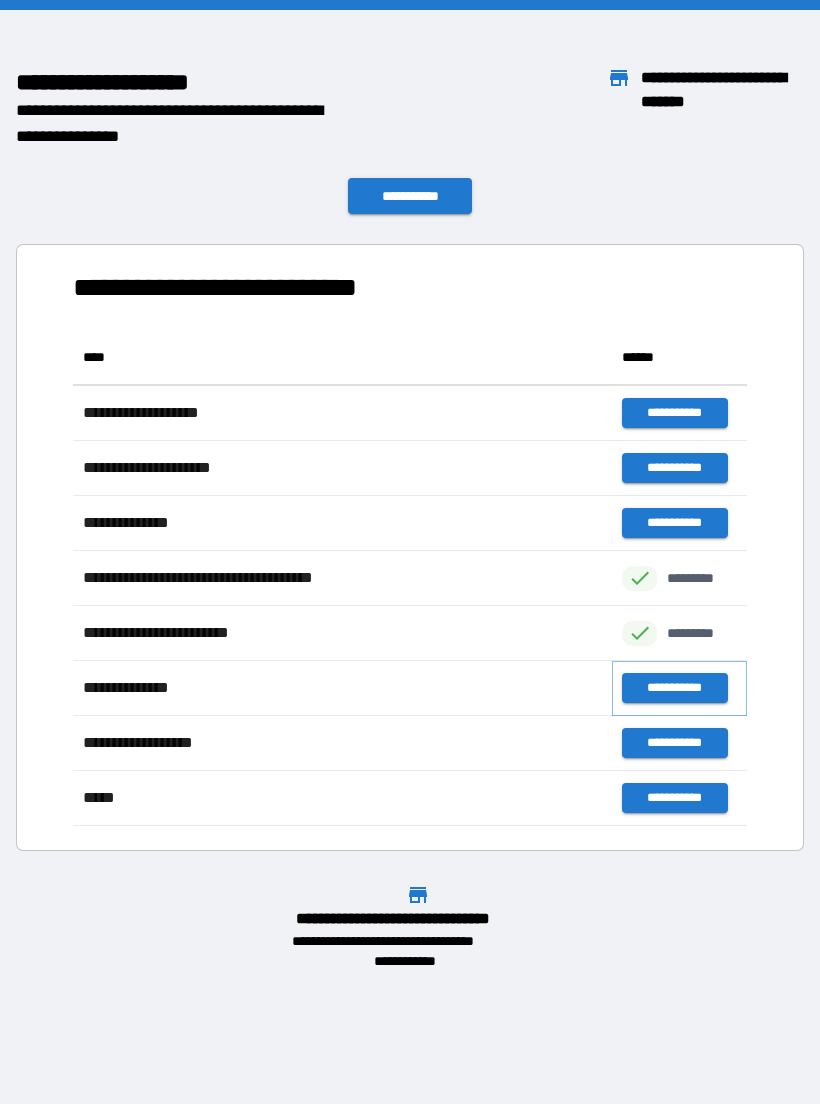 click on "**********" at bounding box center (674, 688) 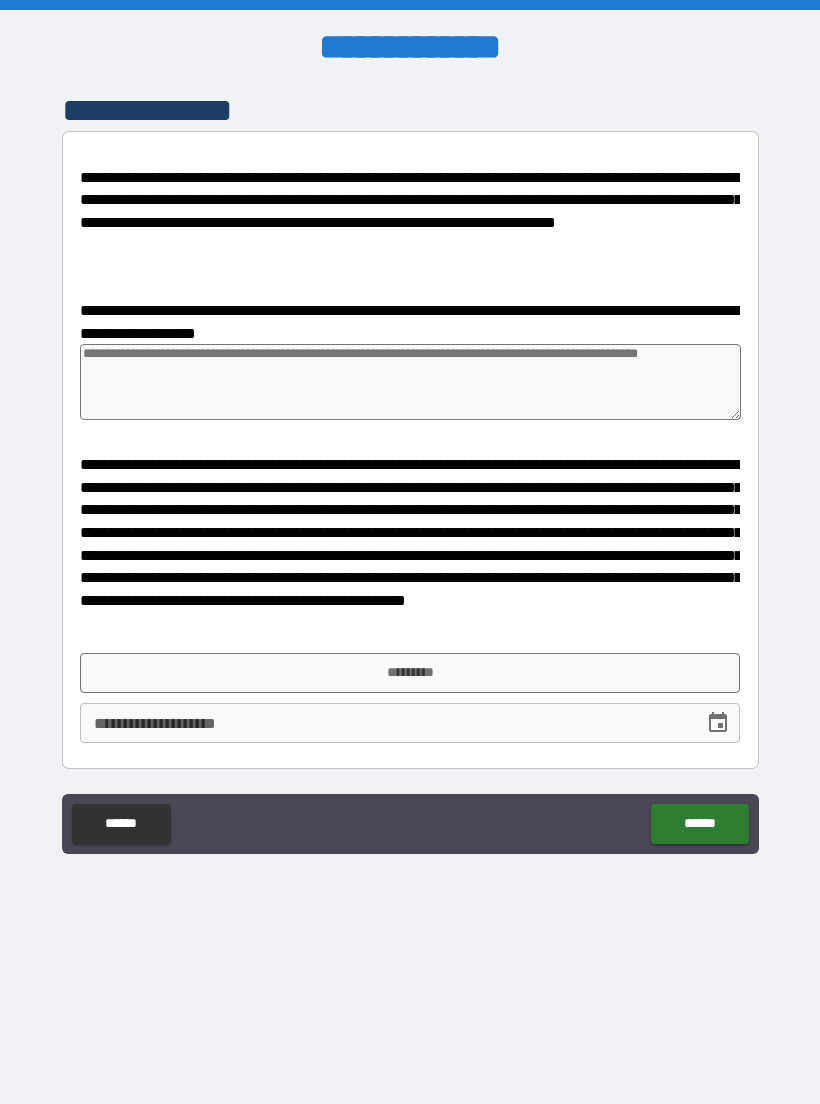 type on "*" 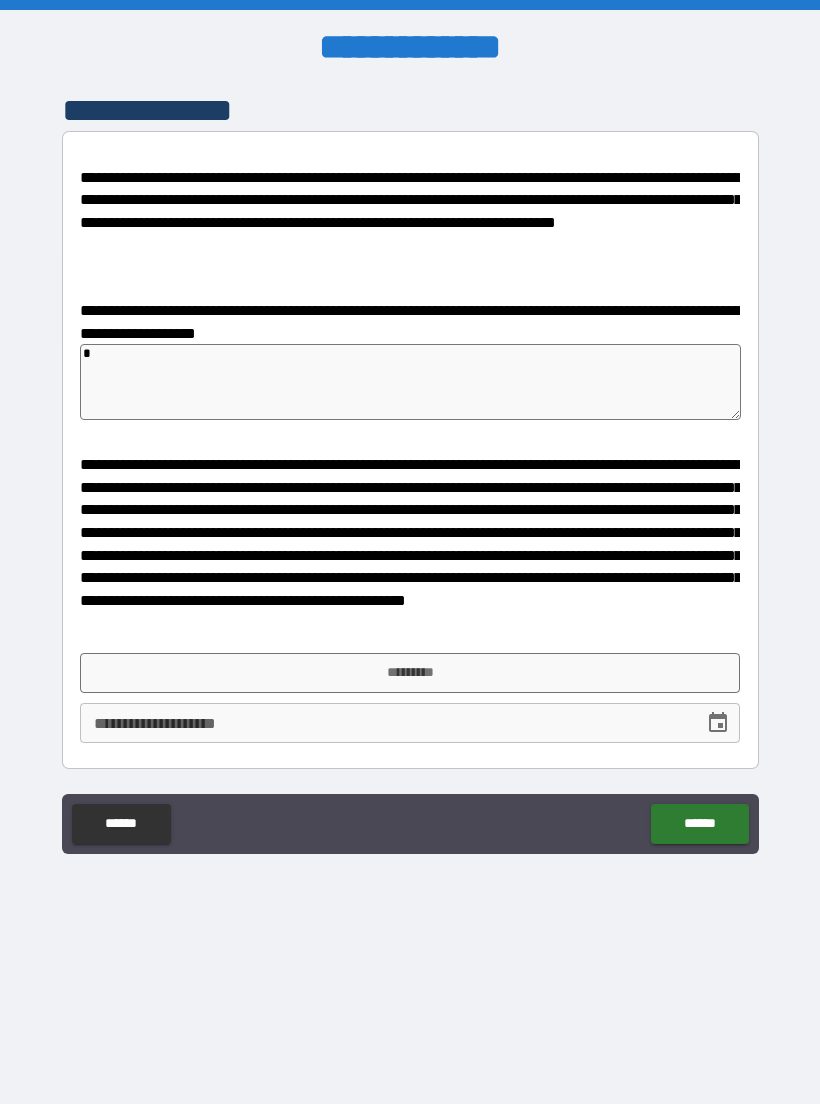 type on "**" 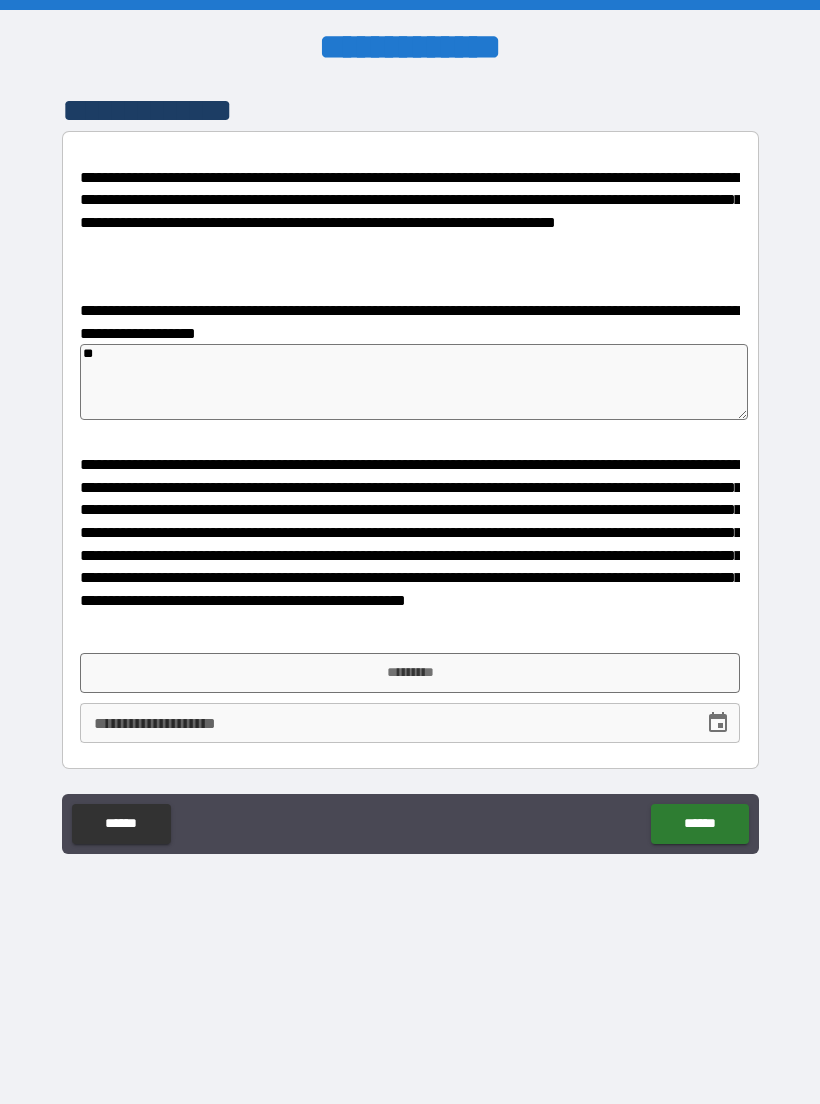 type on "*" 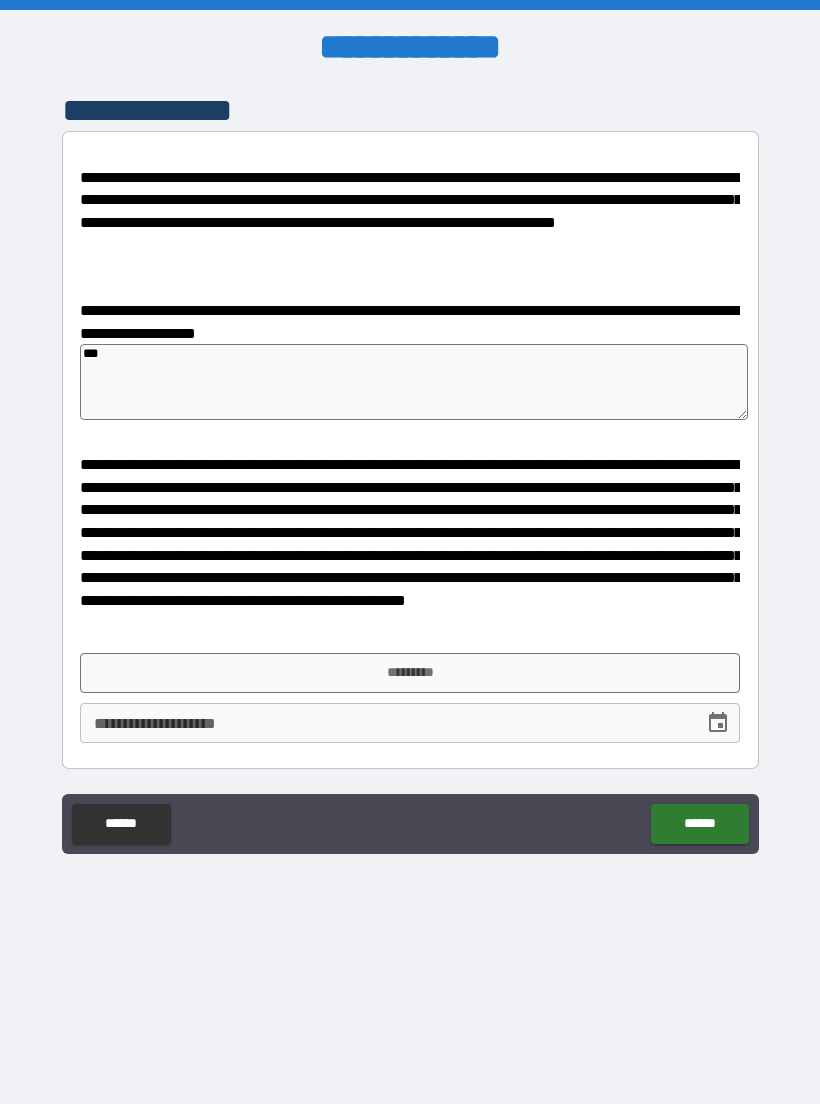 type on "****" 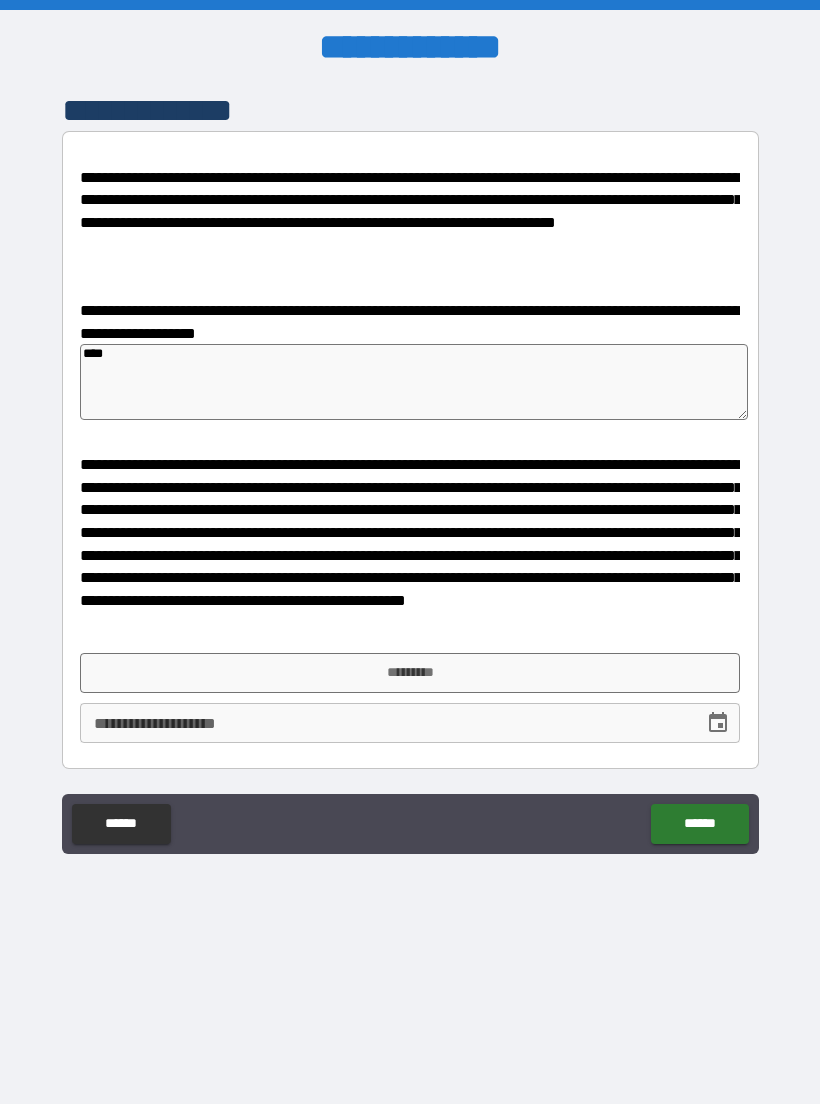 type on "*" 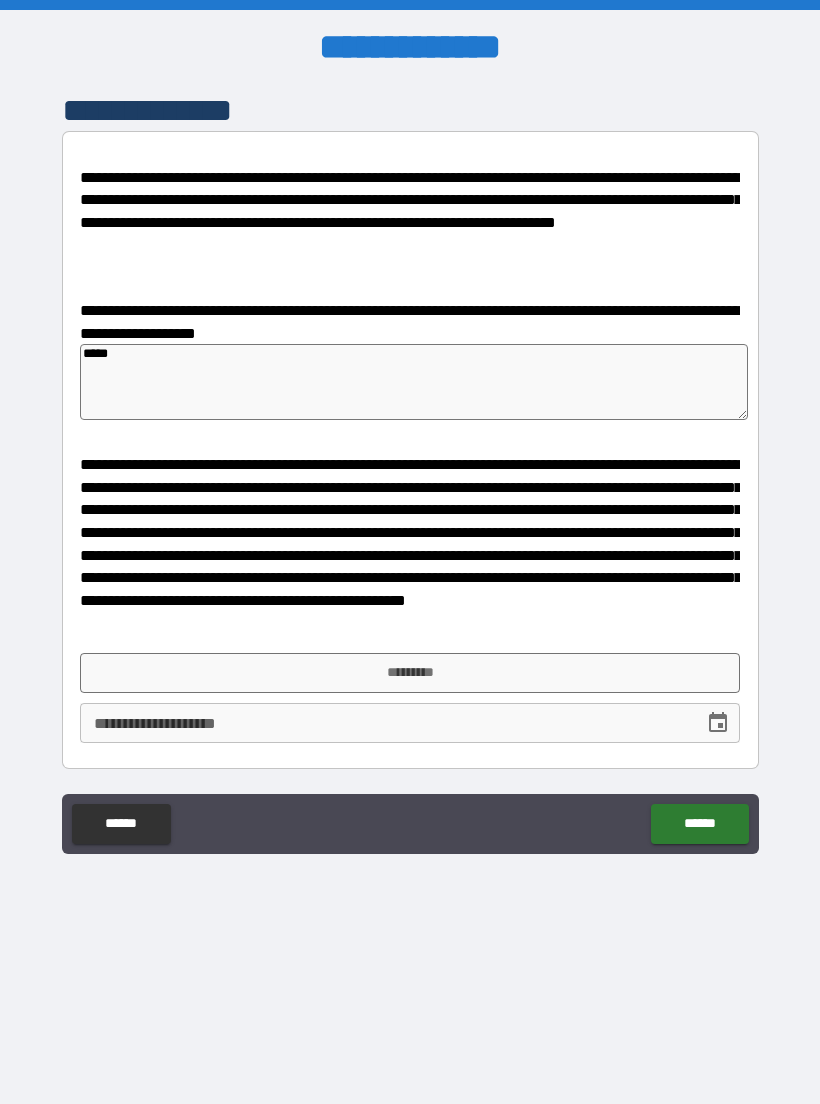 type on "*" 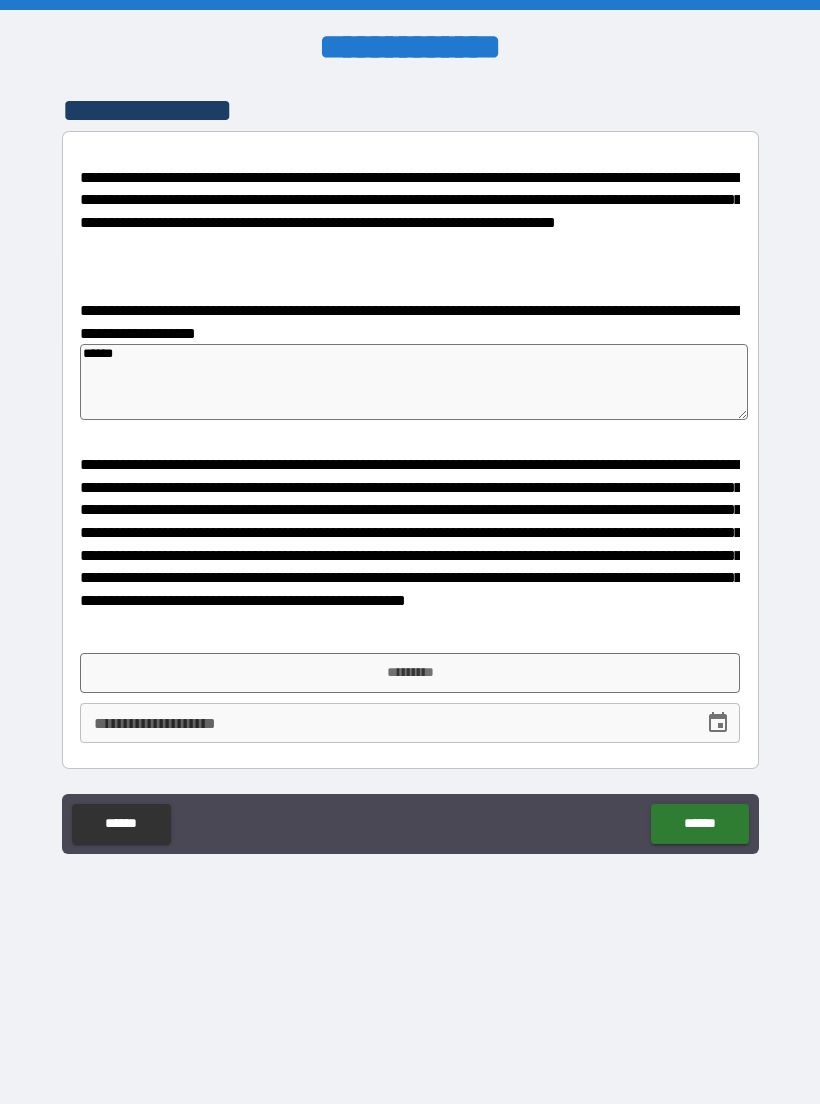 type on "*" 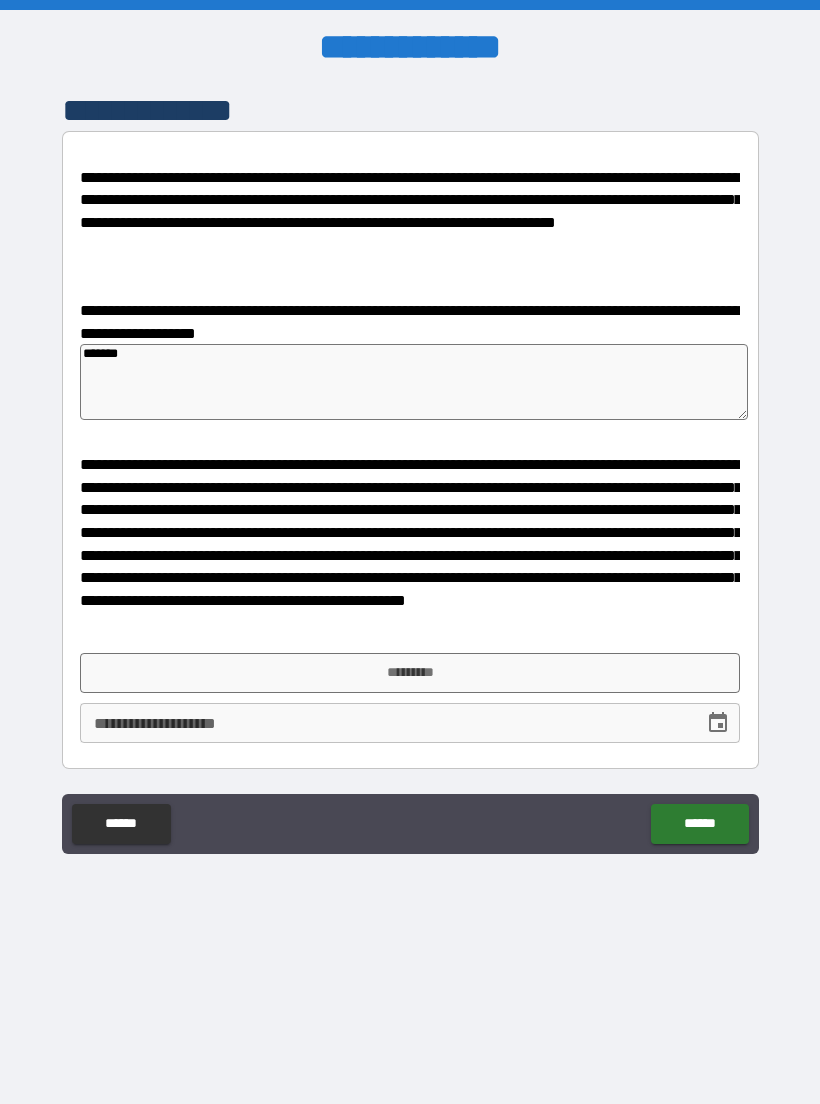 type on "*" 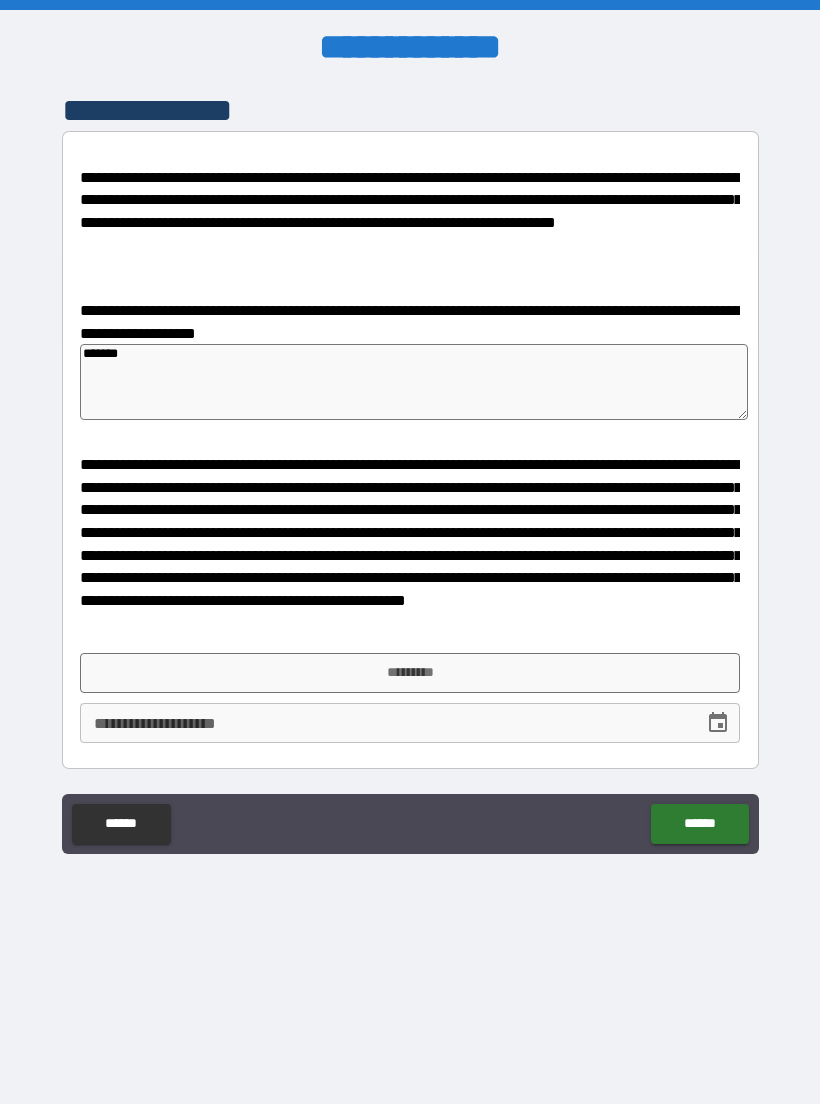 type on "********" 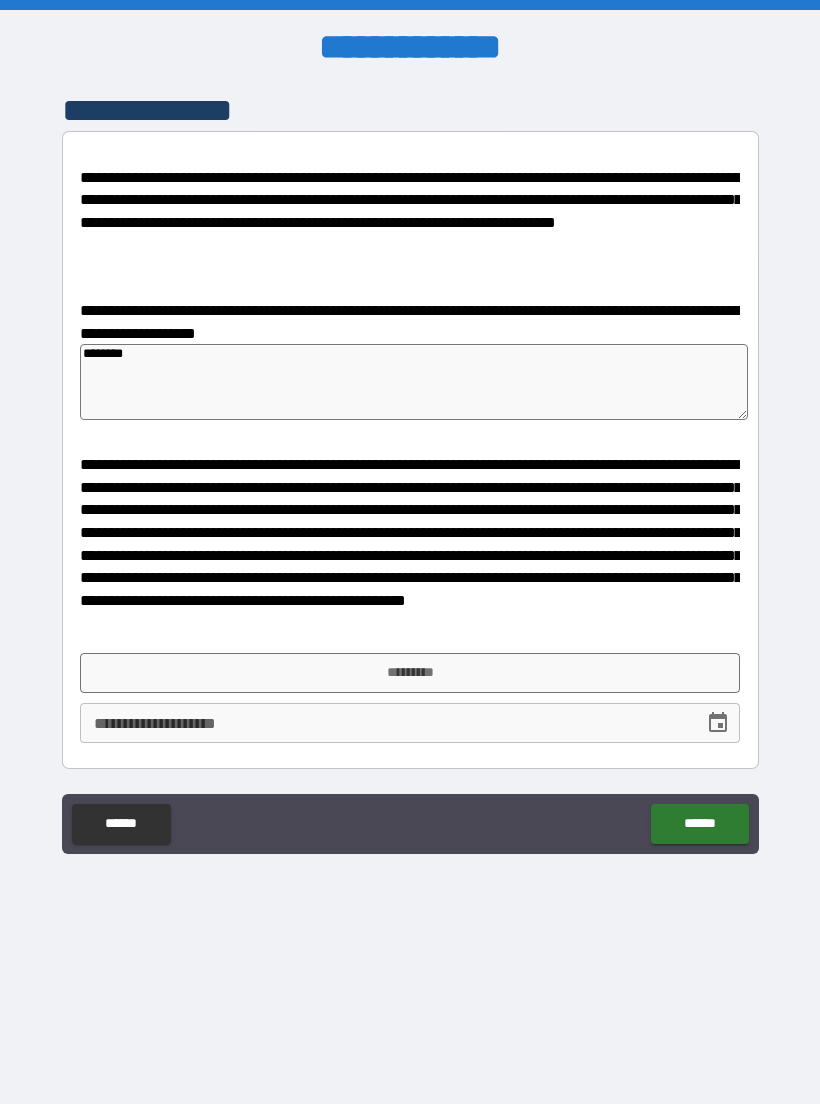 type on "*" 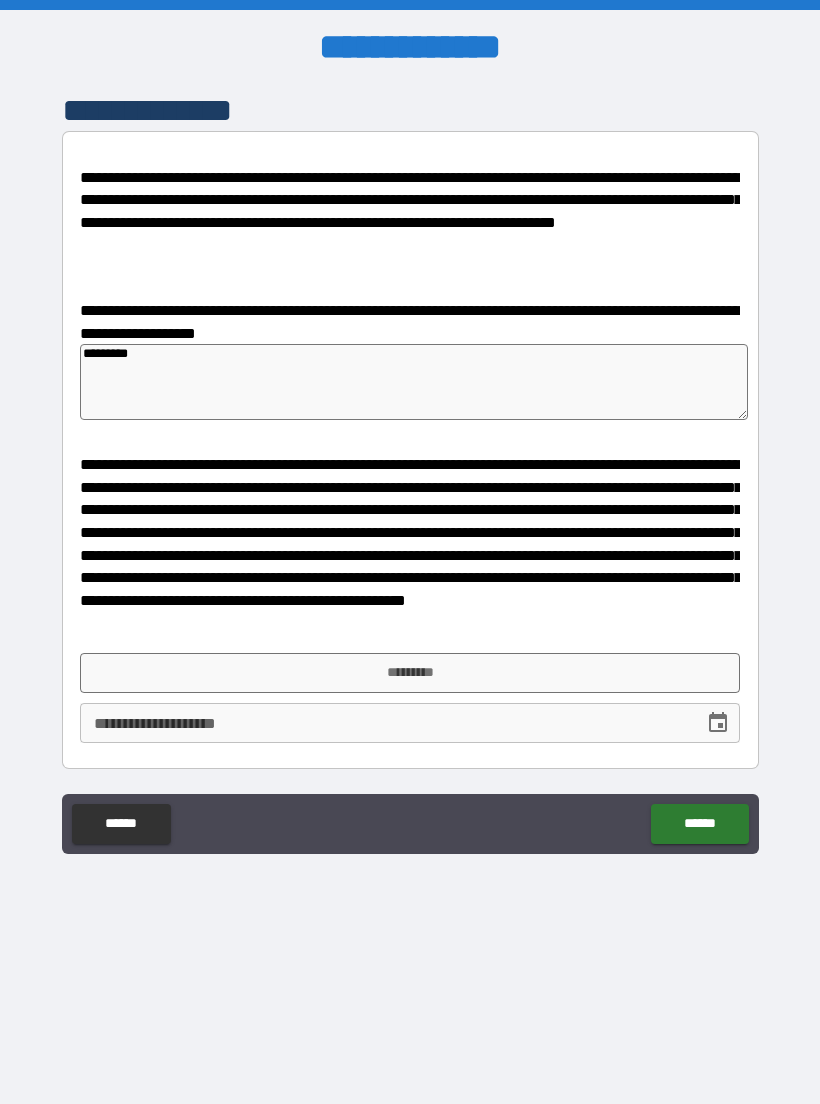 type on "*" 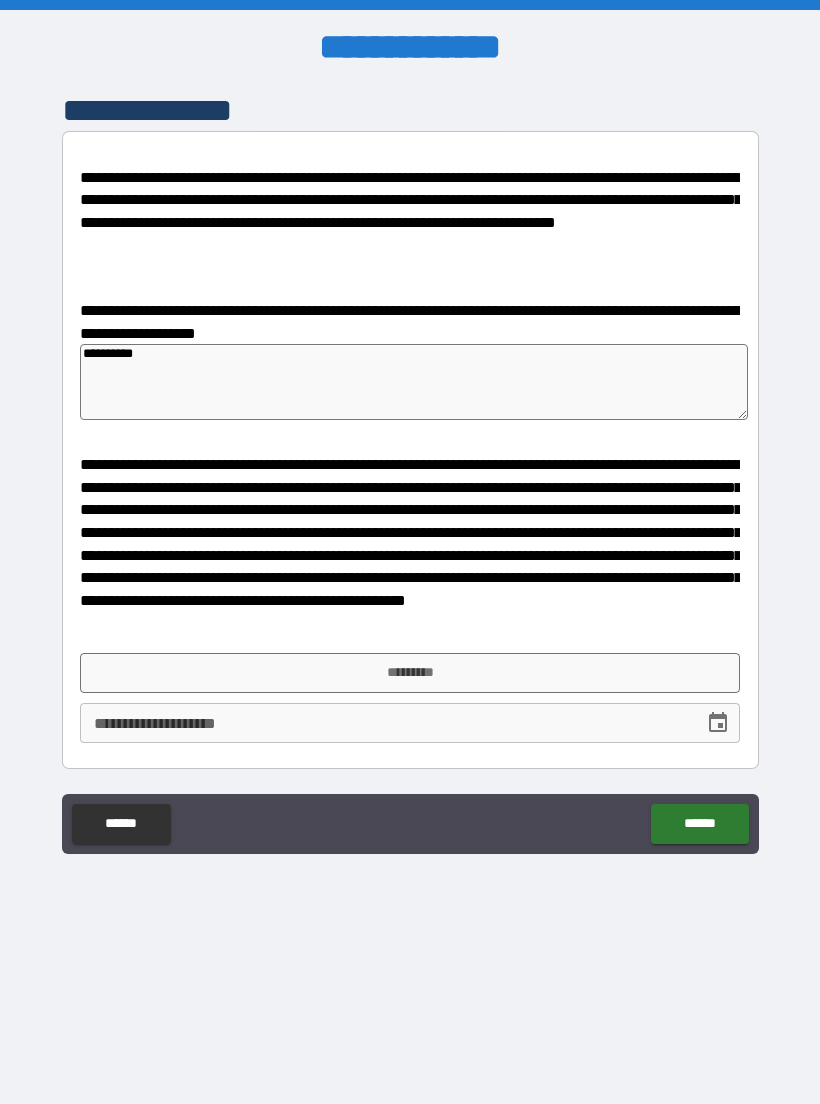 type on "**********" 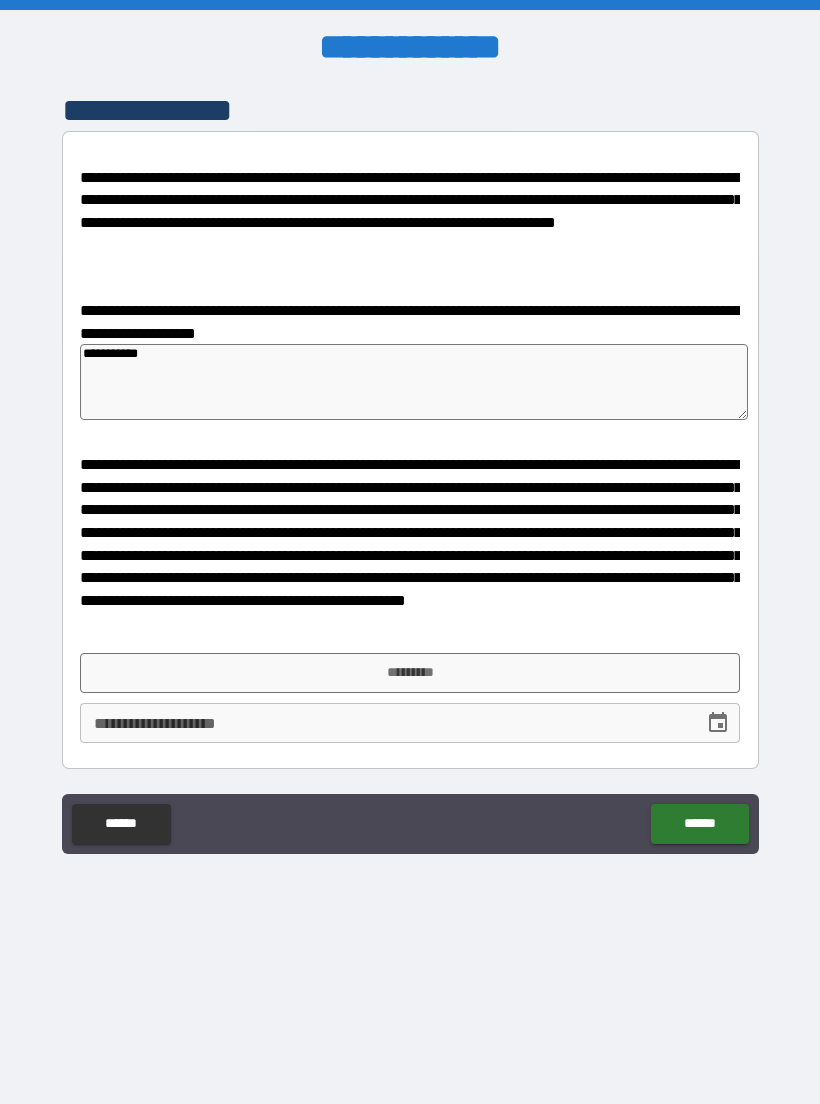 type on "*" 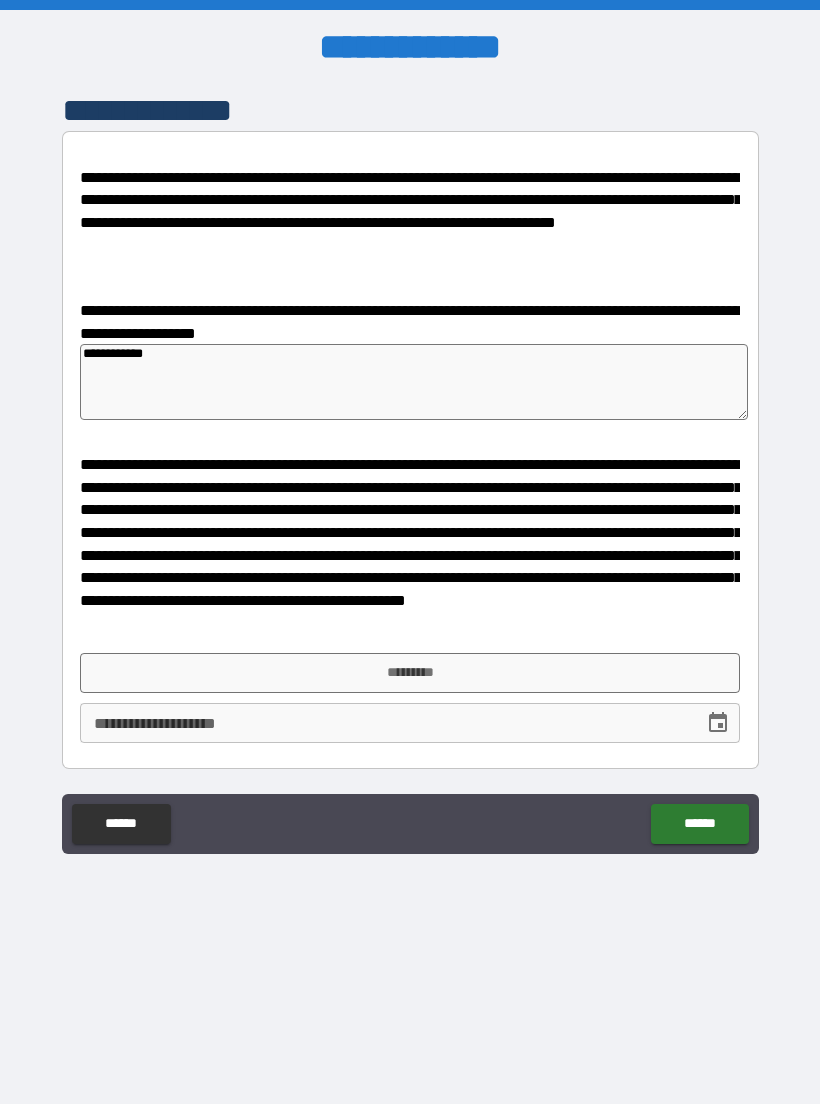 type on "**********" 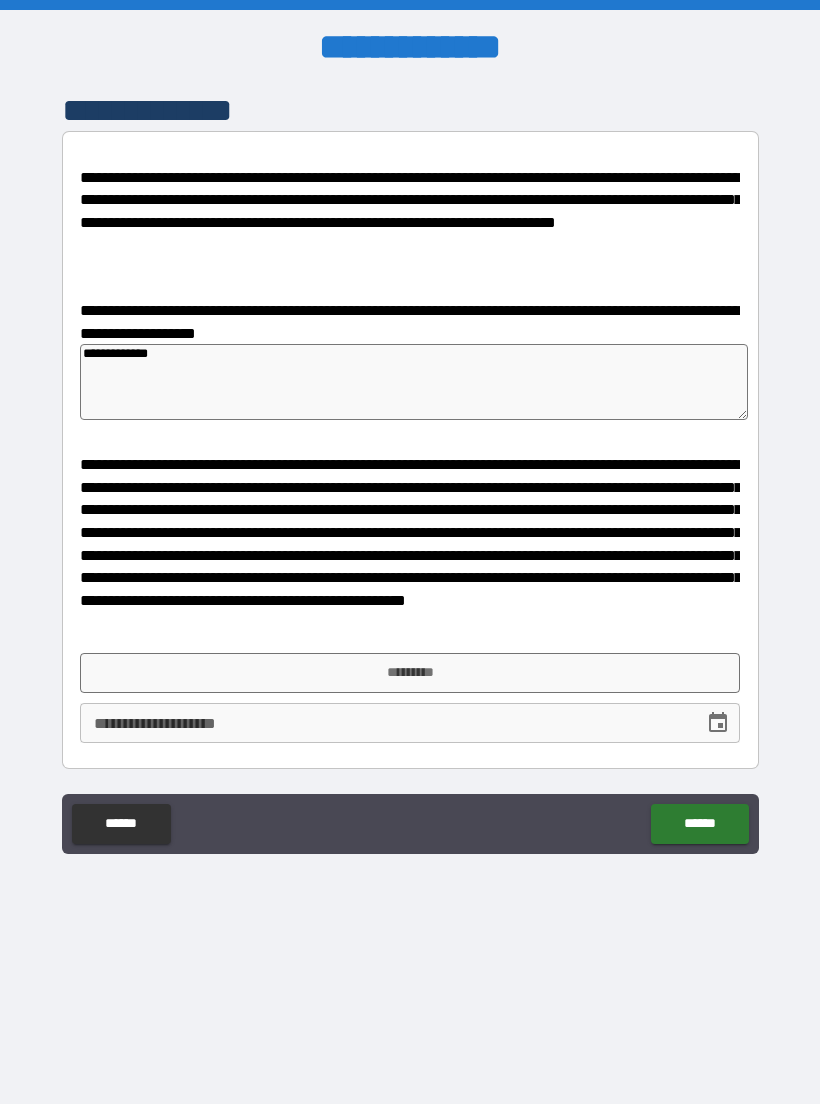 type on "*" 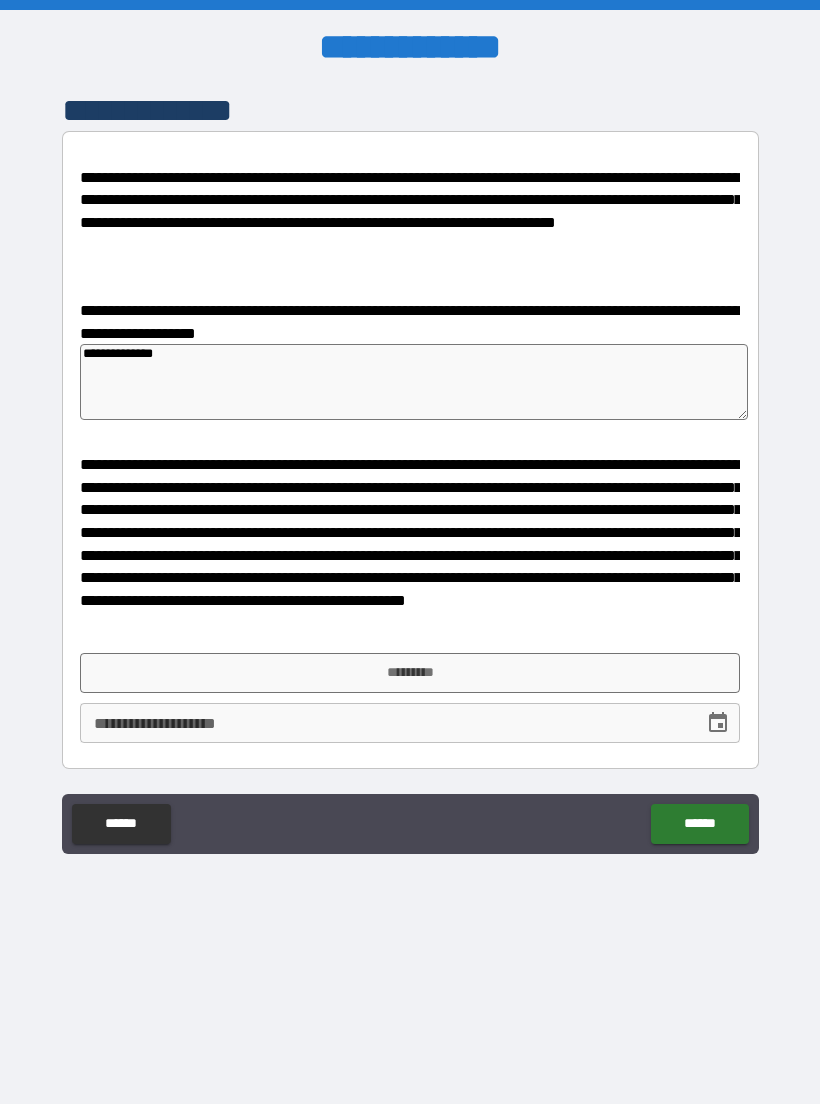 type on "*" 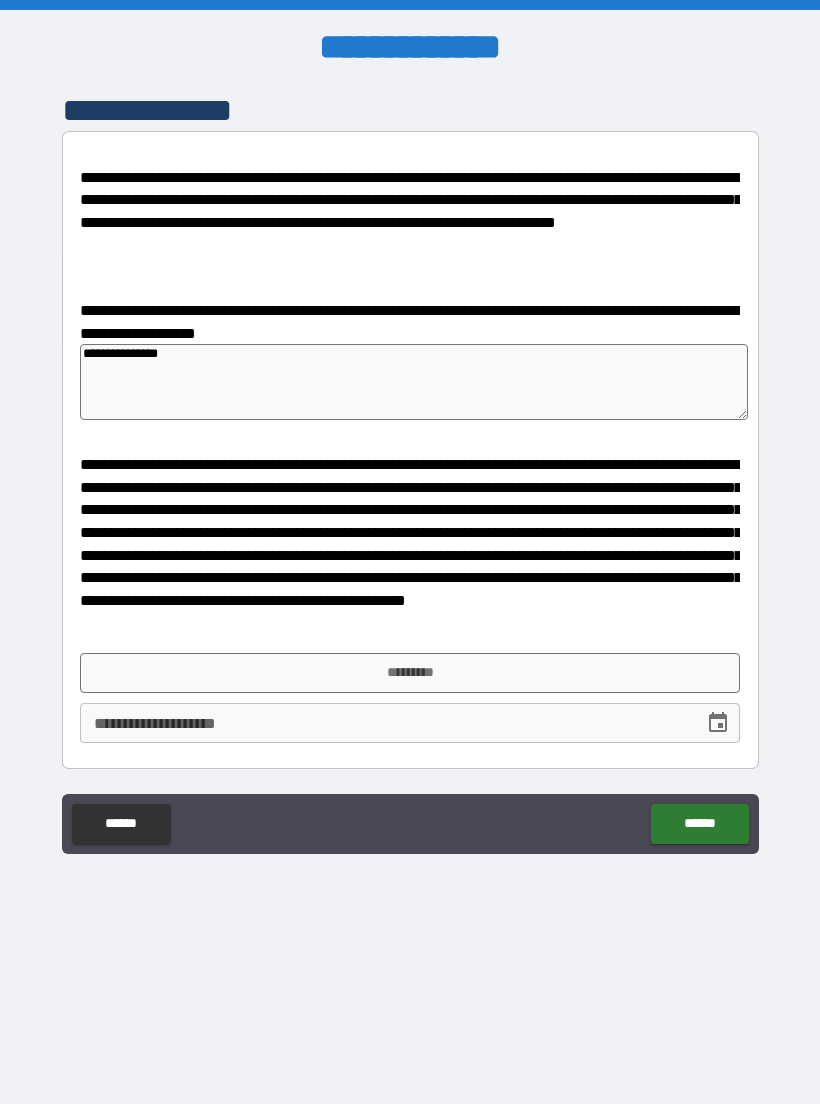 type on "*" 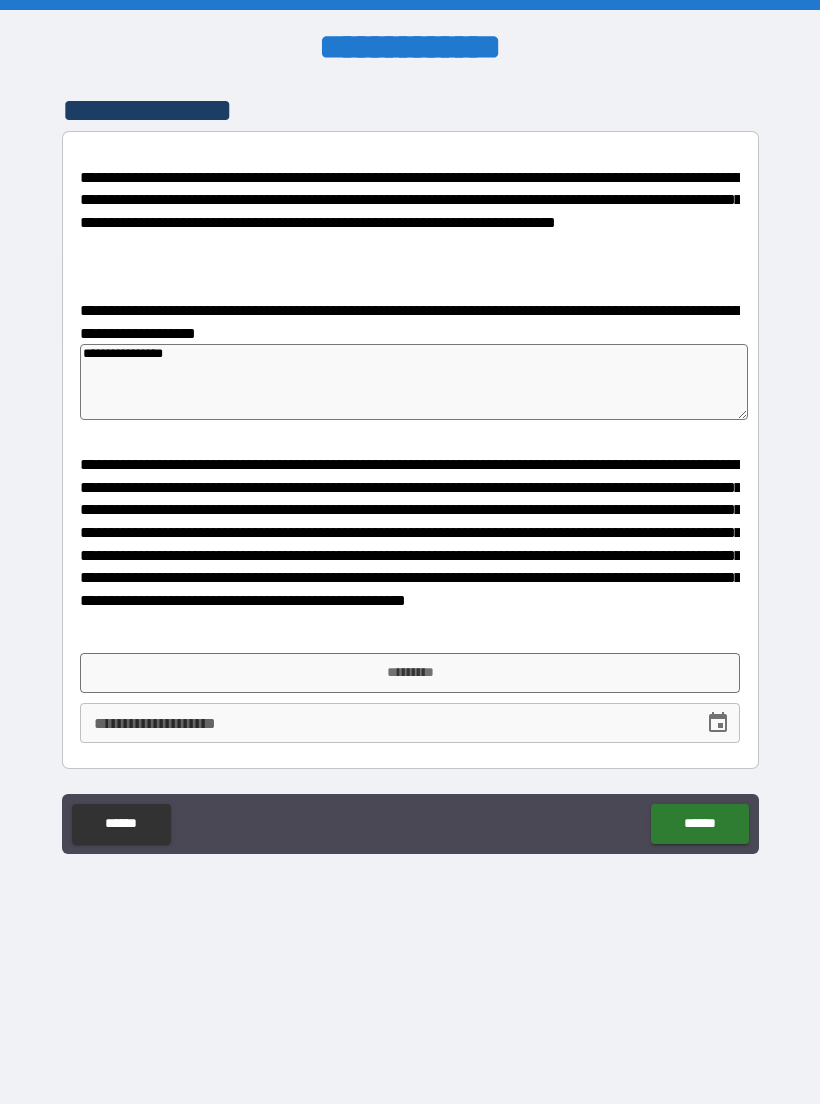 type on "*" 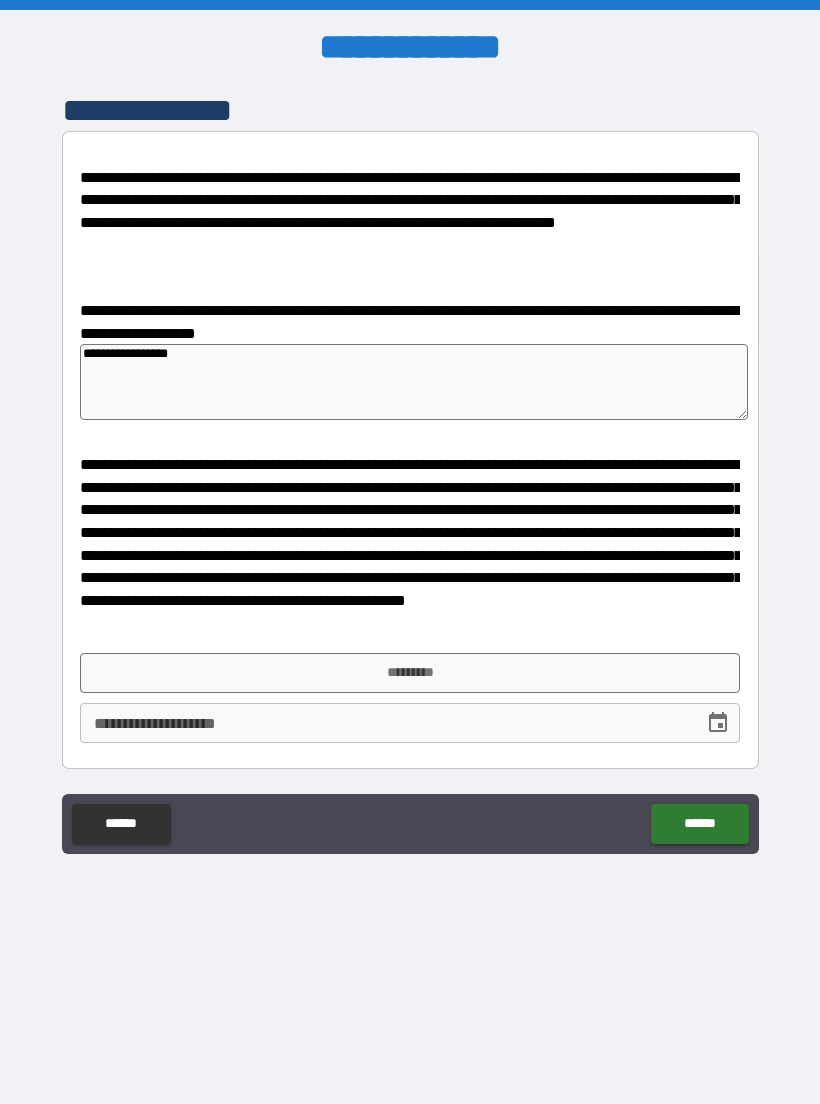 type on "*" 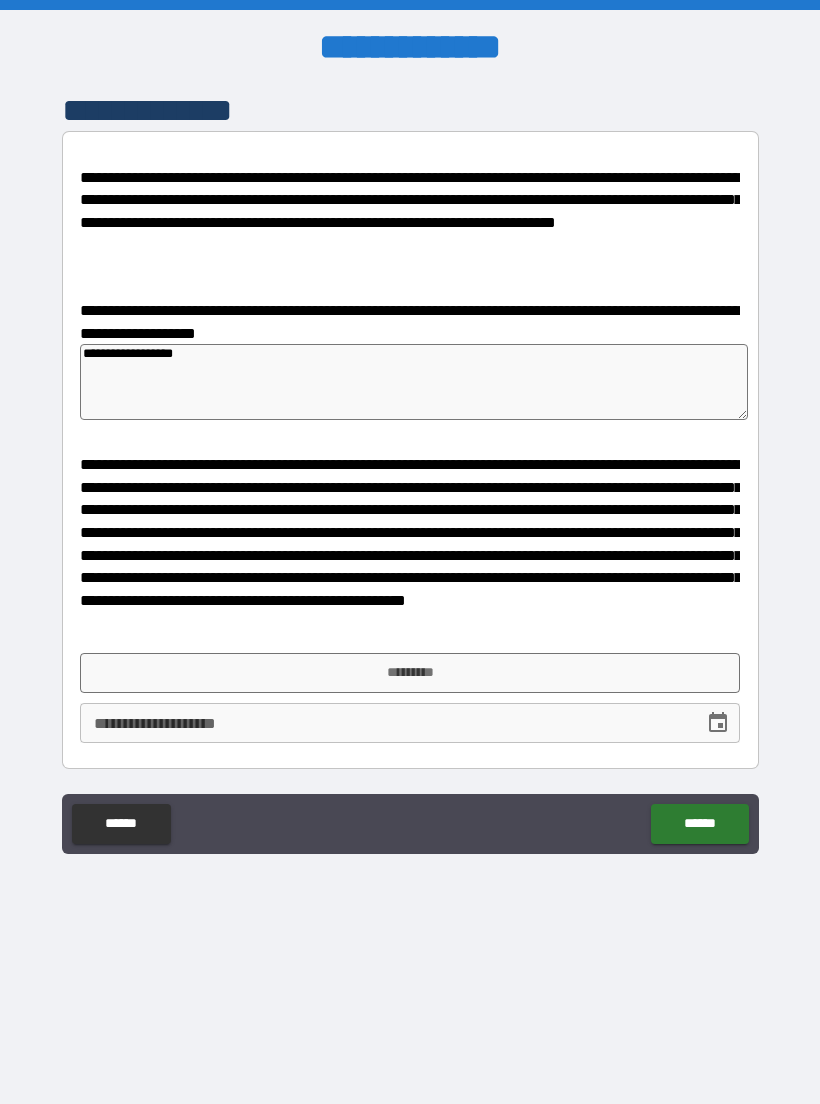 type on "**********" 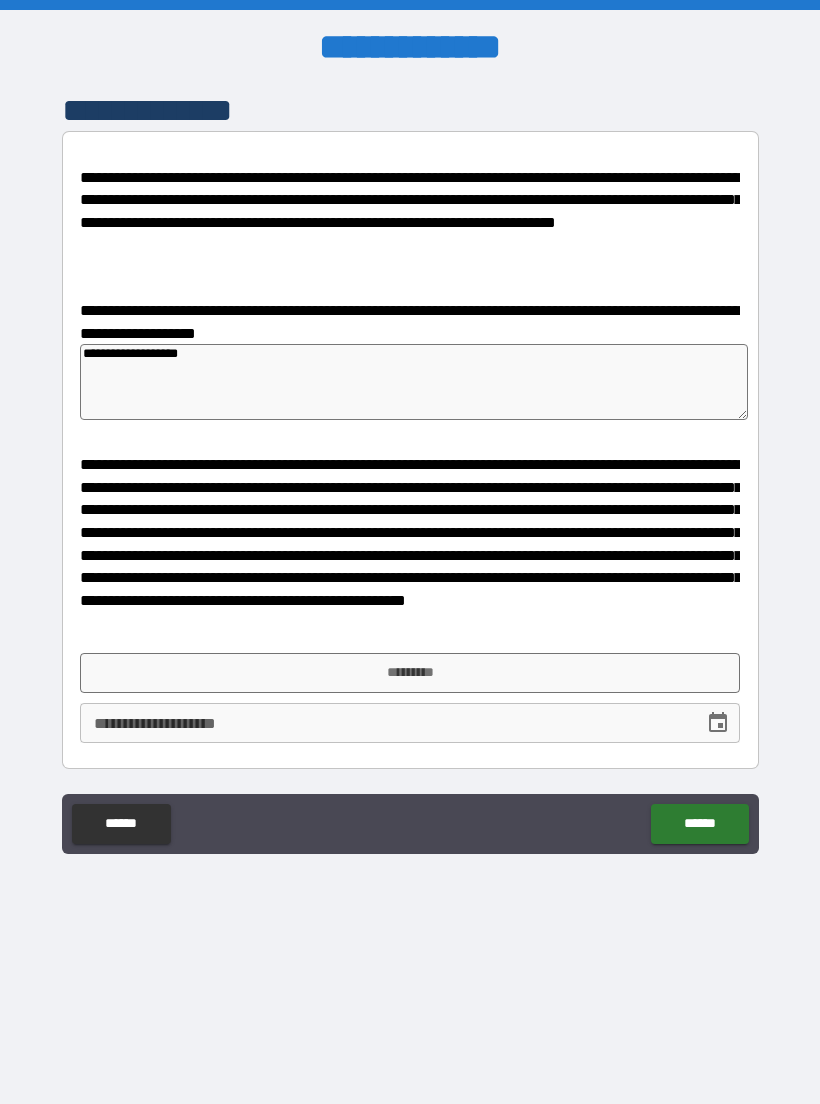 type on "*" 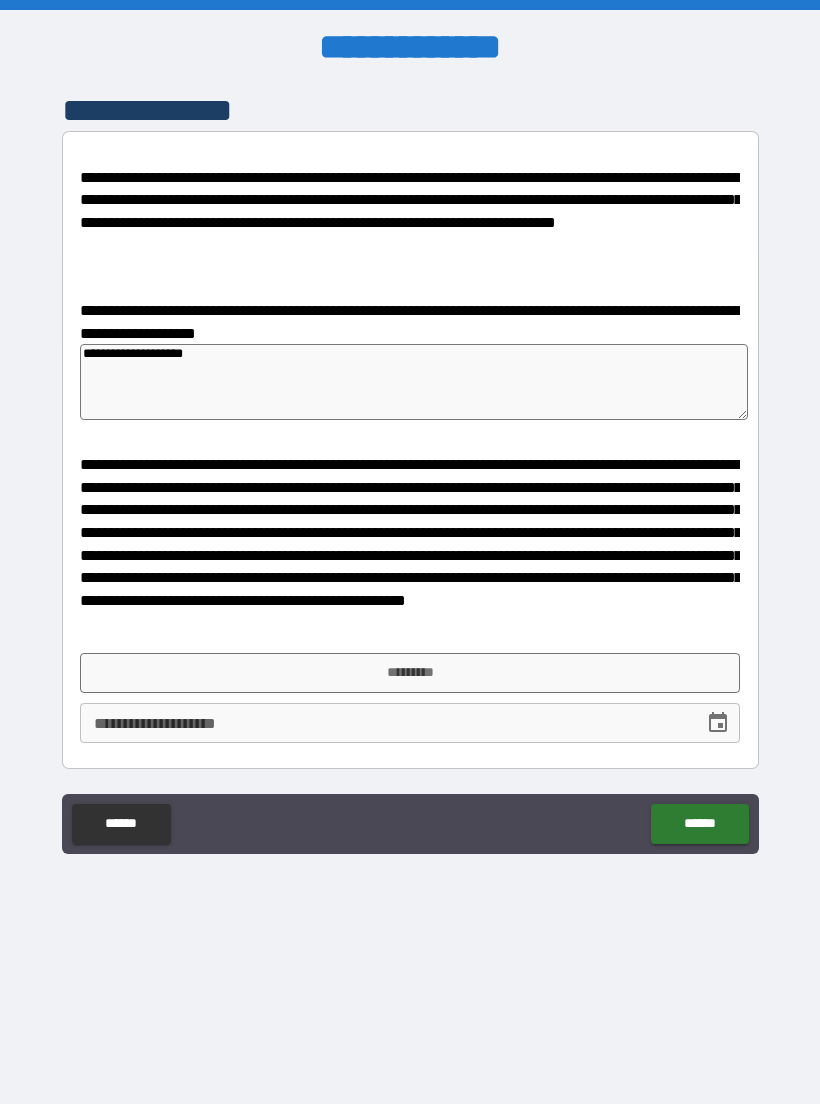 type on "*" 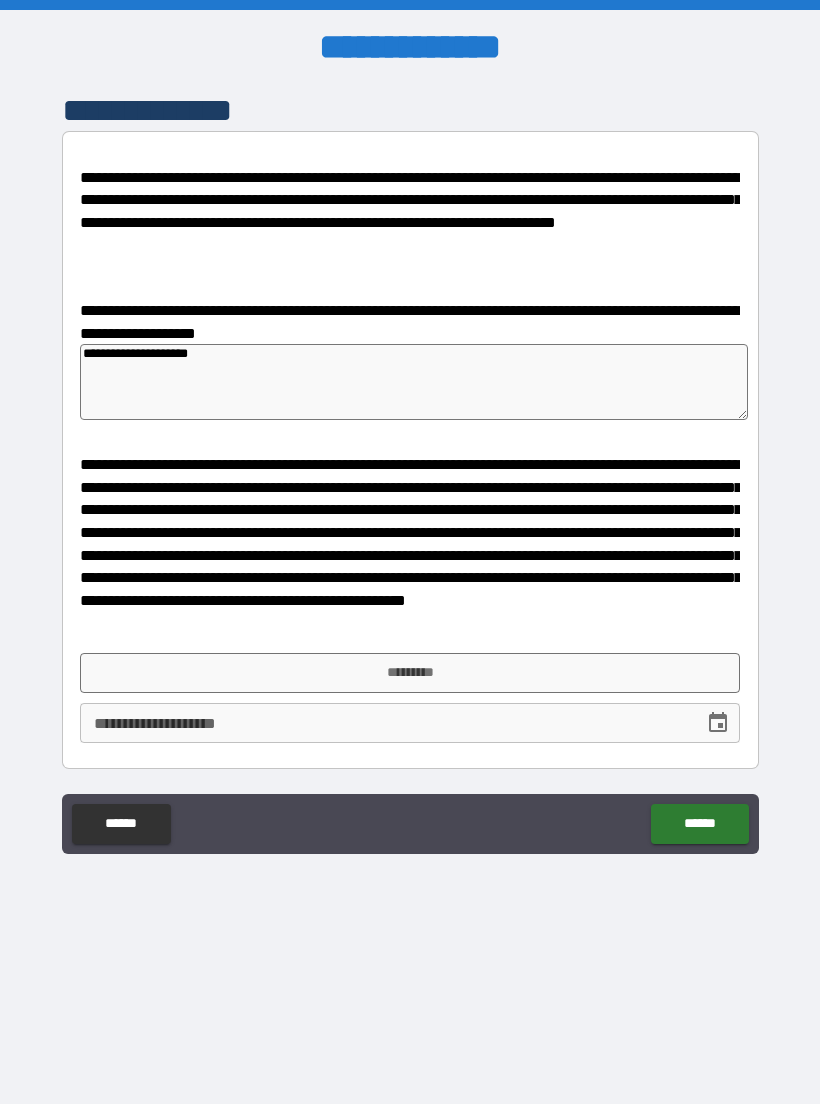type on "*" 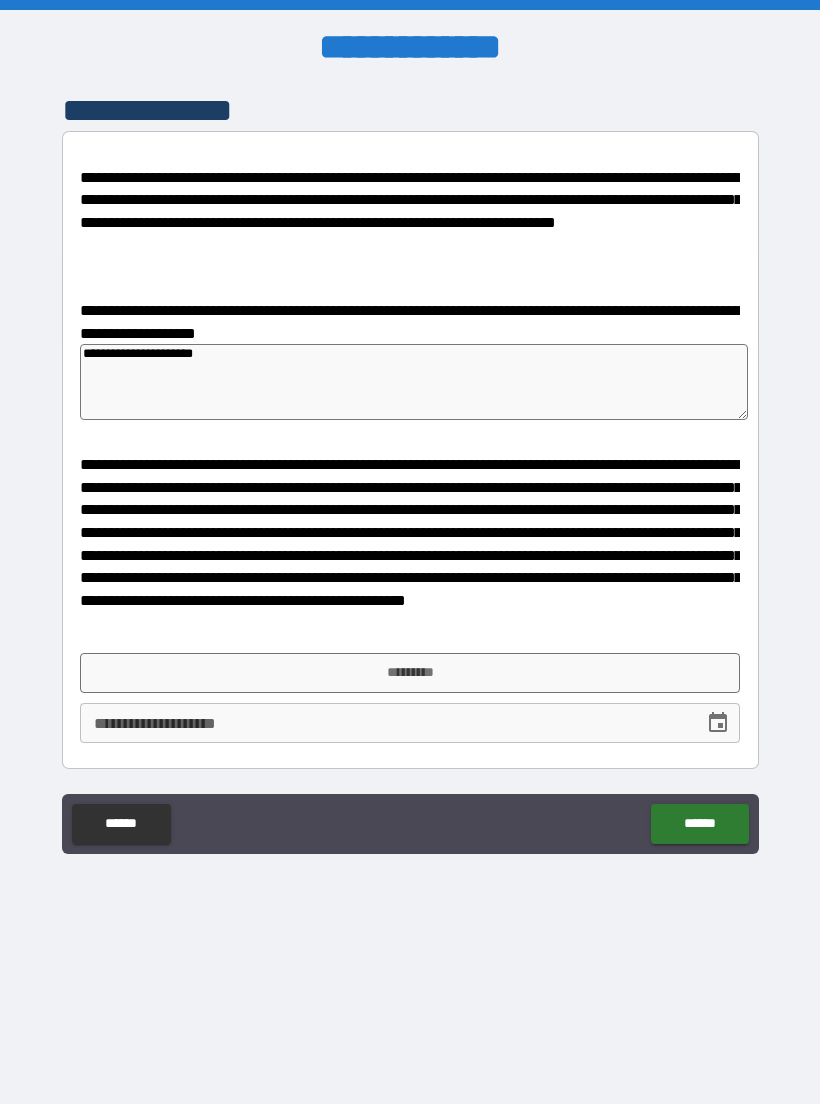 type on "*" 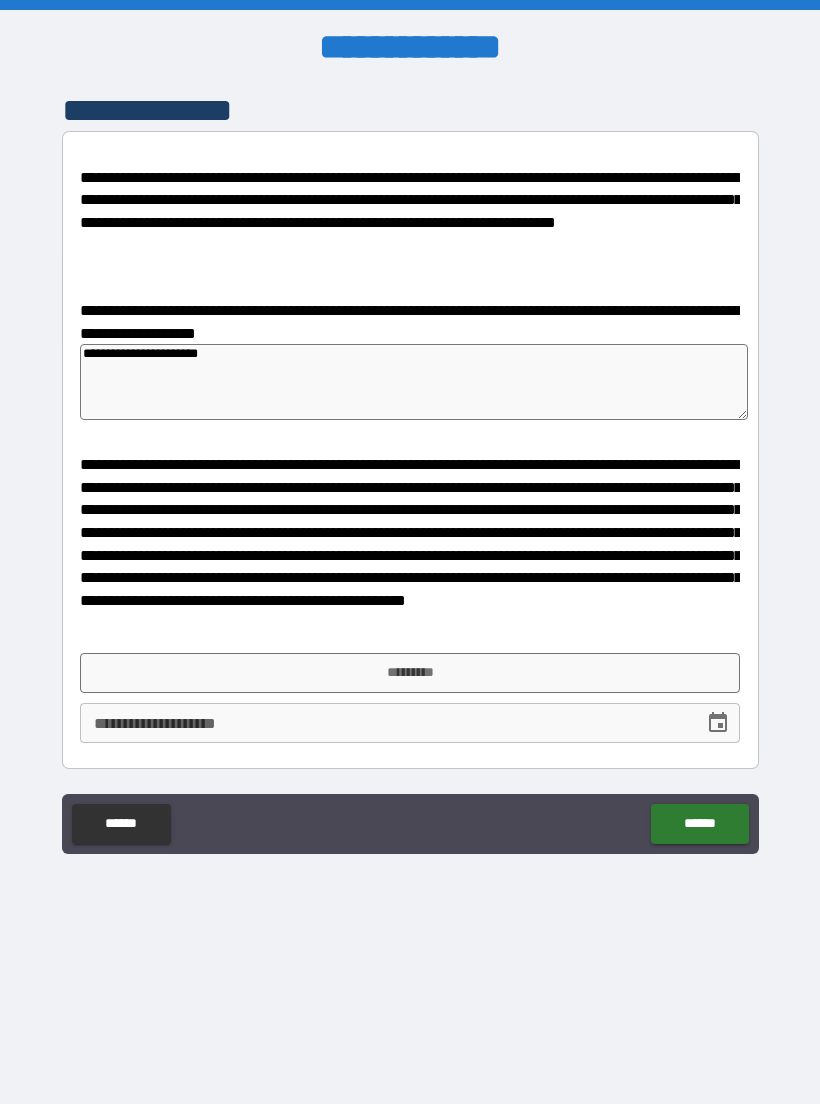 type on "*" 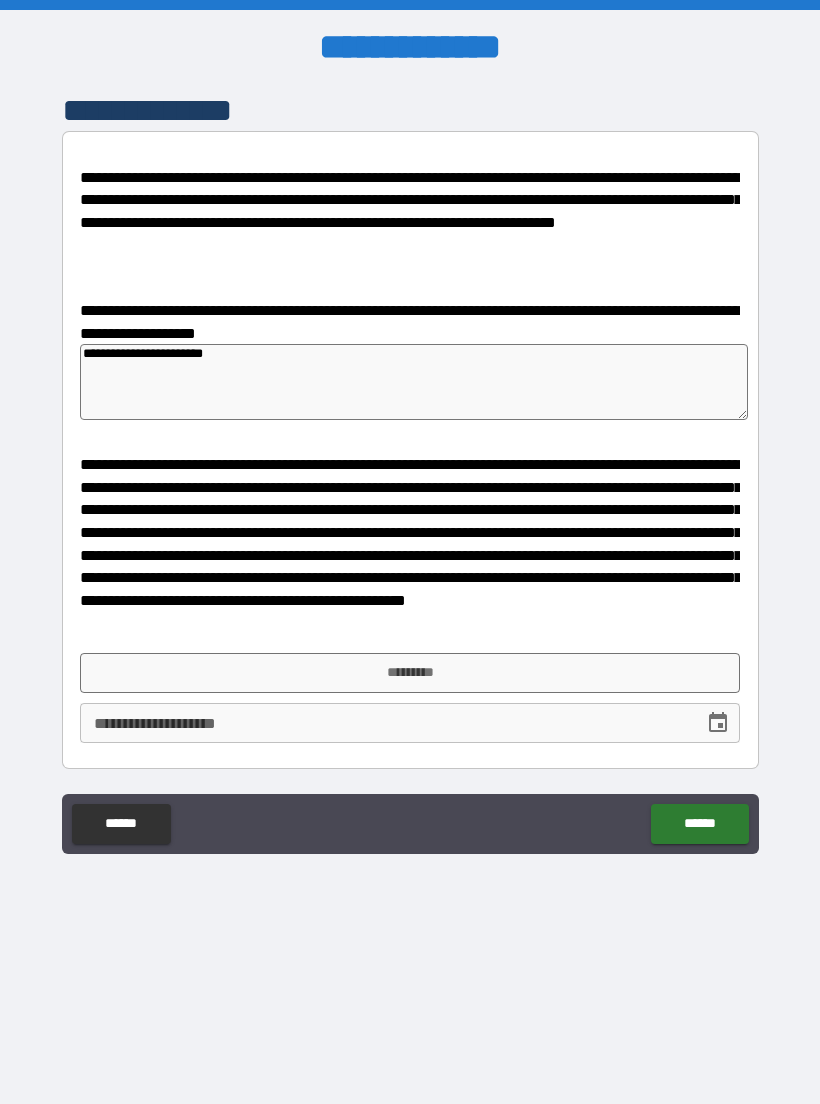 type on "*" 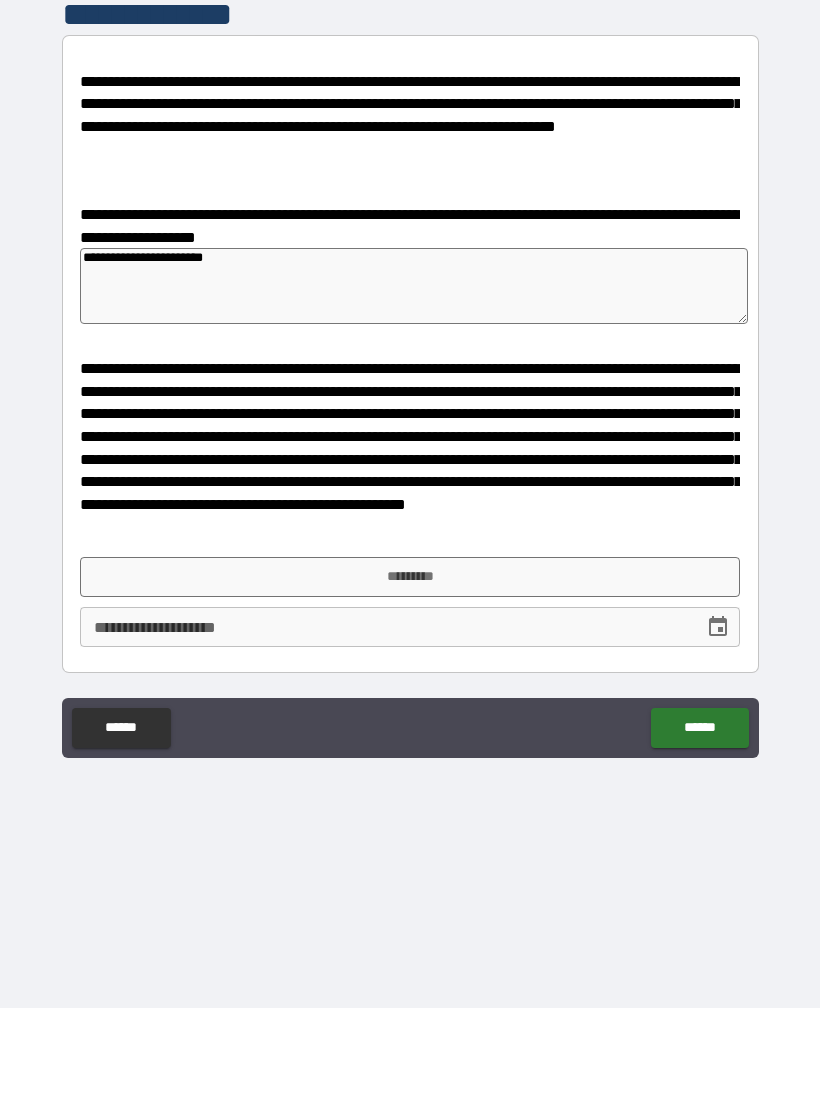 type on "**********" 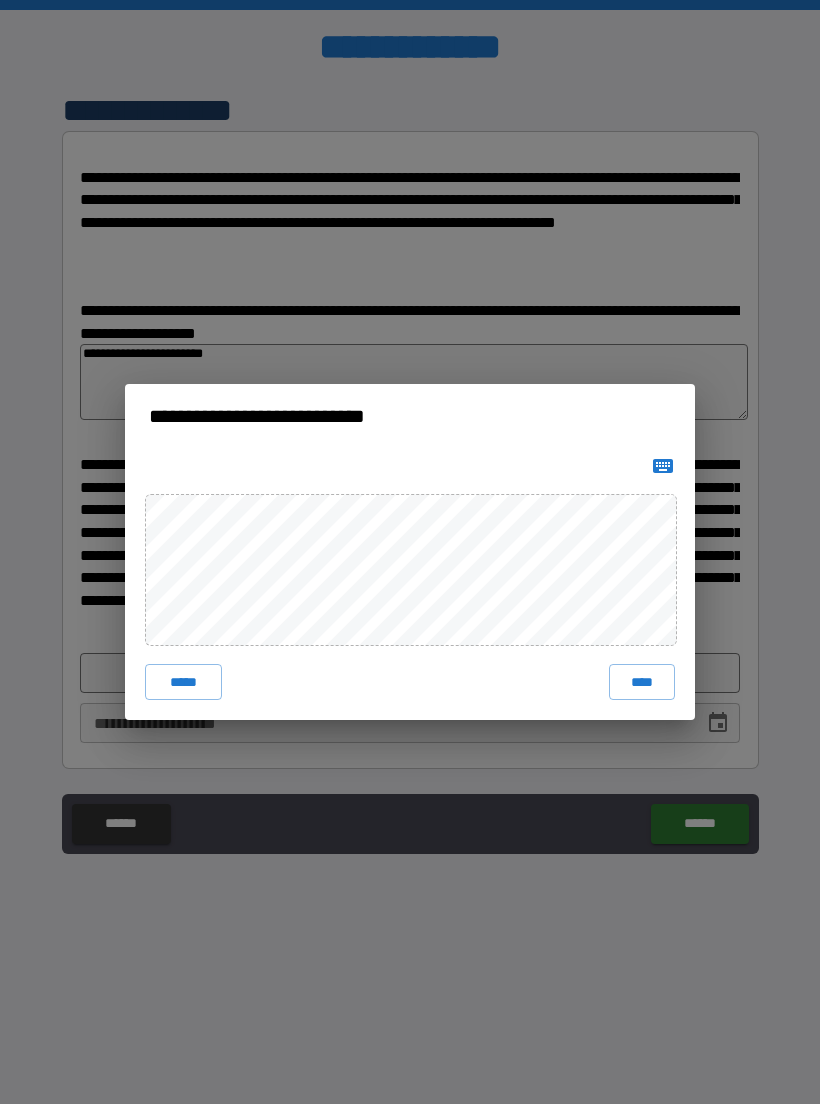 click on "****" at bounding box center (642, 682) 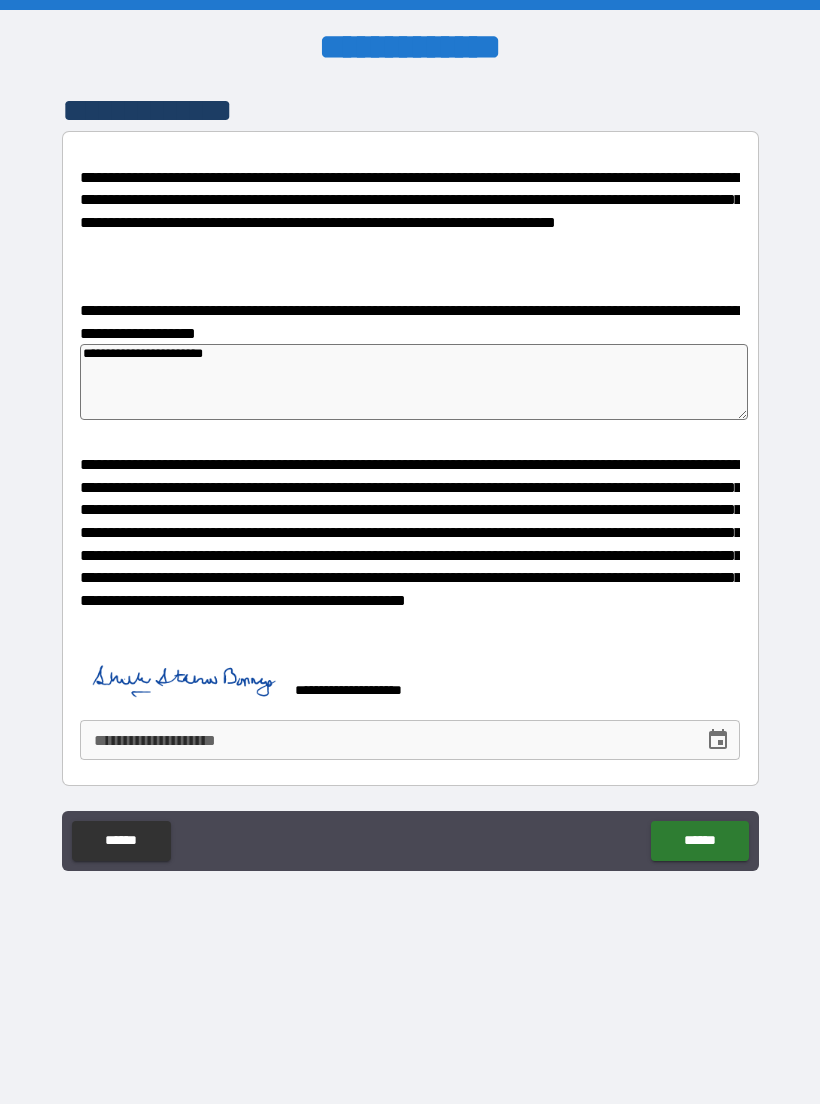type on "*" 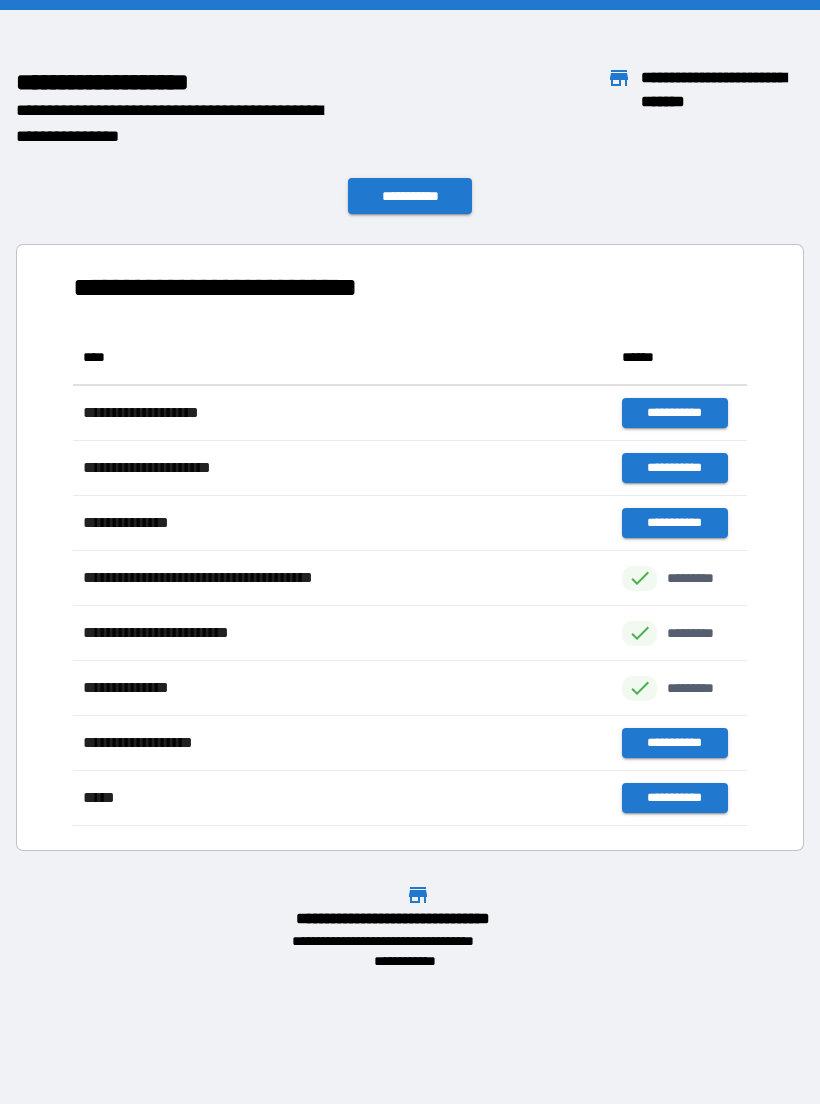 scroll, scrollTop: 496, scrollLeft: 674, axis: both 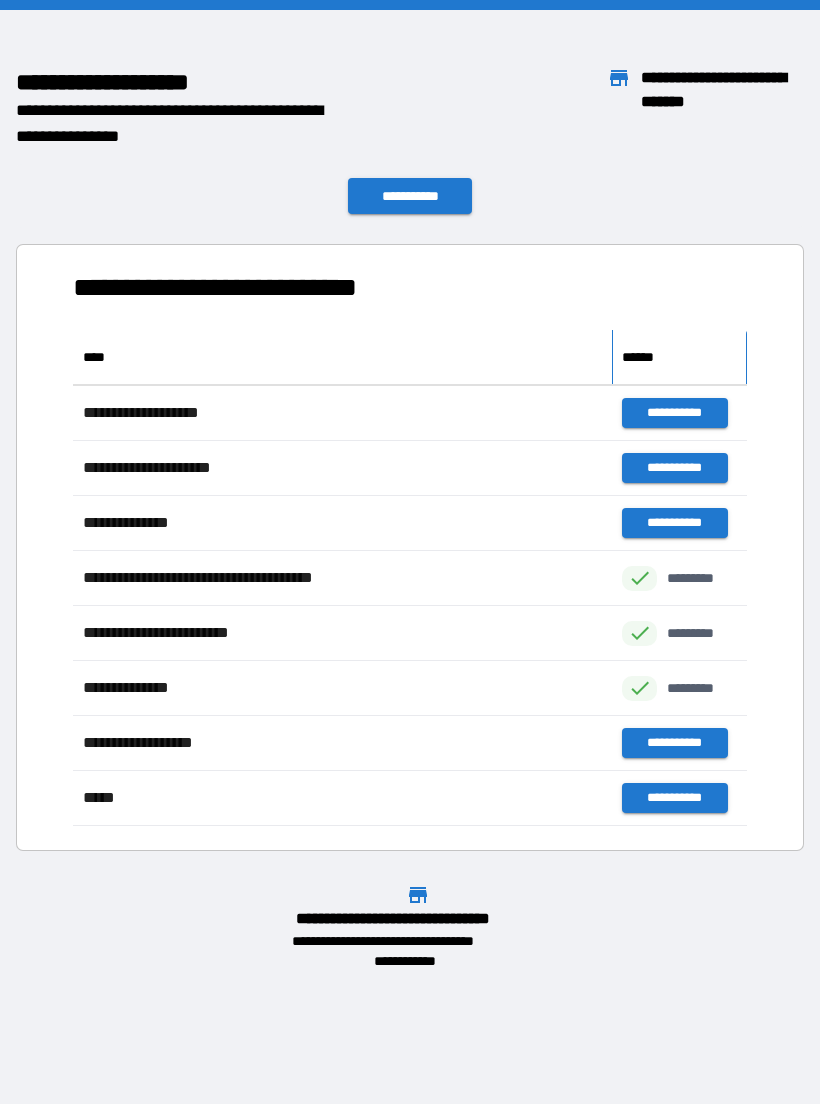 click on "******" at bounding box center (679, 357) 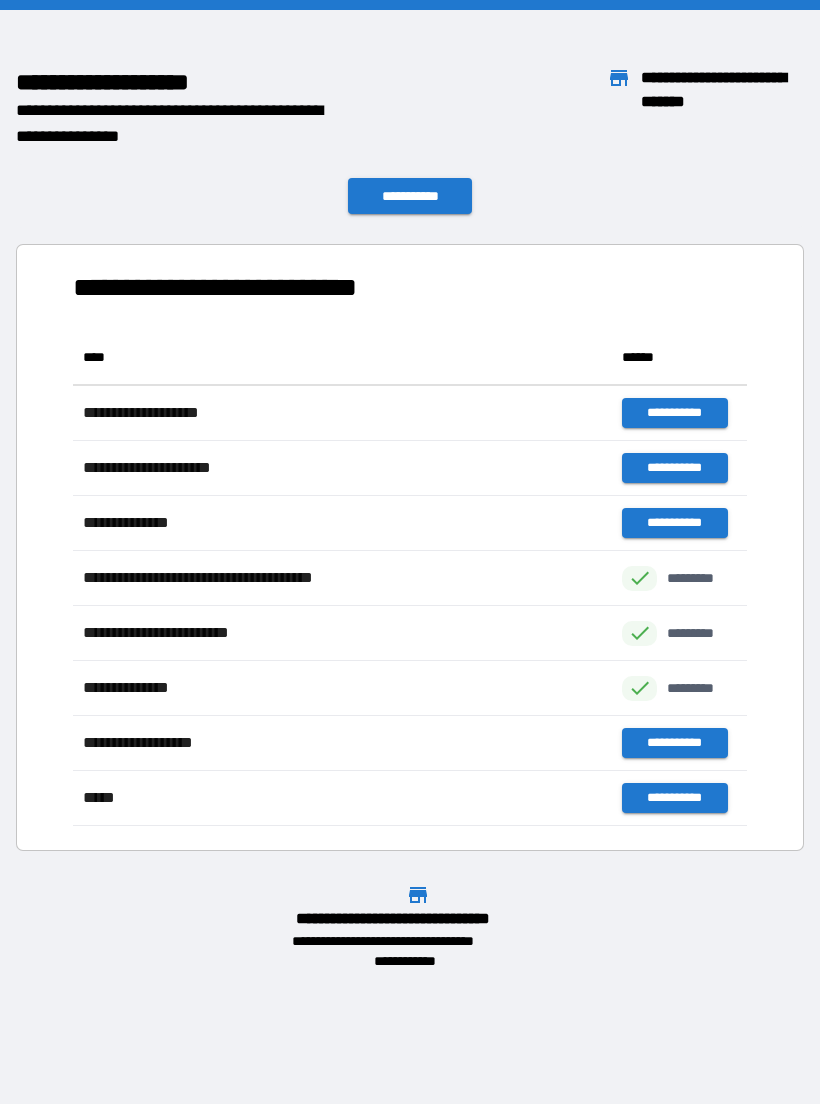 click on "**********" at bounding box center (674, 413) 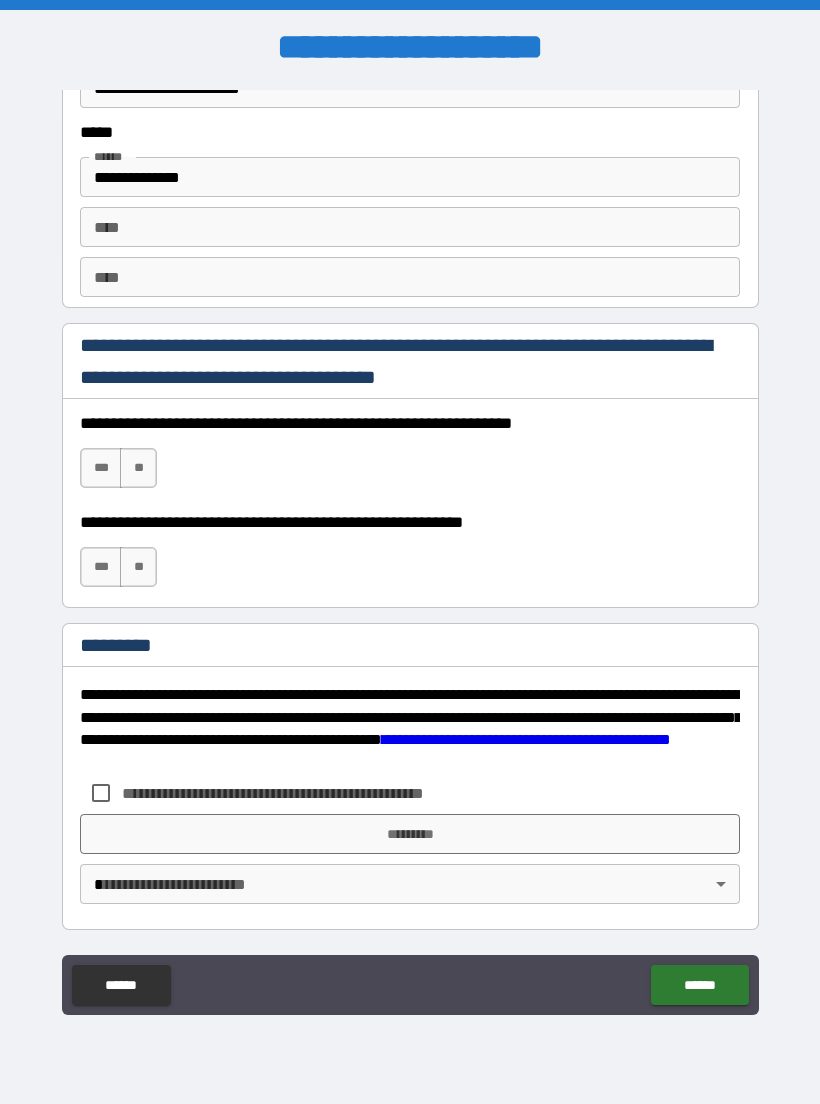scroll, scrollTop: 2761, scrollLeft: 0, axis: vertical 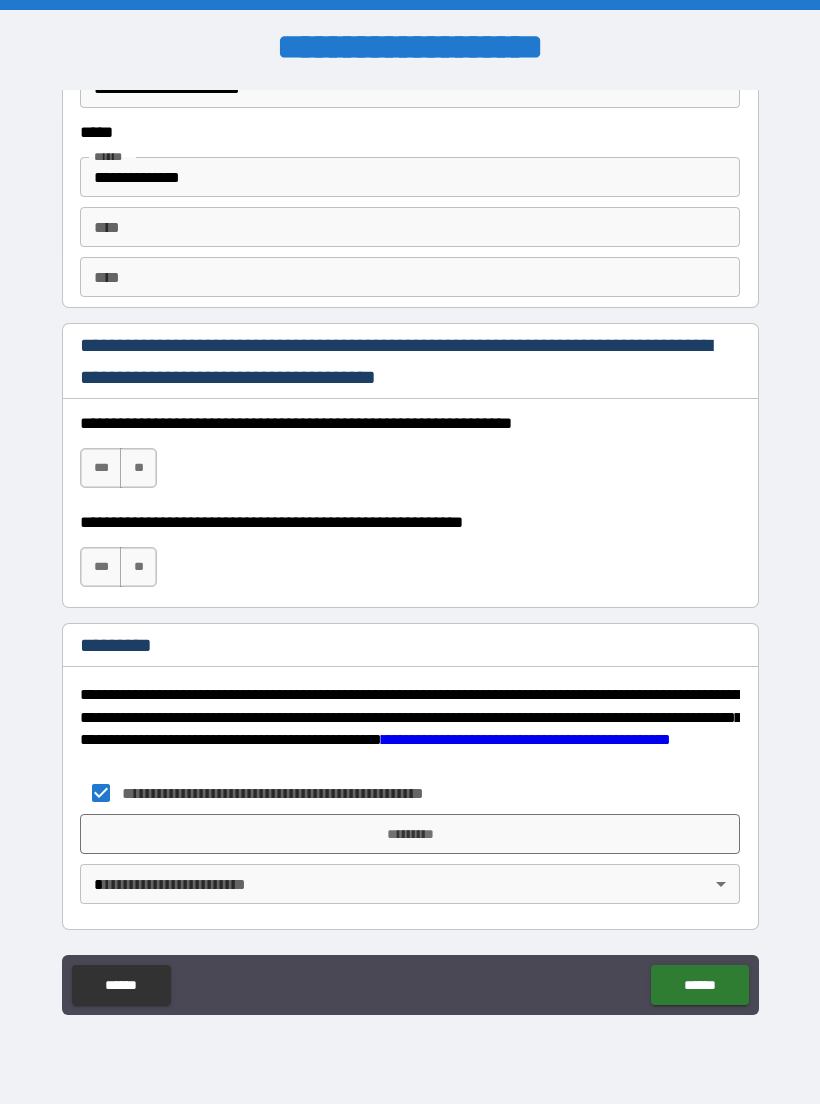 click on "**********" at bounding box center (410, 552) 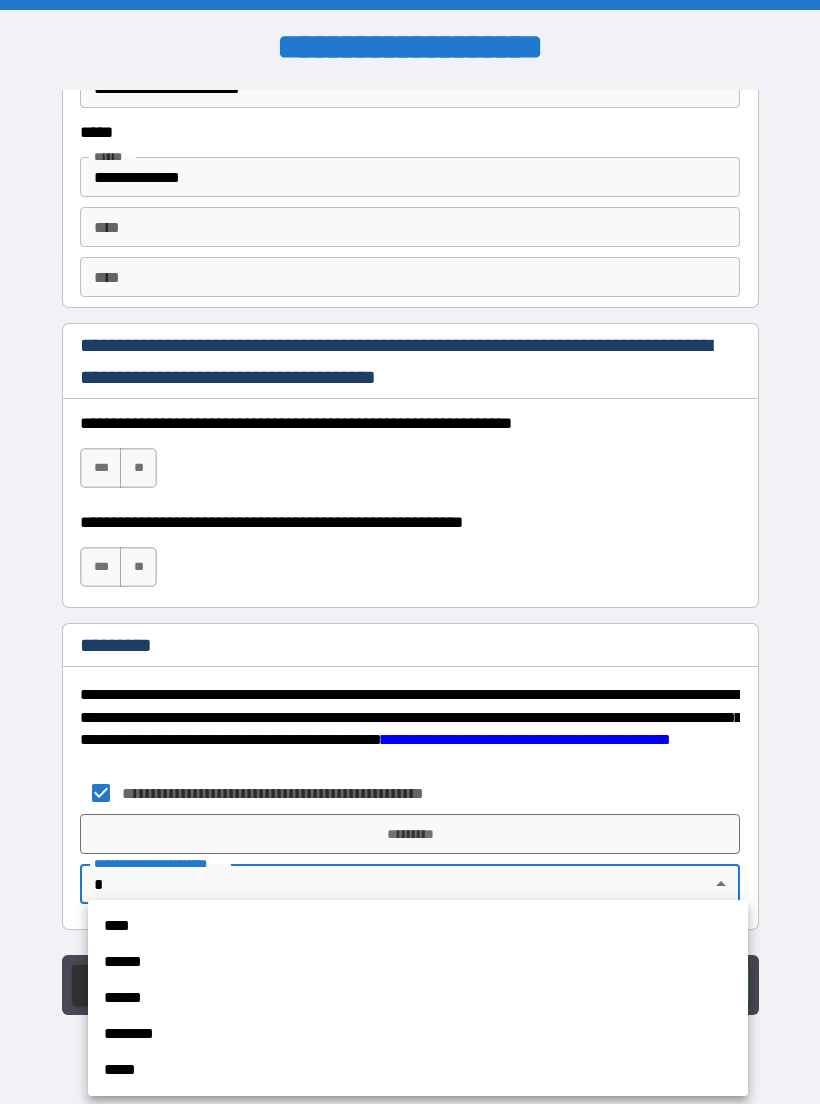 click on "**** ****** ****** ******** *****" at bounding box center [418, 998] 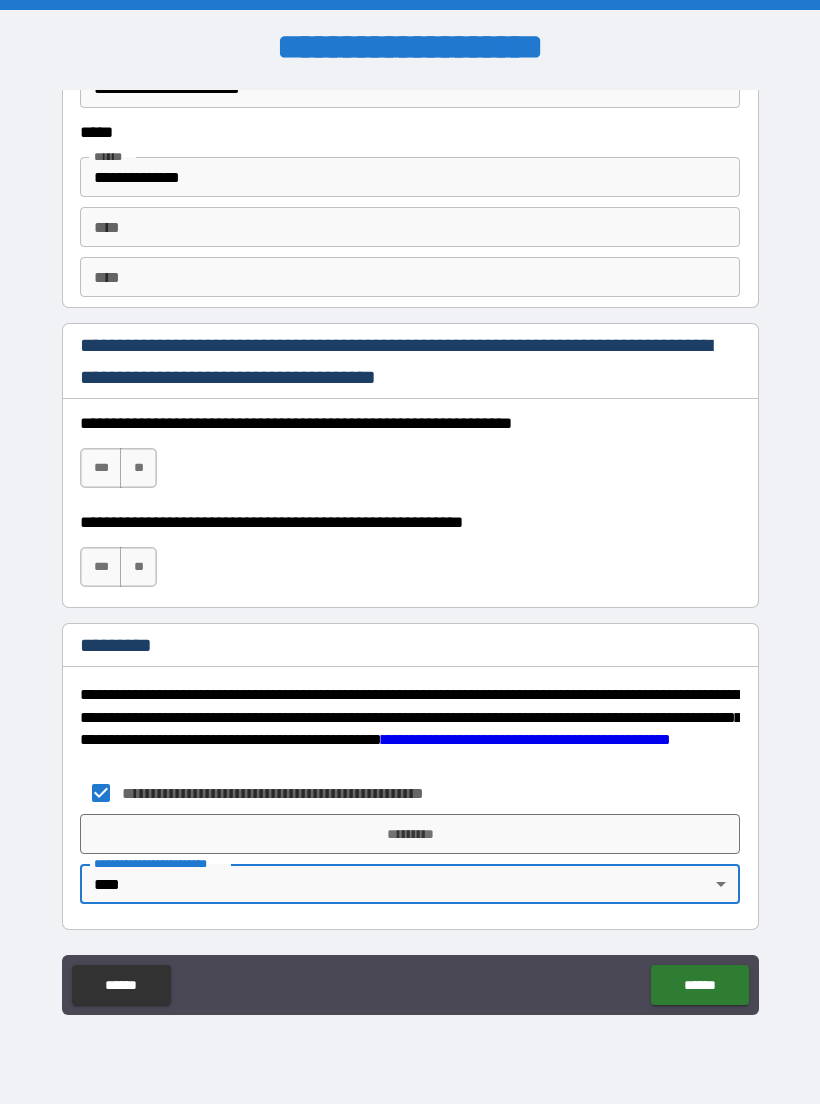 type on "*" 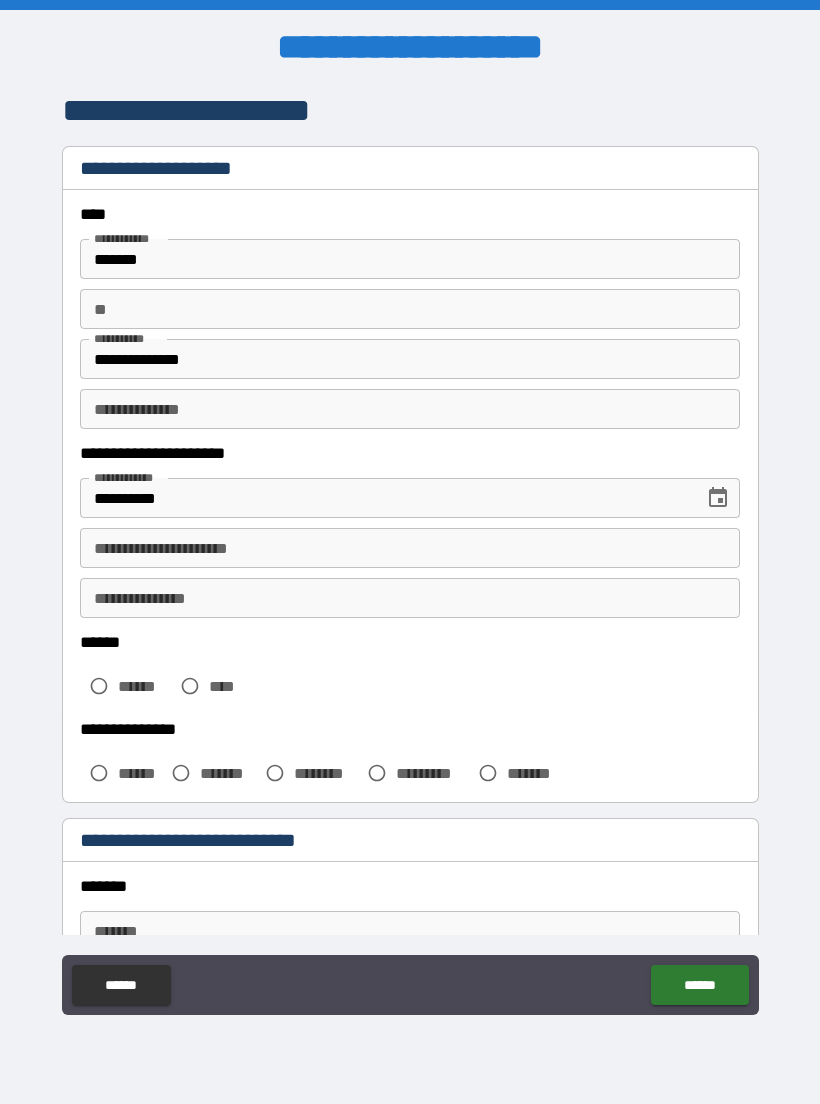 scroll, scrollTop: 0, scrollLeft: 0, axis: both 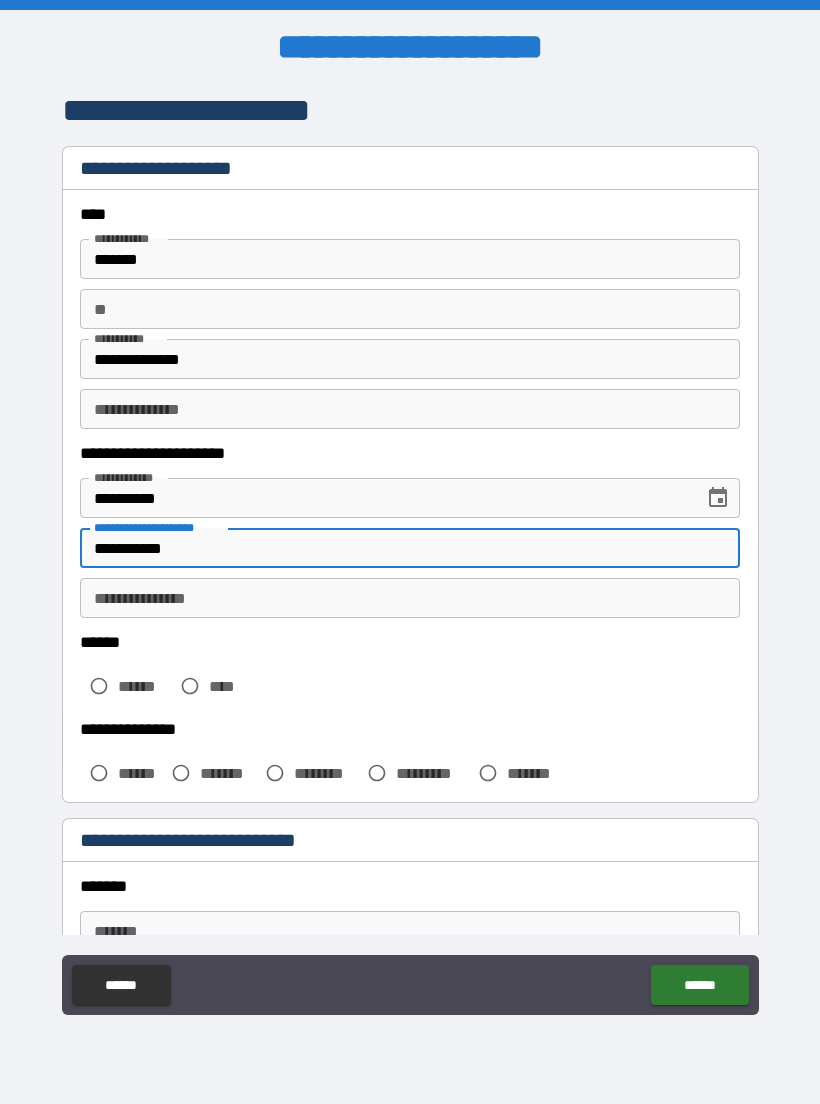 type on "**********" 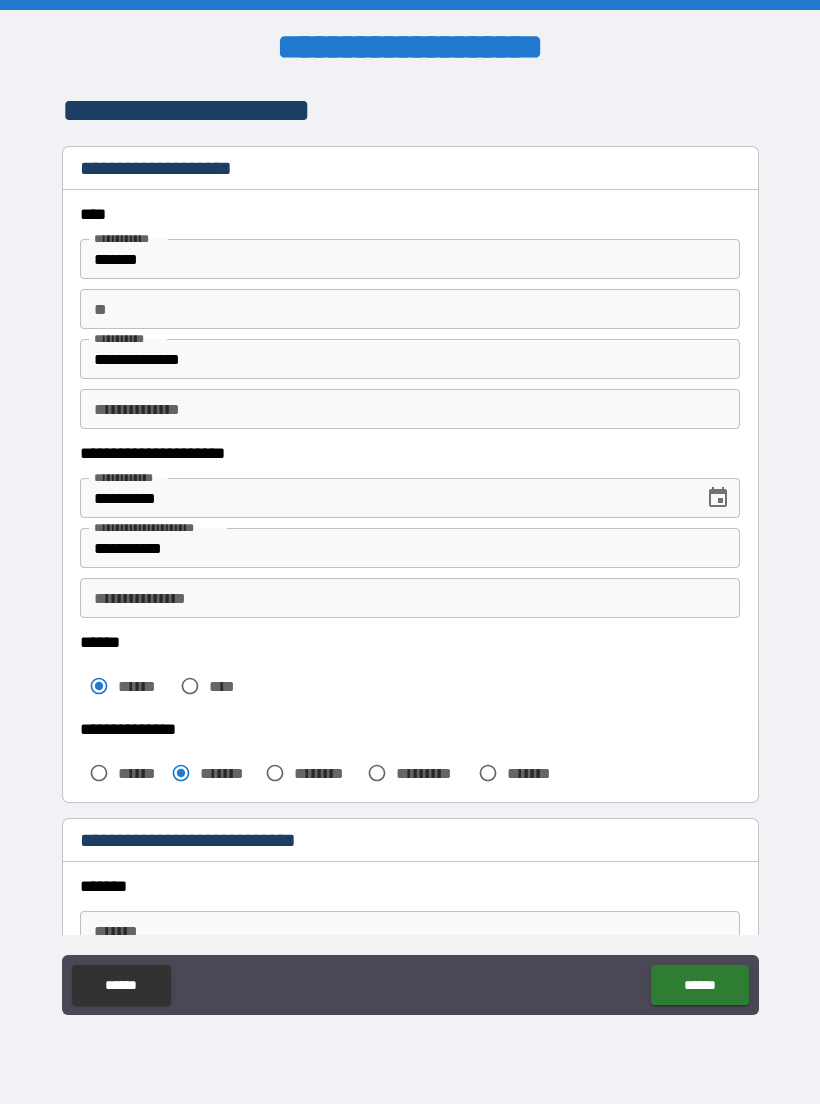 click on "*******" at bounding box center [410, 886] 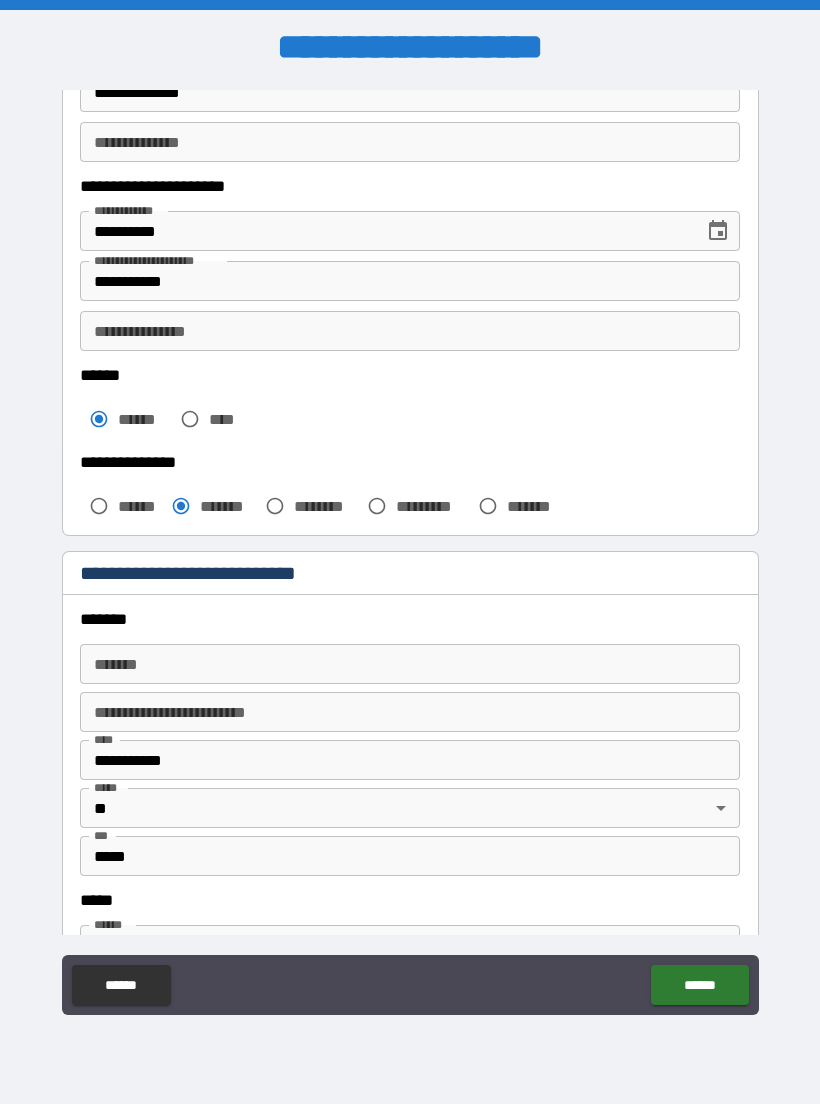 scroll, scrollTop: 281, scrollLeft: 0, axis: vertical 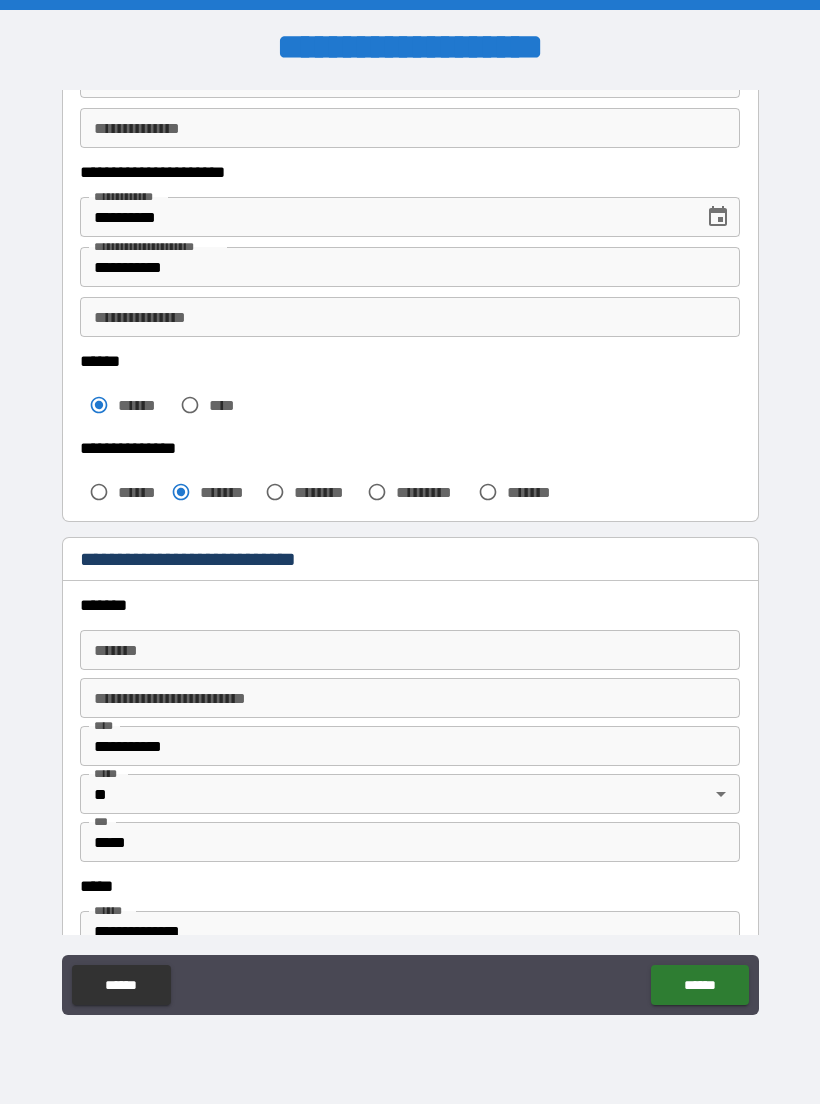 click on "******* *******" at bounding box center [410, 650] 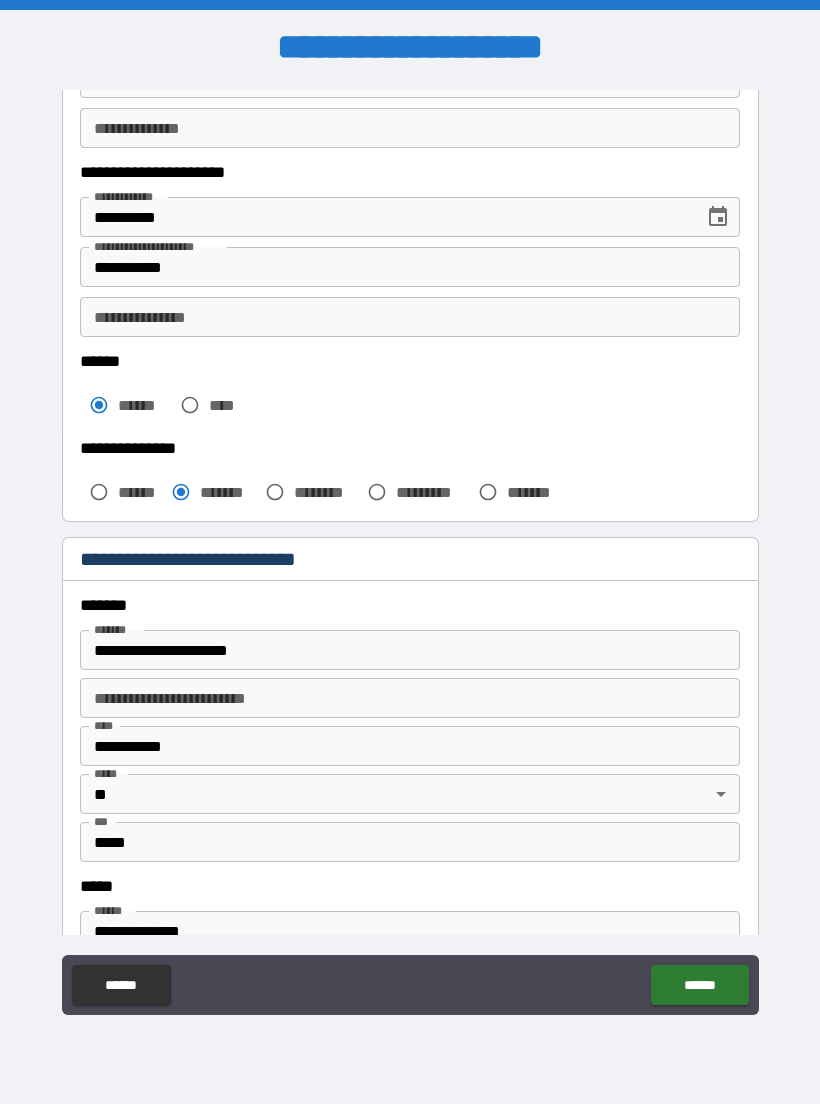 type on "**********" 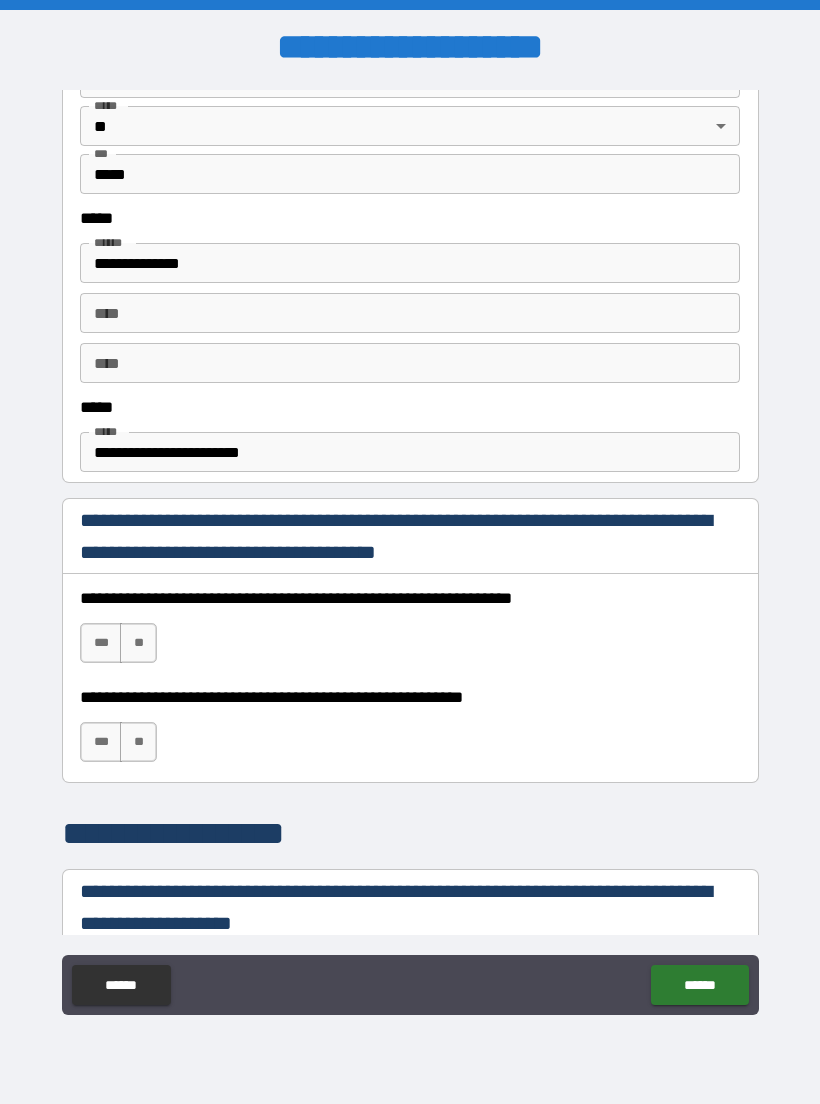 scroll, scrollTop: 950, scrollLeft: 0, axis: vertical 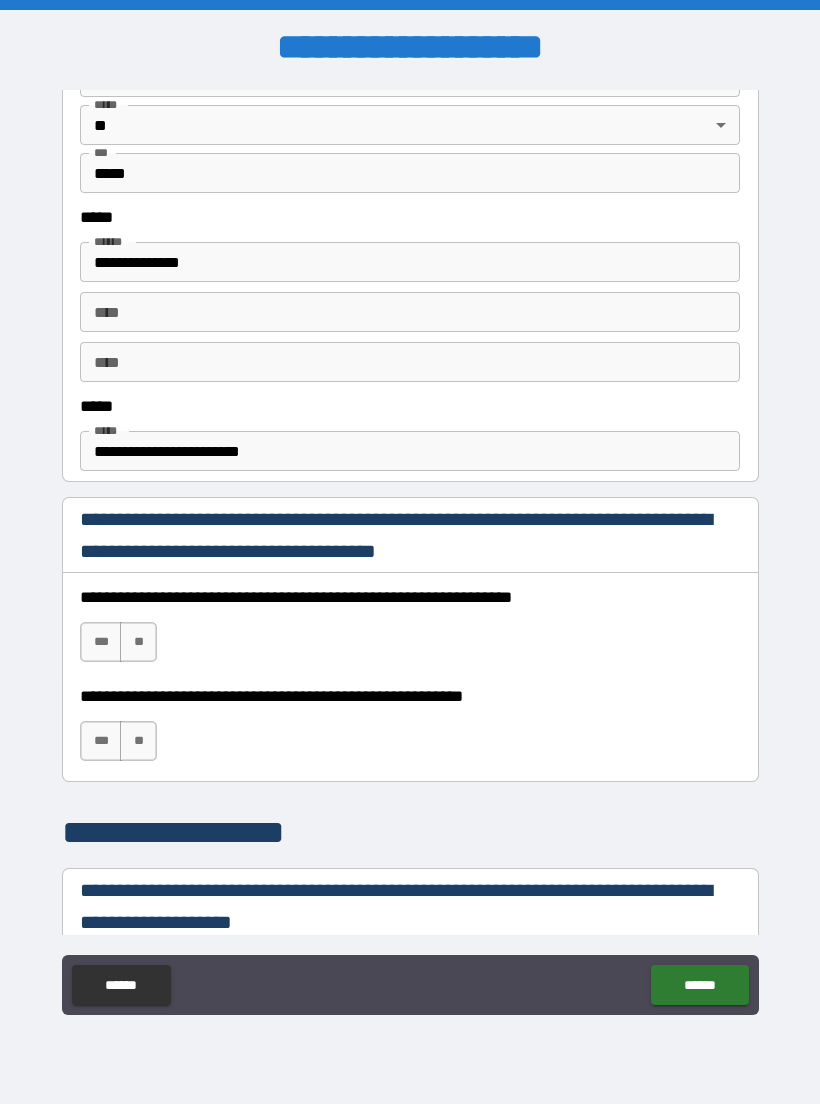 click on "***" at bounding box center [101, 642] 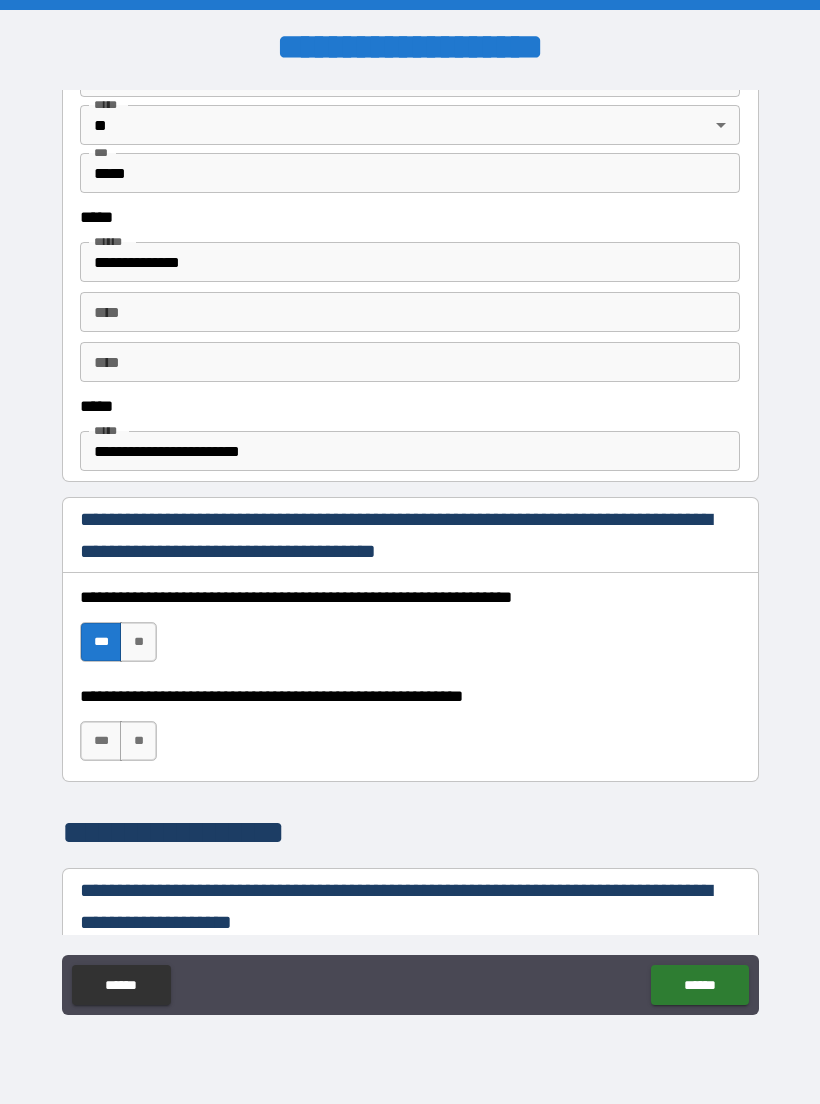 click on "***" at bounding box center [101, 741] 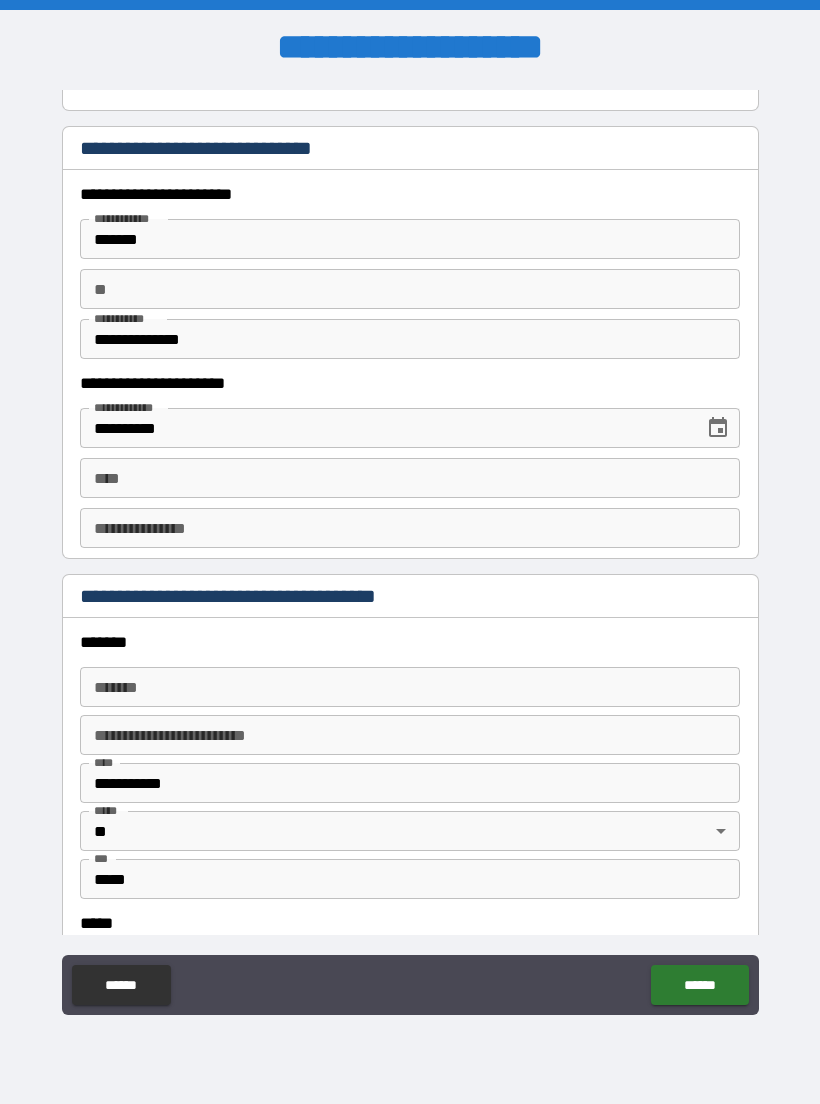 scroll, scrollTop: 1864, scrollLeft: 0, axis: vertical 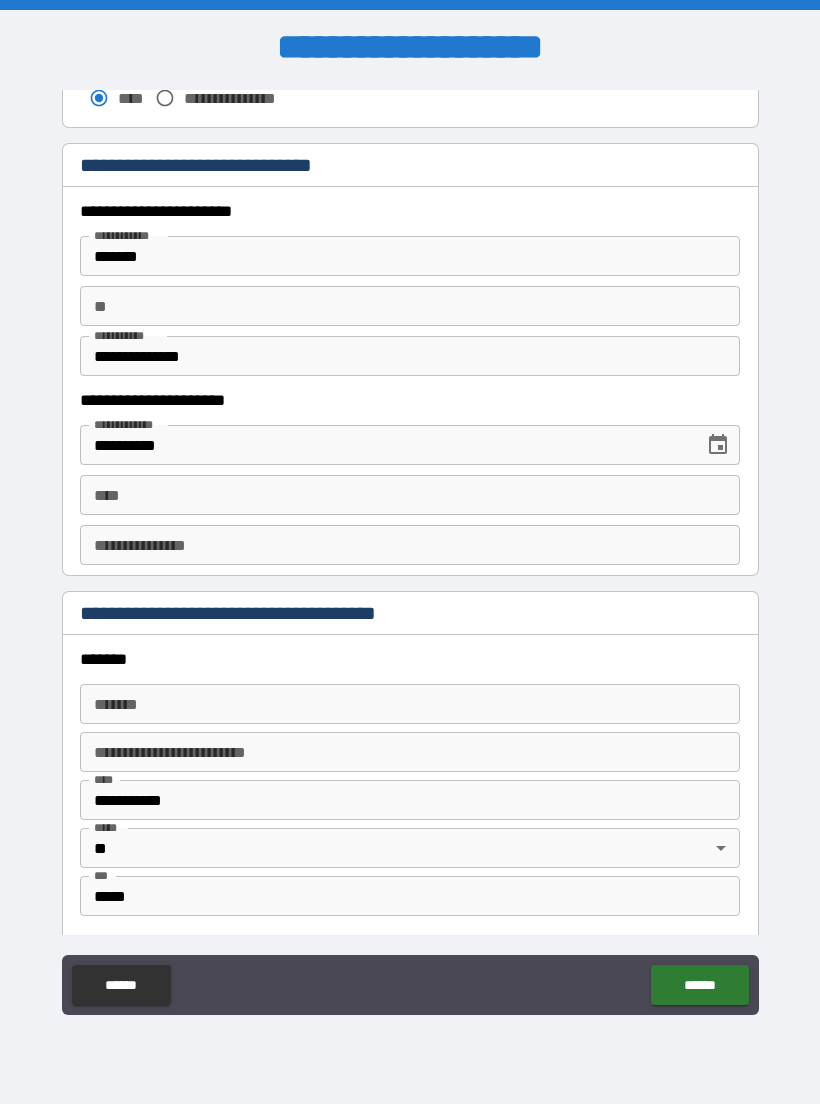 click on "**** ****" at bounding box center (410, 495) 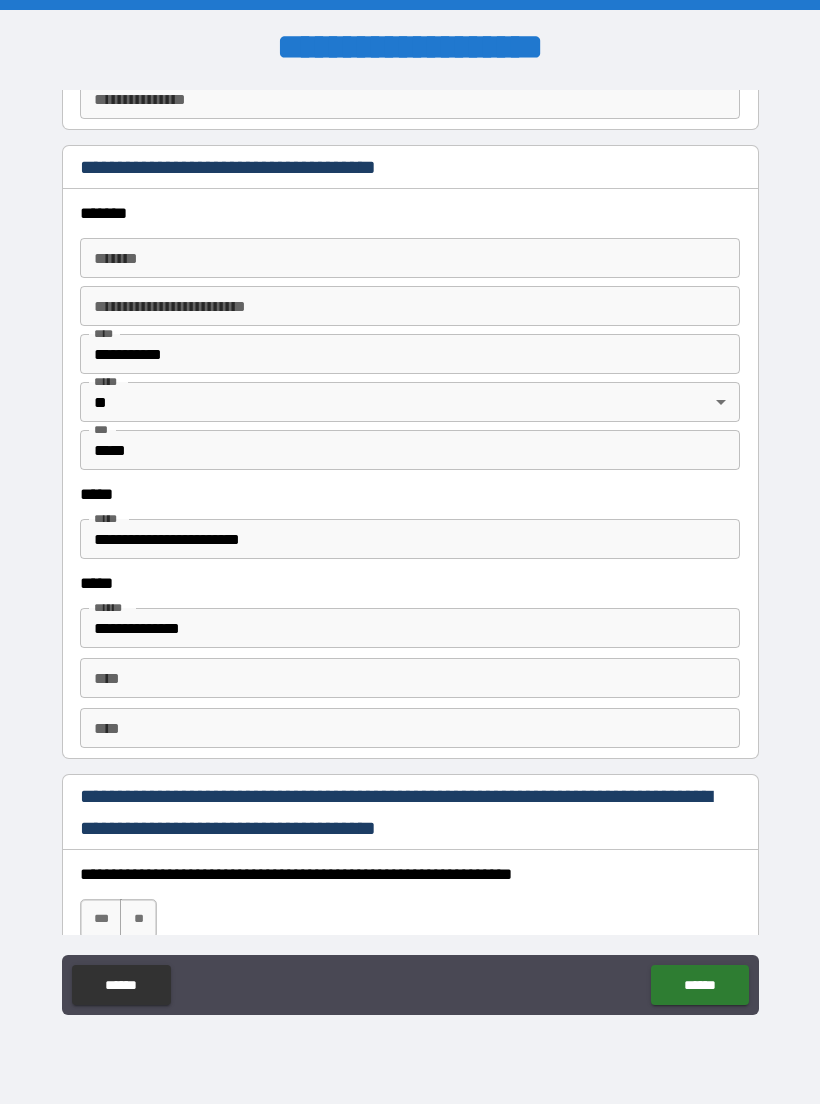 scroll, scrollTop: 2312, scrollLeft: 0, axis: vertical 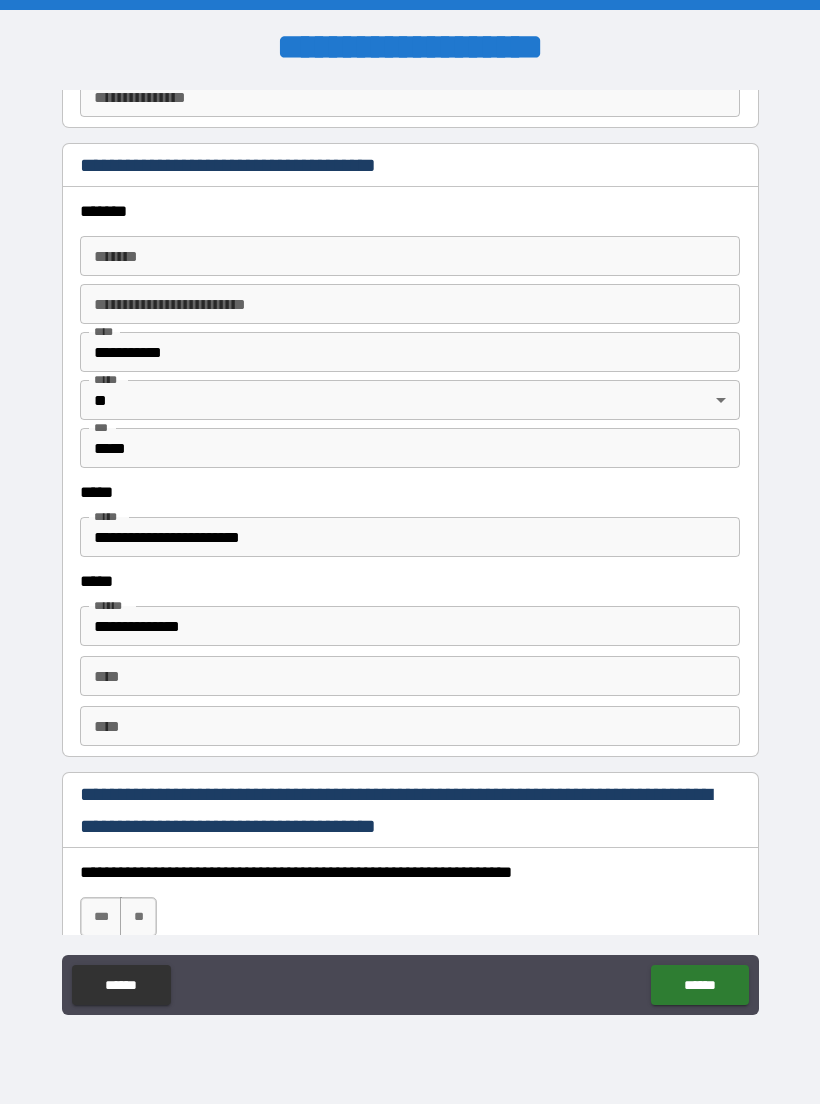 type on "**********" 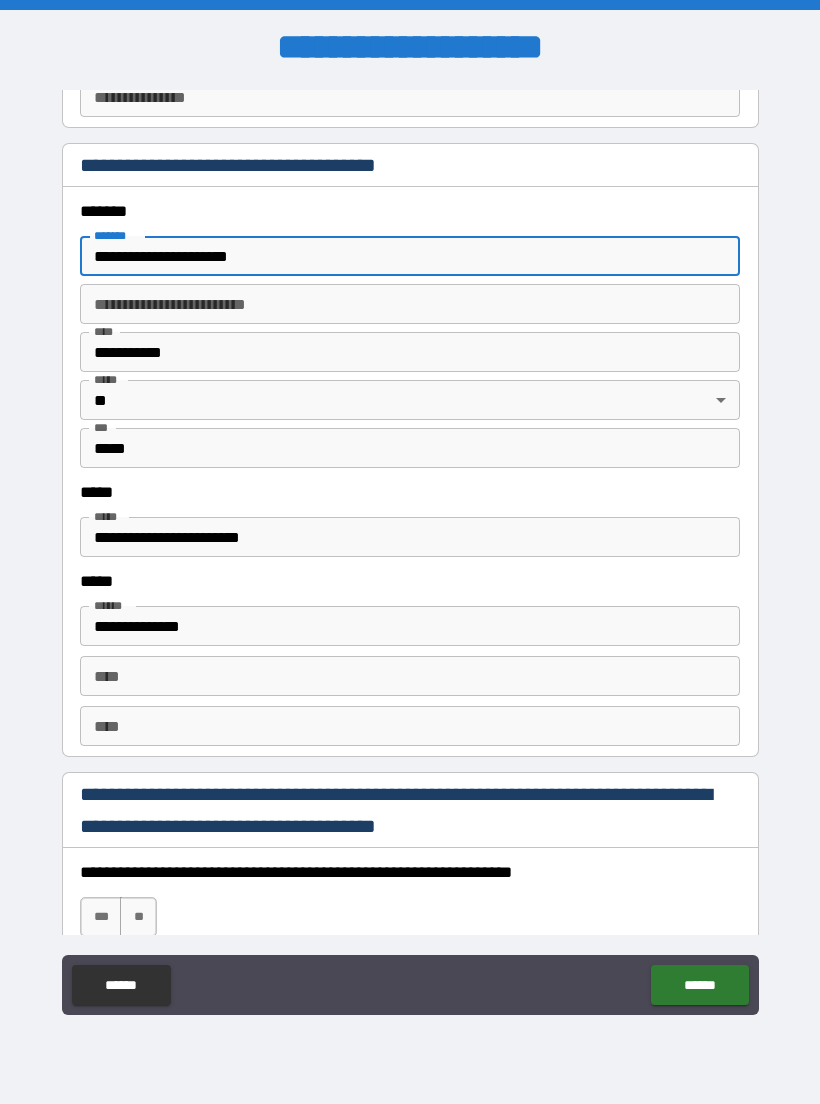 type on "**********" 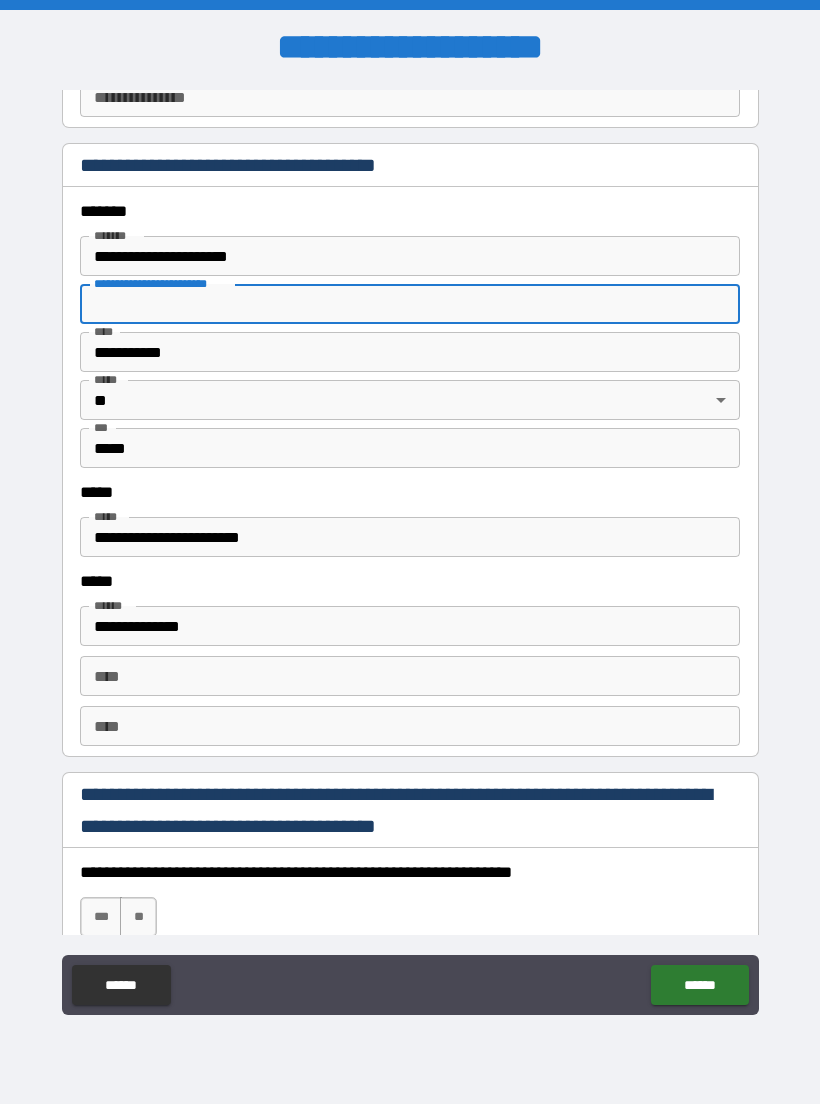 type on "*" 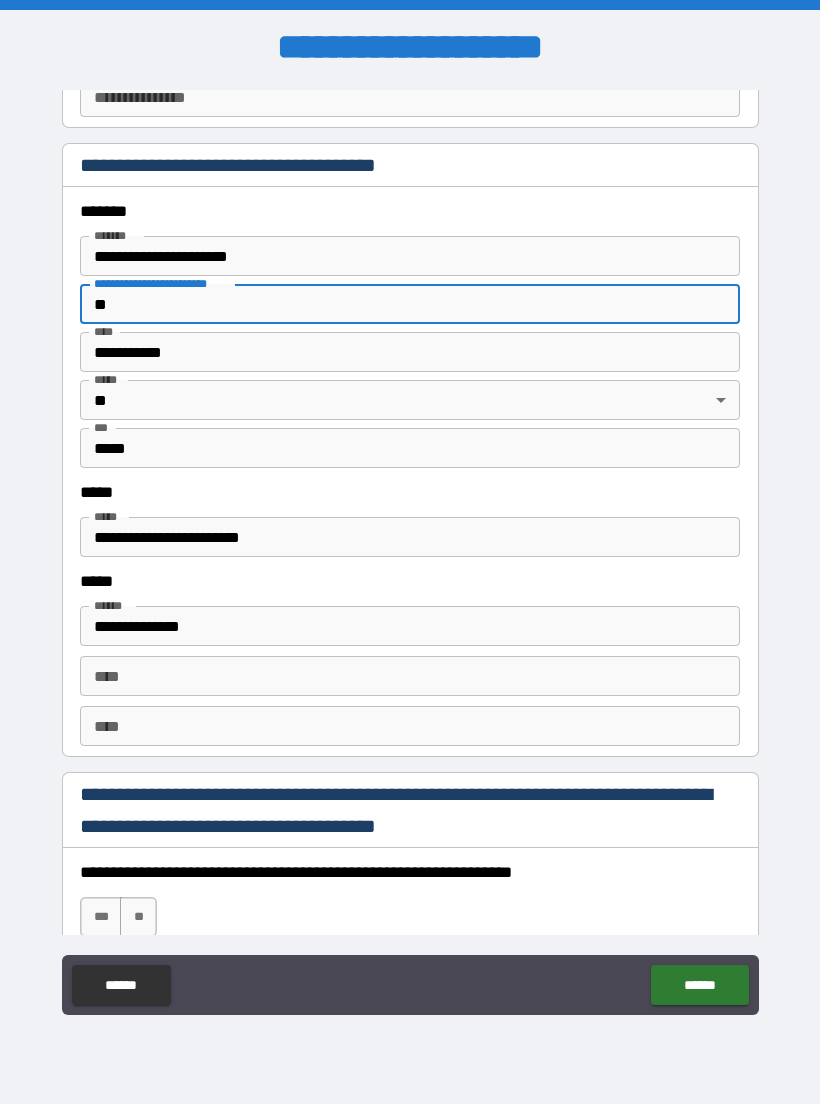 type on "**" 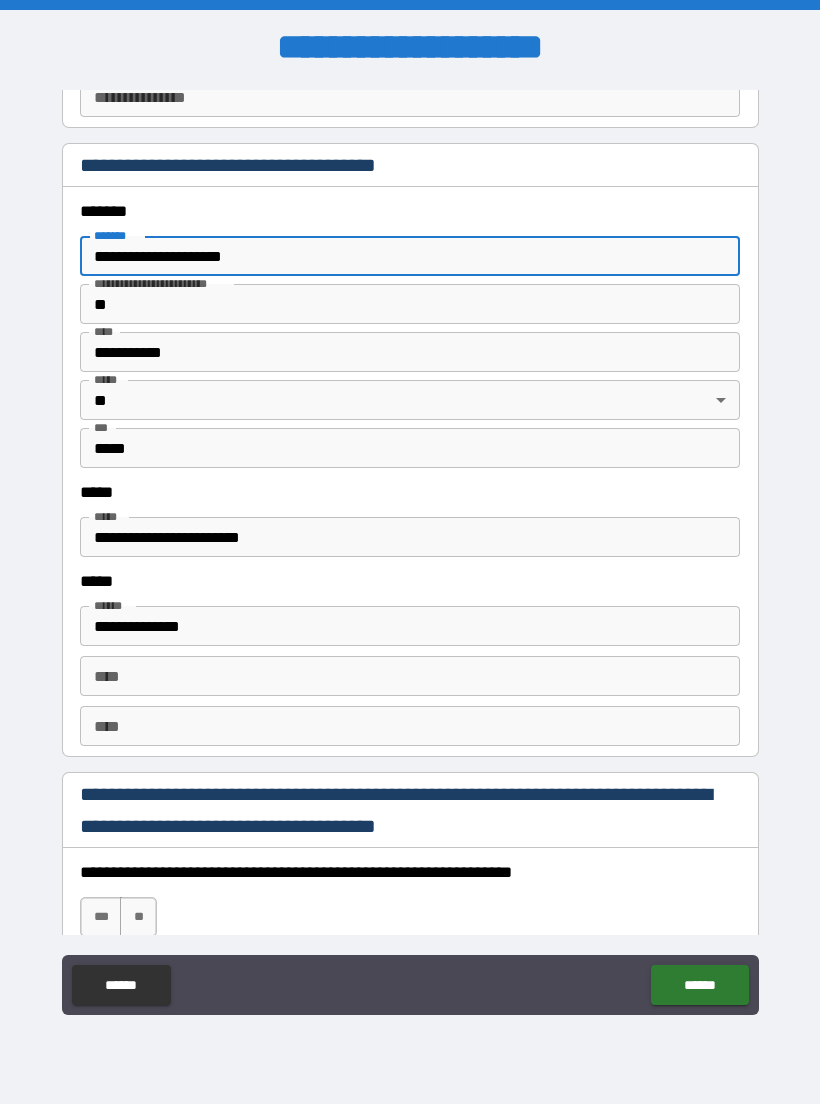 click on "**********" at bounding box center (410, 256) 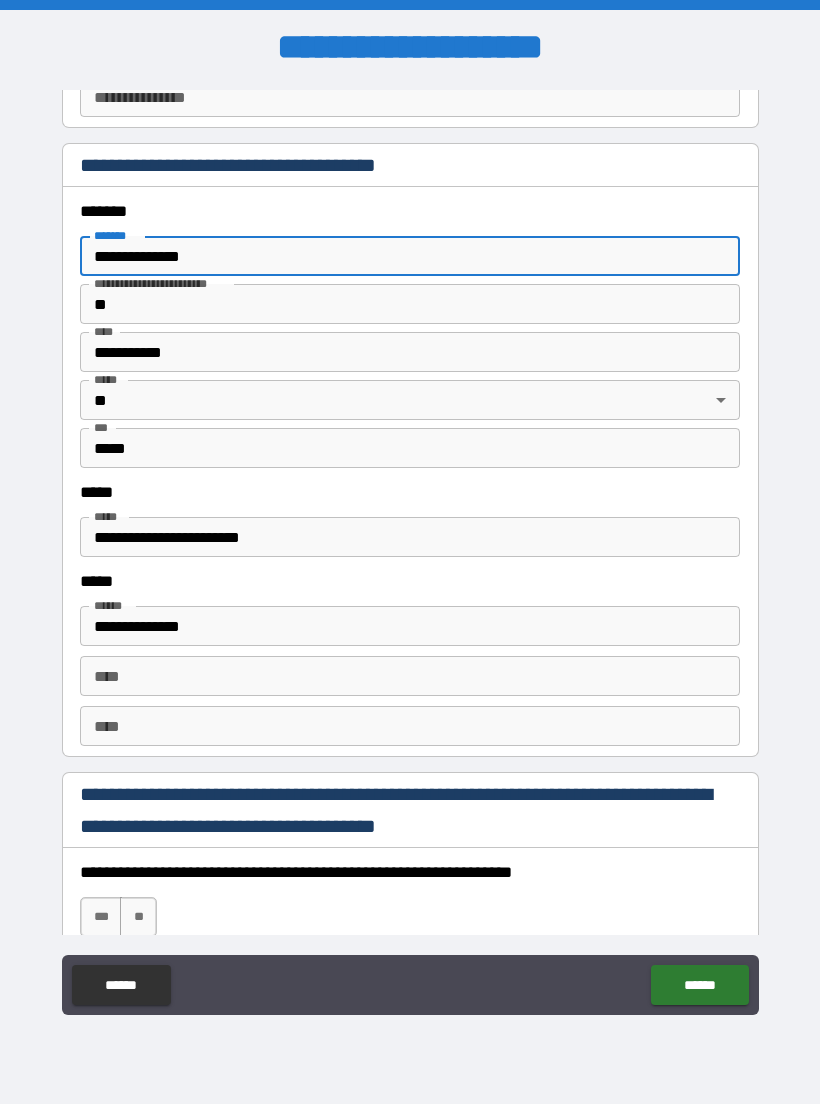 click on "**********" at bounding box center (410, 256) 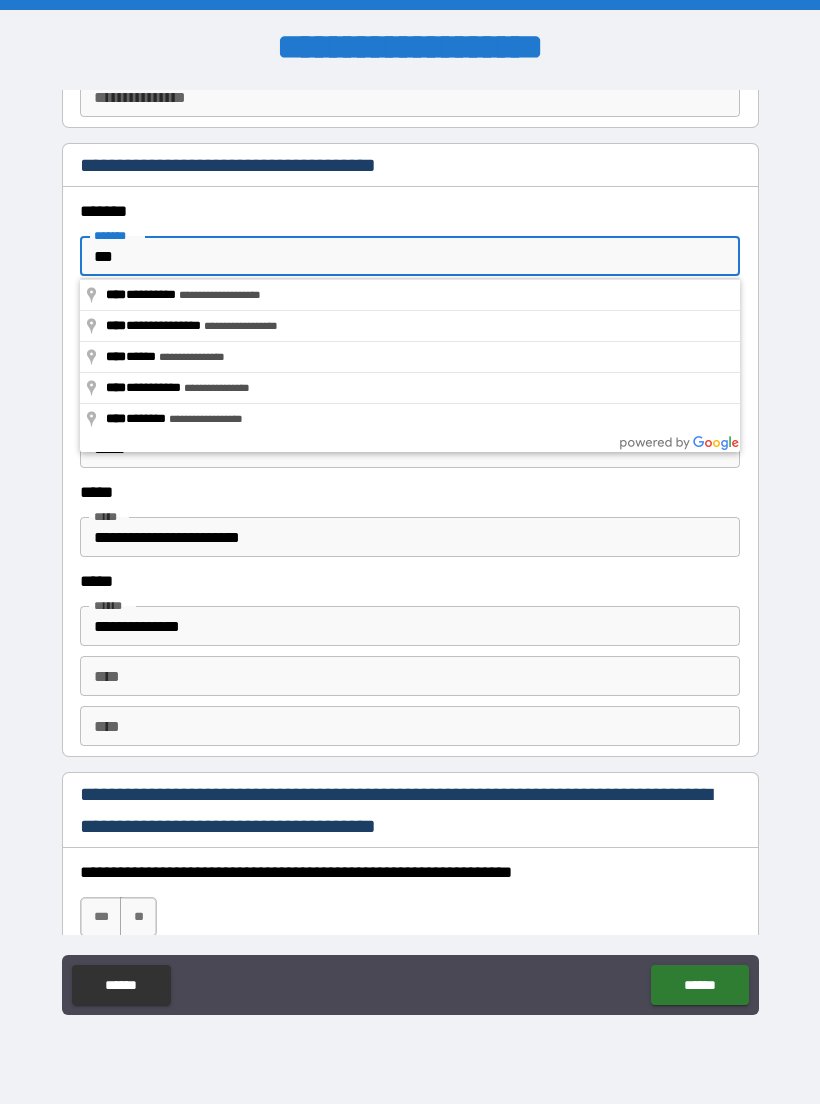 type on "*" 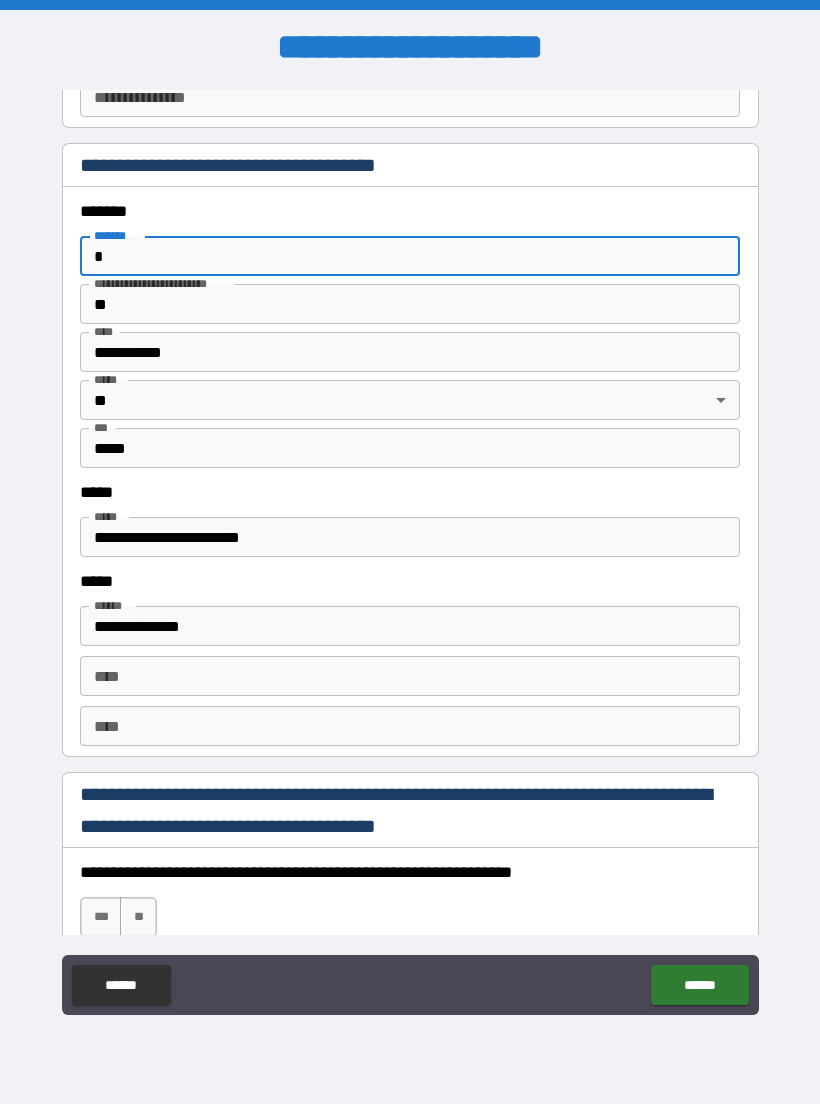 type 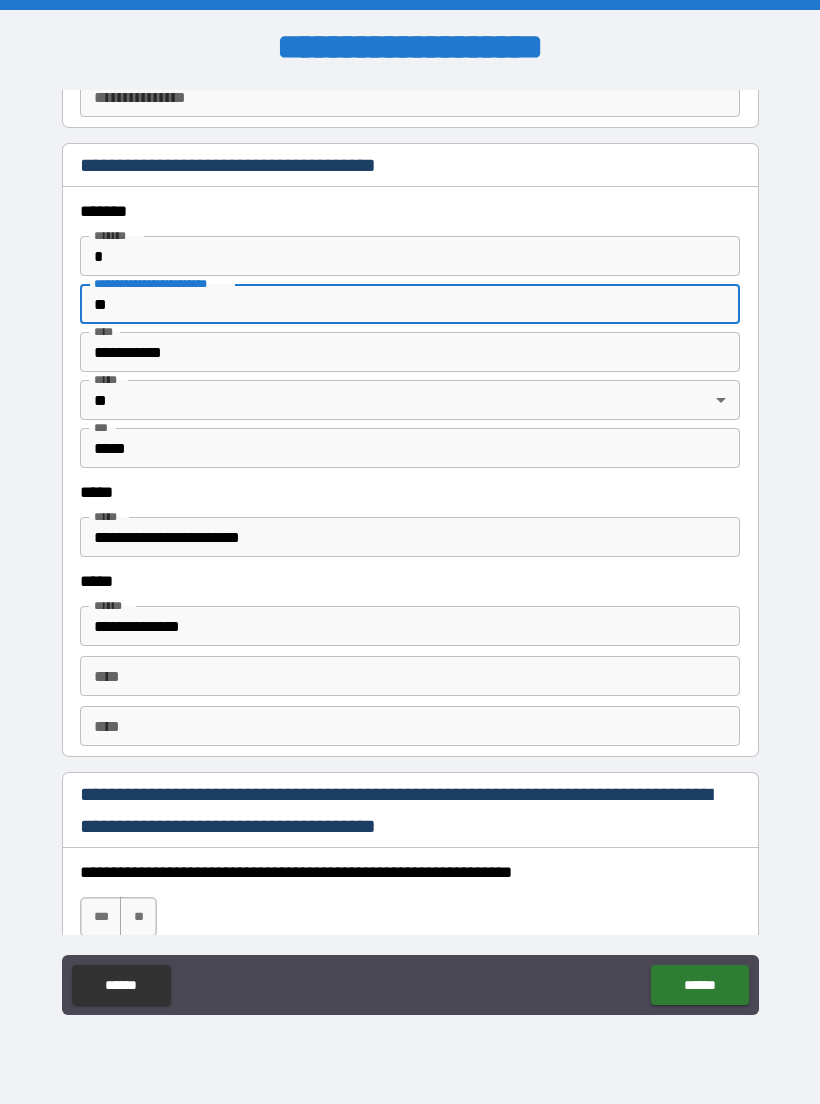 type on "*" 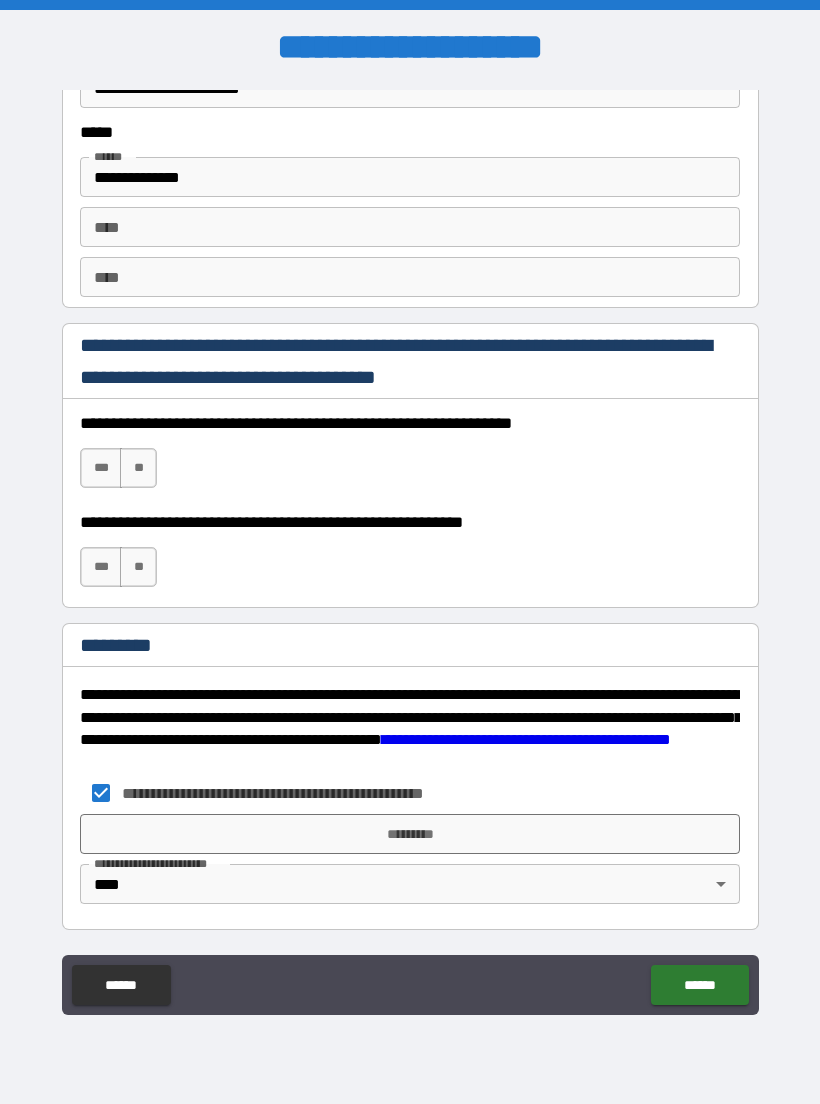 scroll, scrollTop: 2761, scrollLeft: 0, axis: vertical 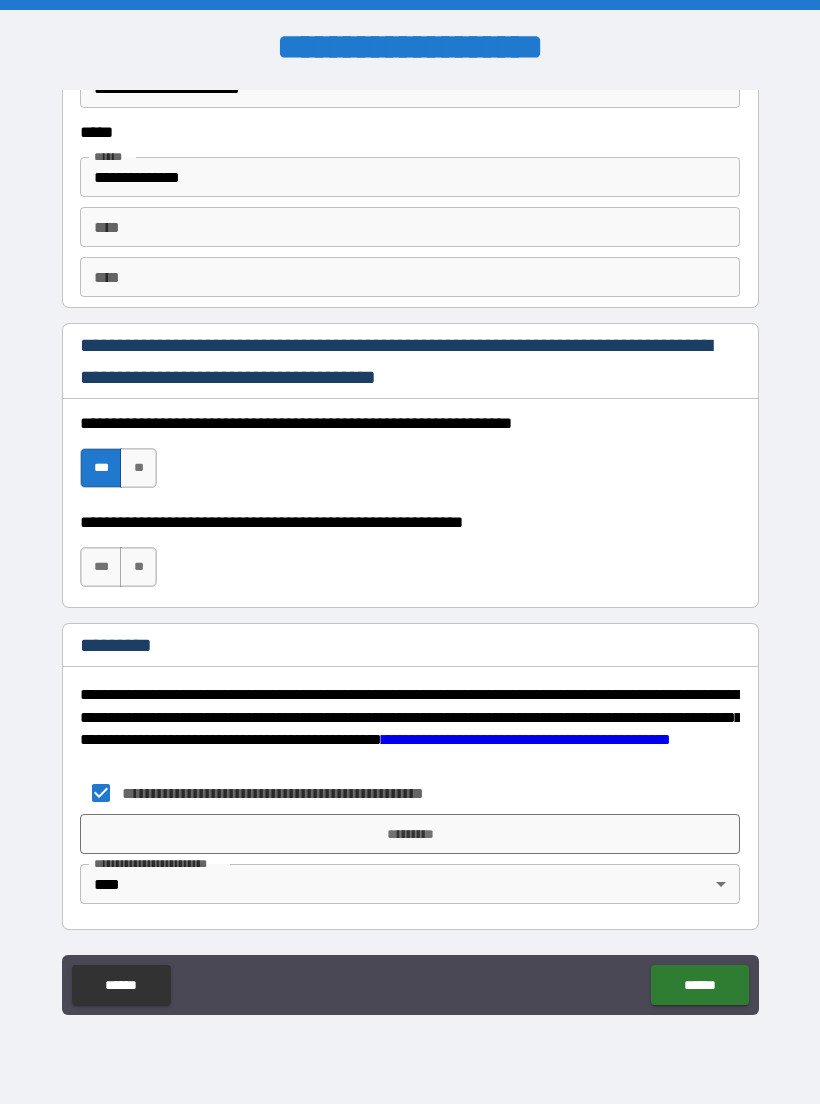 click on "***" at bounding box center (101, 567) 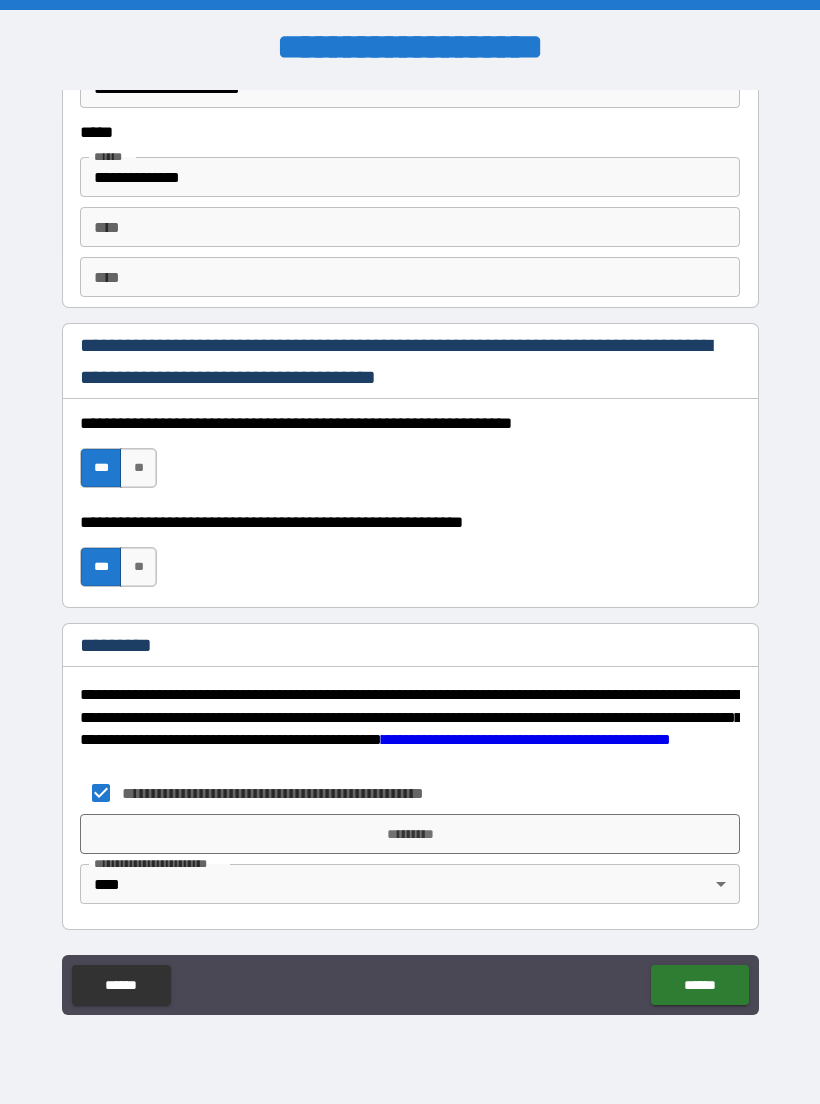 click on "*********" at bounding box center [410, 834] 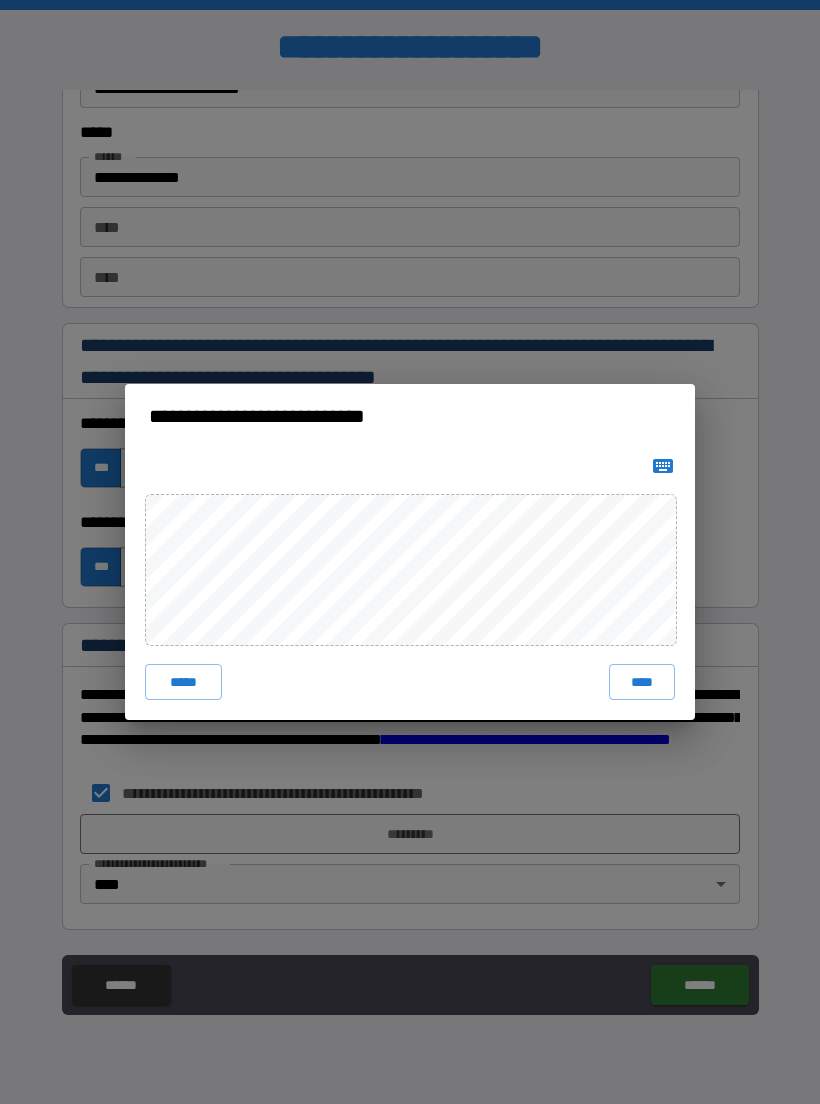 click on "**********" at bounding box center [410, 552] 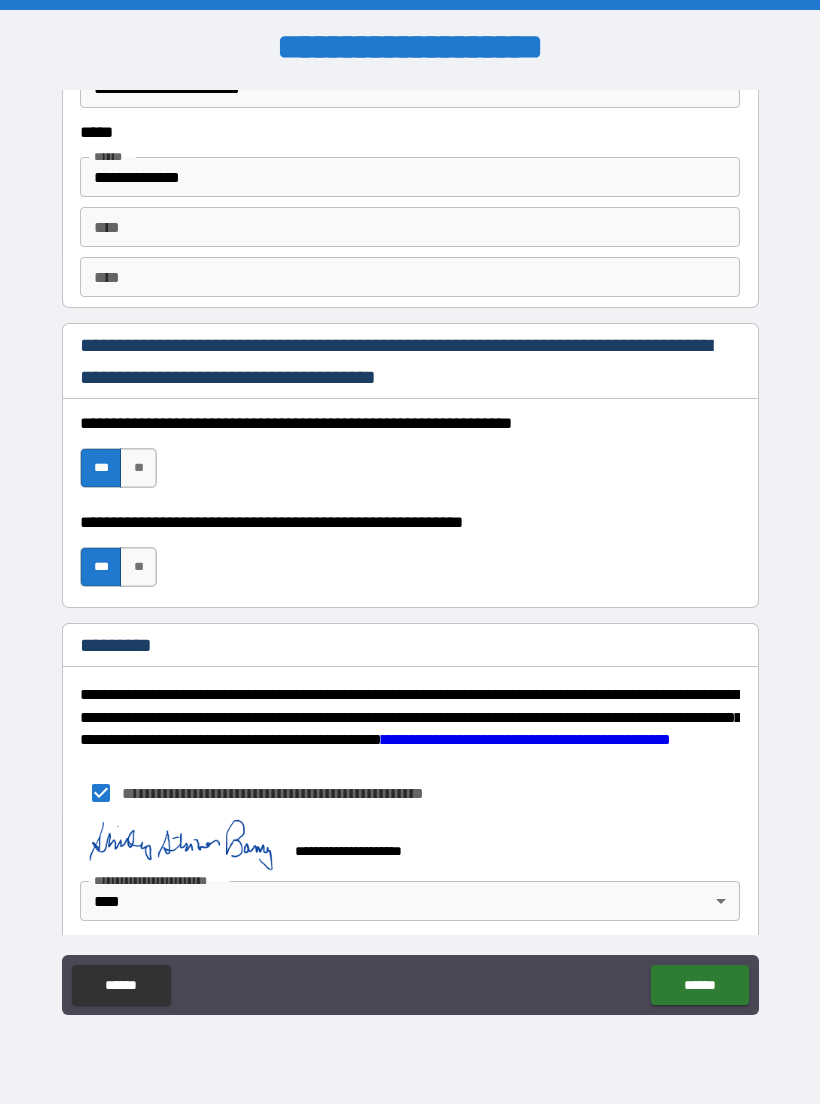 scroll, scrollTop: 2751, scrollLeft: 0, axis: vertical 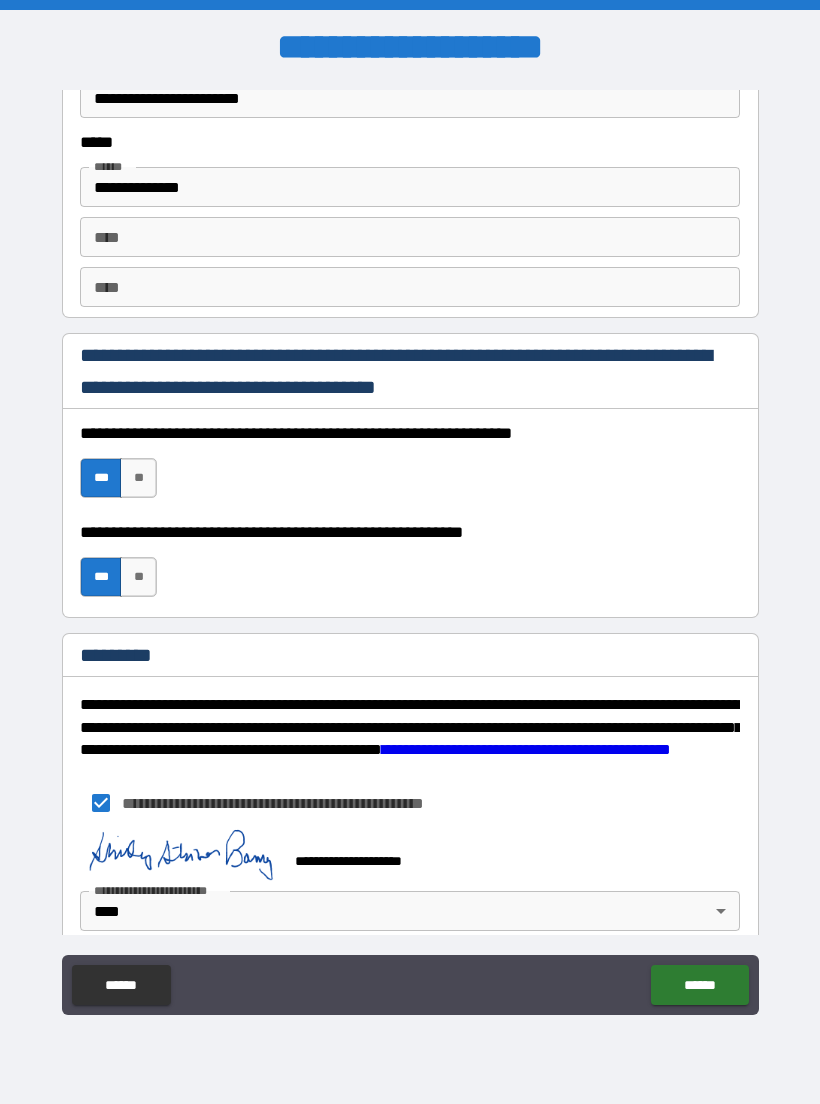 click on "******" at bounding box center [699, 985] 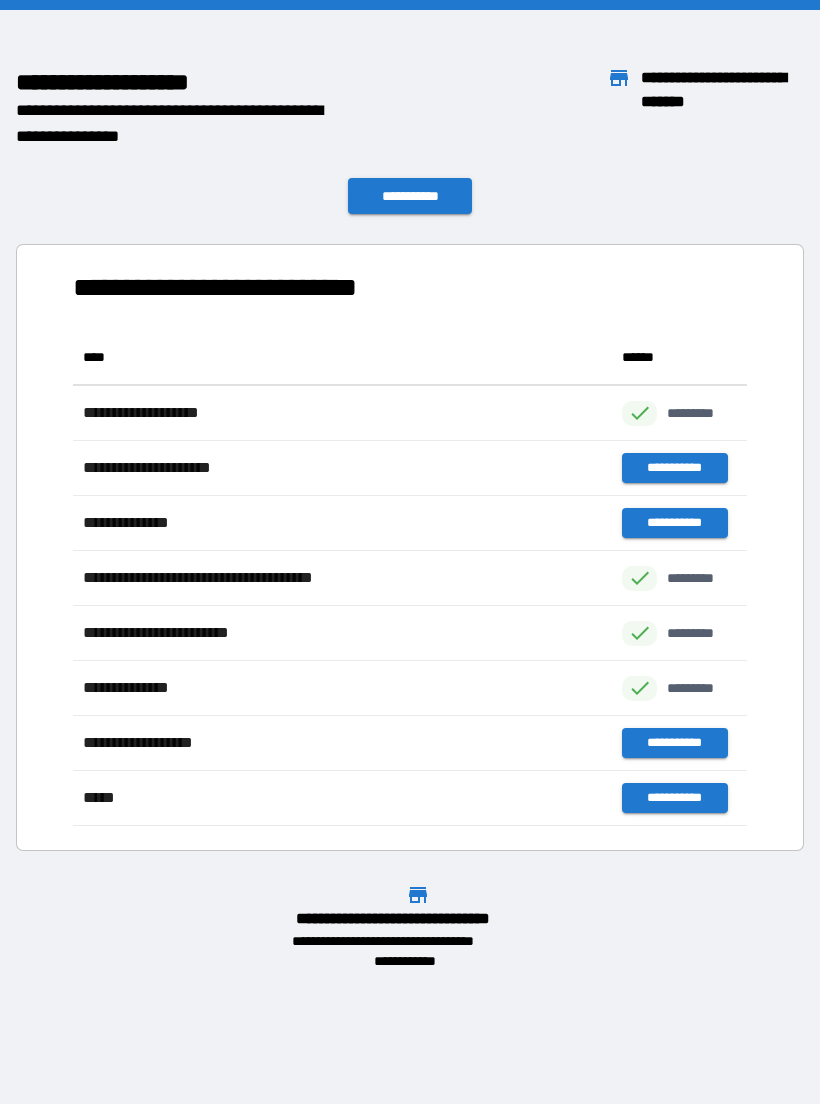 scroll, scrollTop: 496, scrollLeft: 674, axis: both 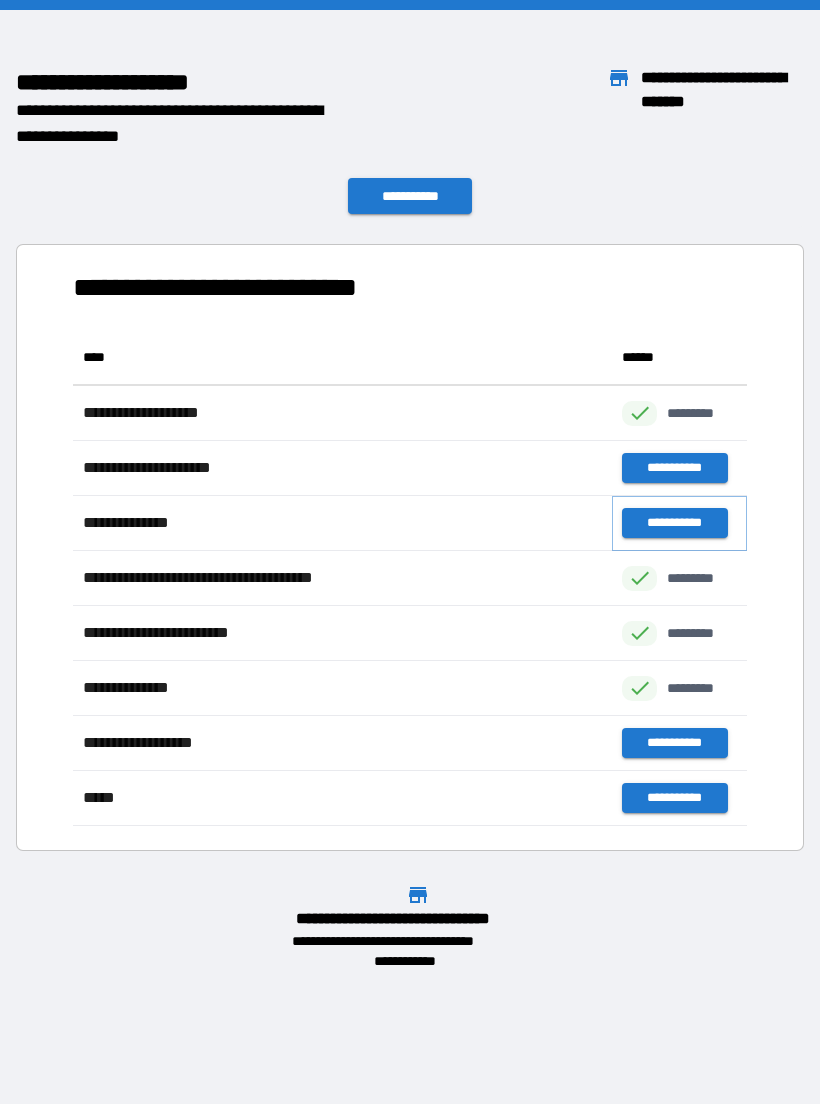 click on "**********" at bounding box center [674, 523] 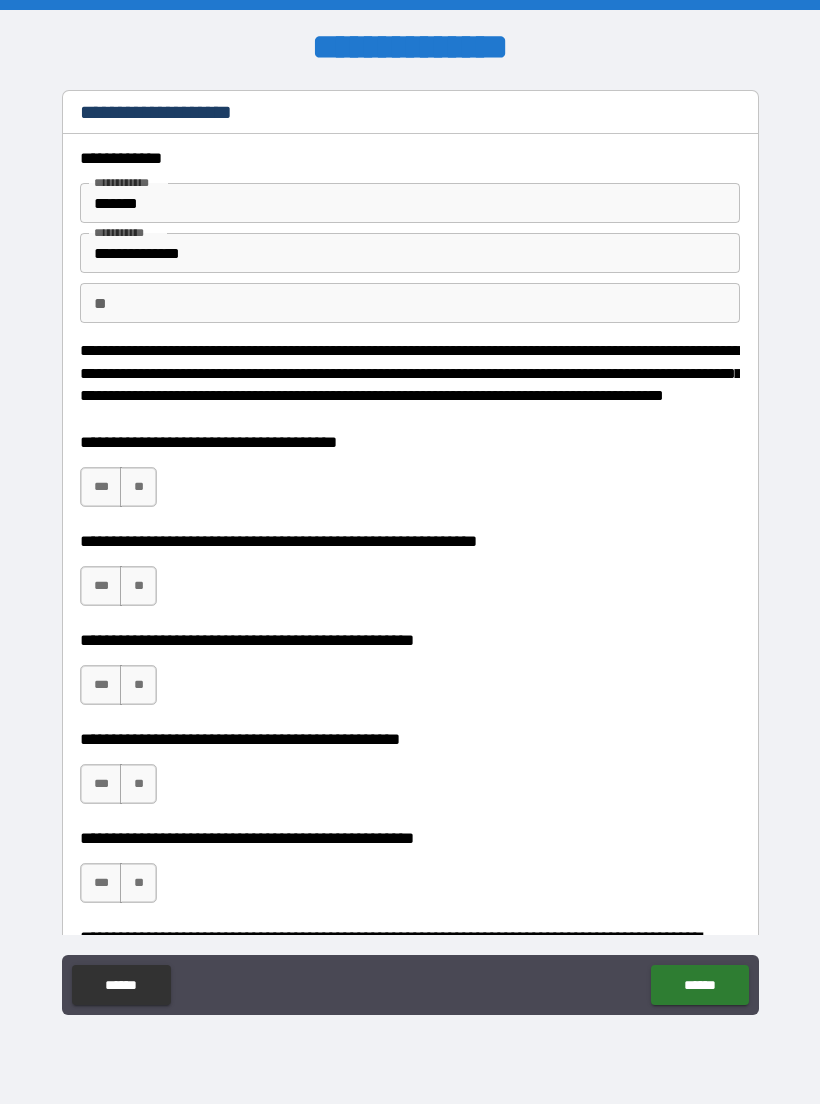 click on "** **" at bounding box center [410, 303] 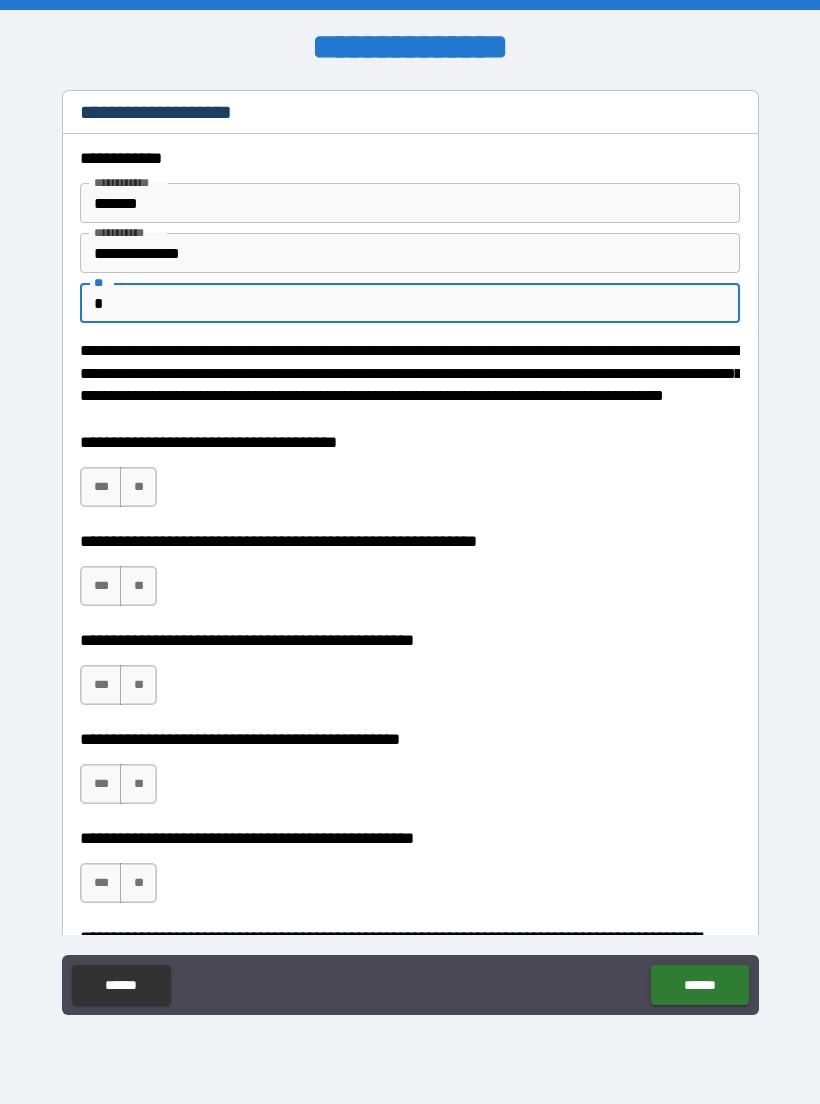 type on "*" 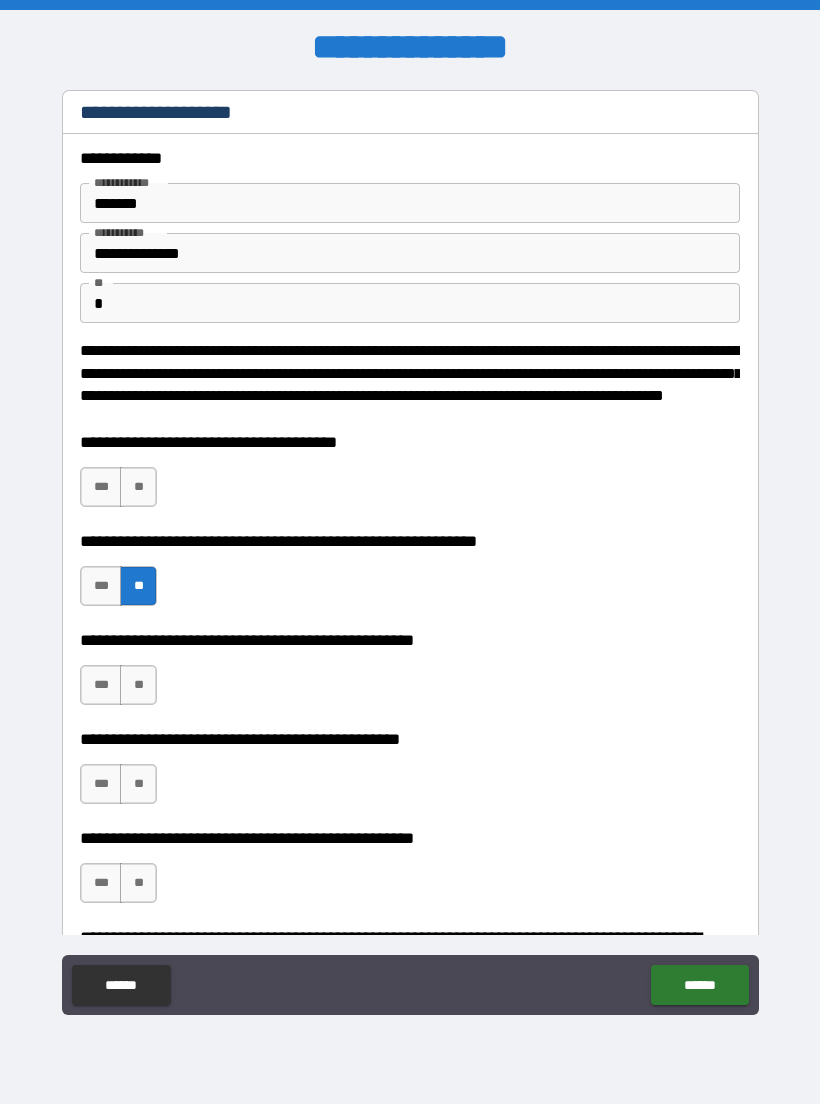 click on "***" at bounding box center [101, 487] 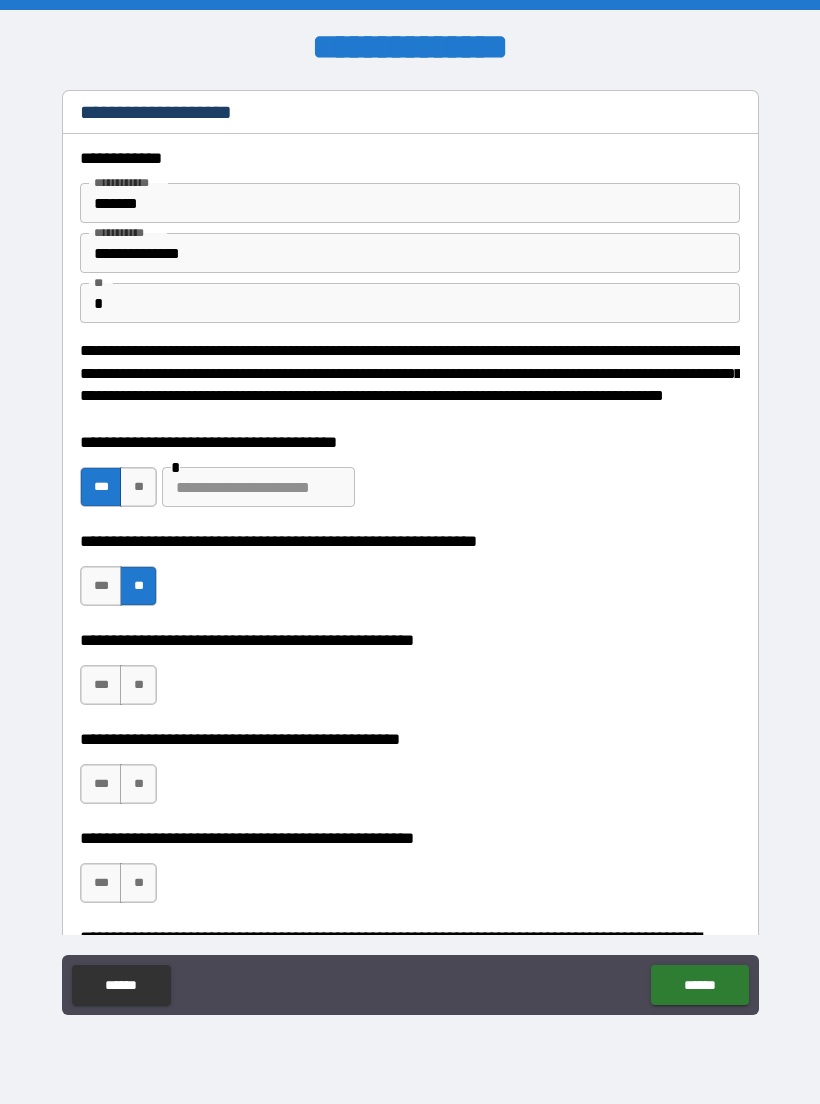 click on "**" at bounding box center [138, 487] 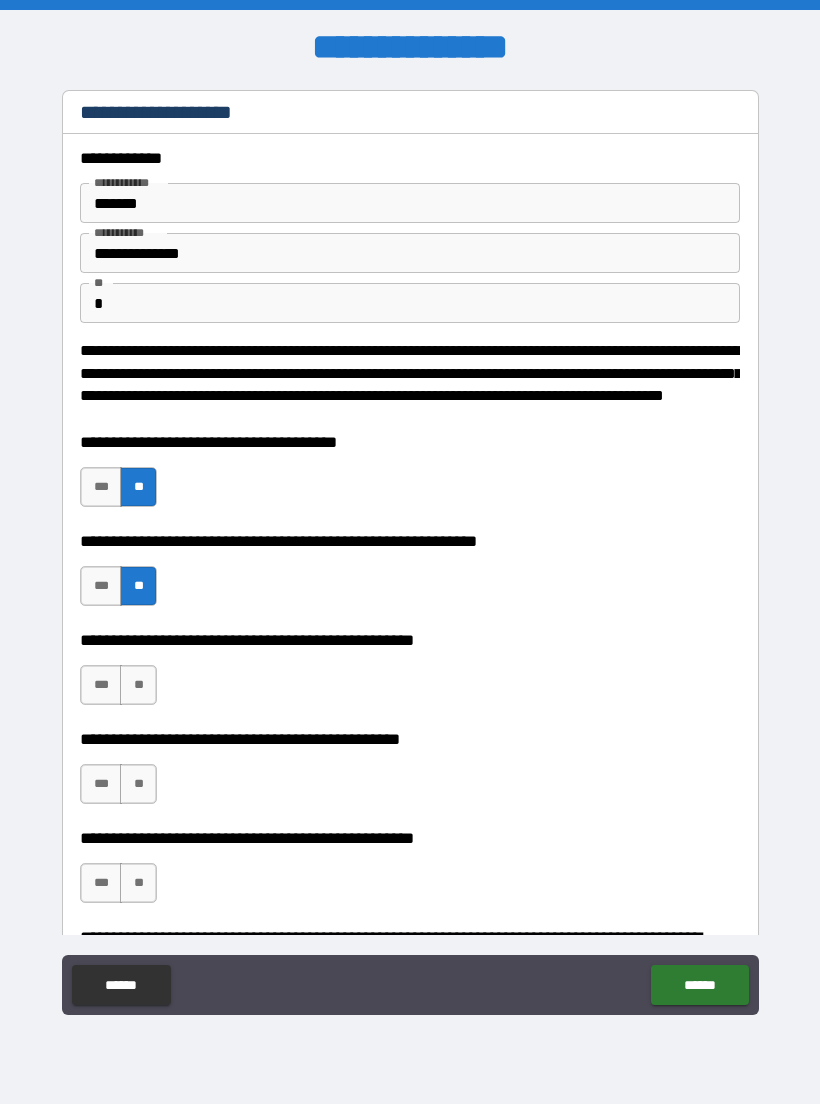 click on "**" at bounding box center (138, 685) 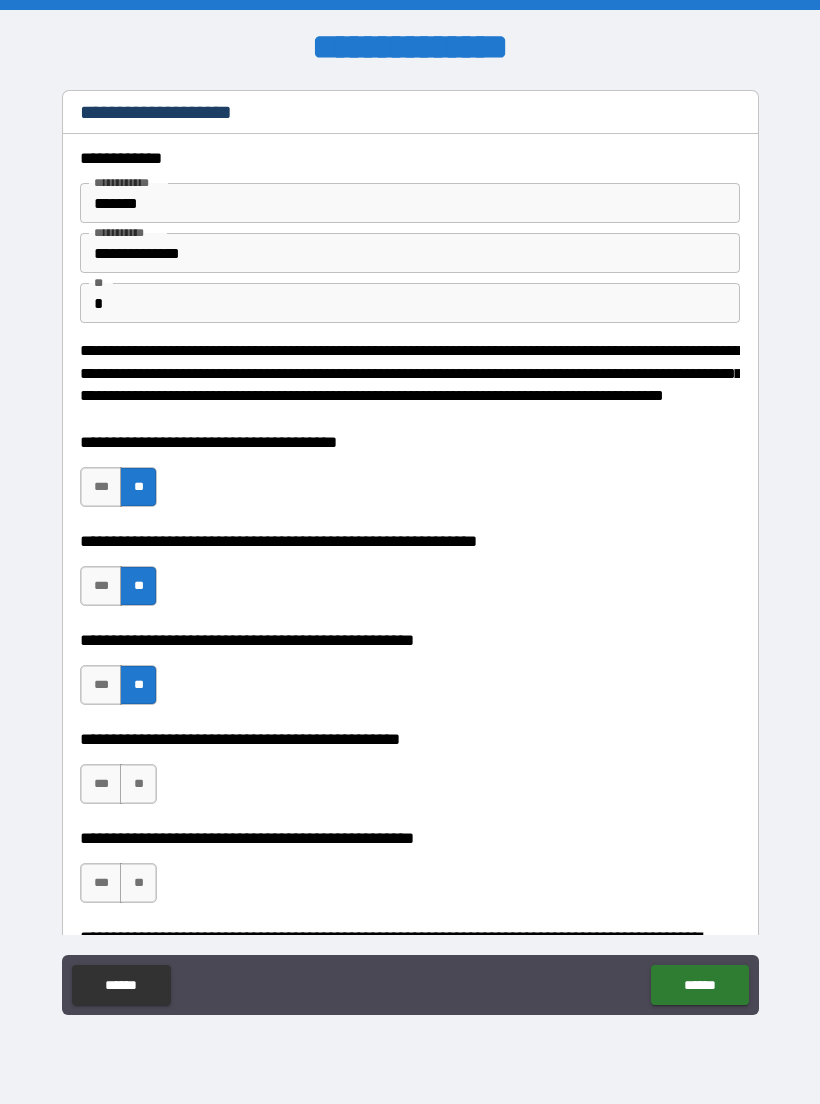 click on "***" at bounding box center (101, 784) 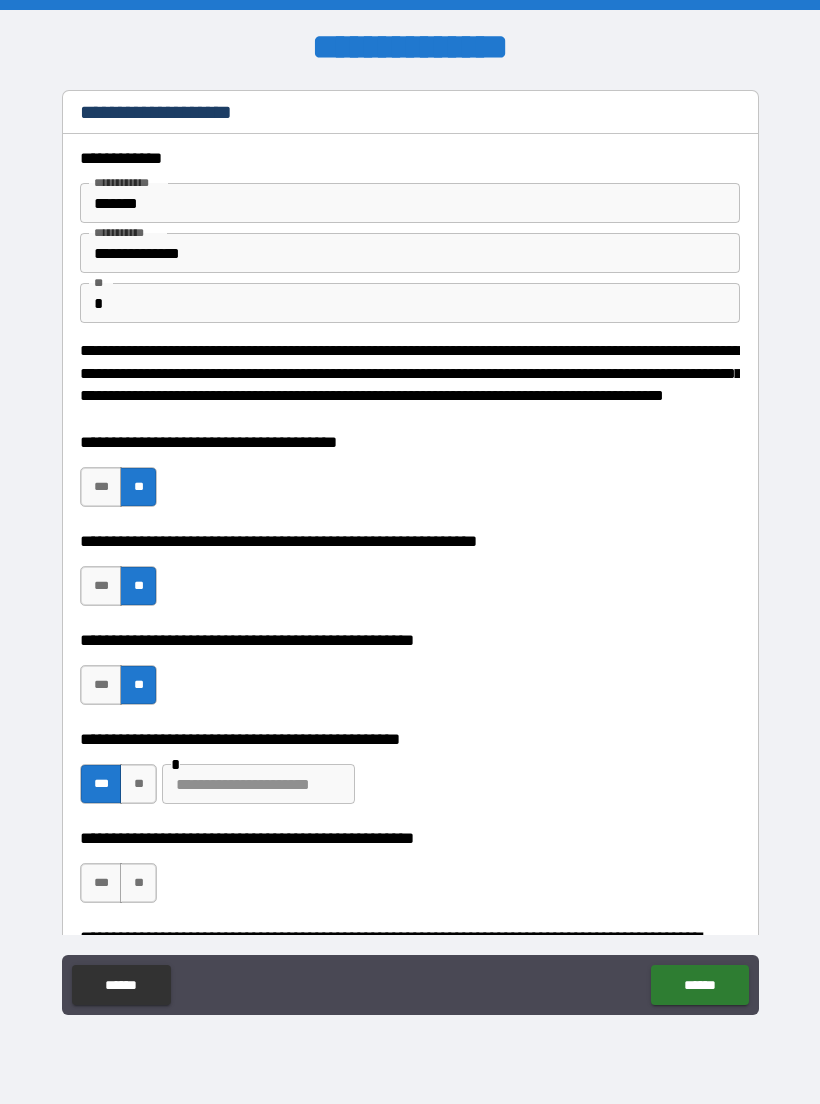 click at bounding box center (258, 784) 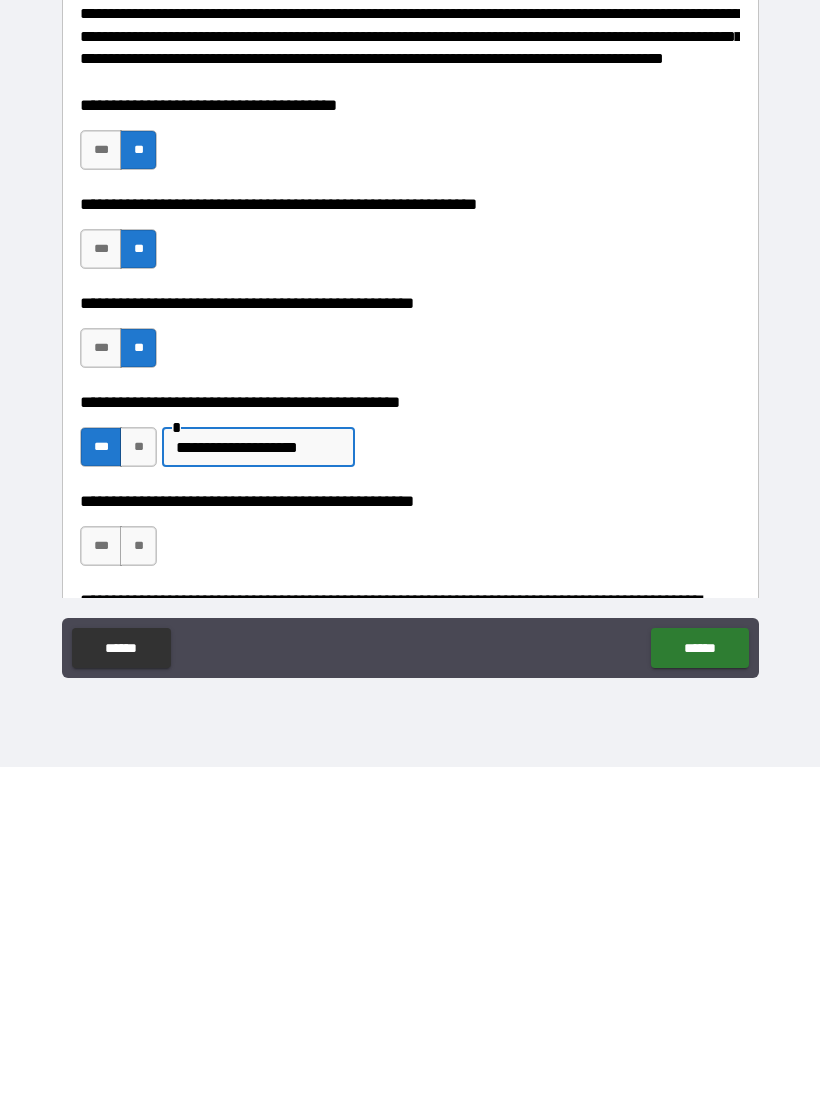 click on "**" at bounding box center [138, 883] 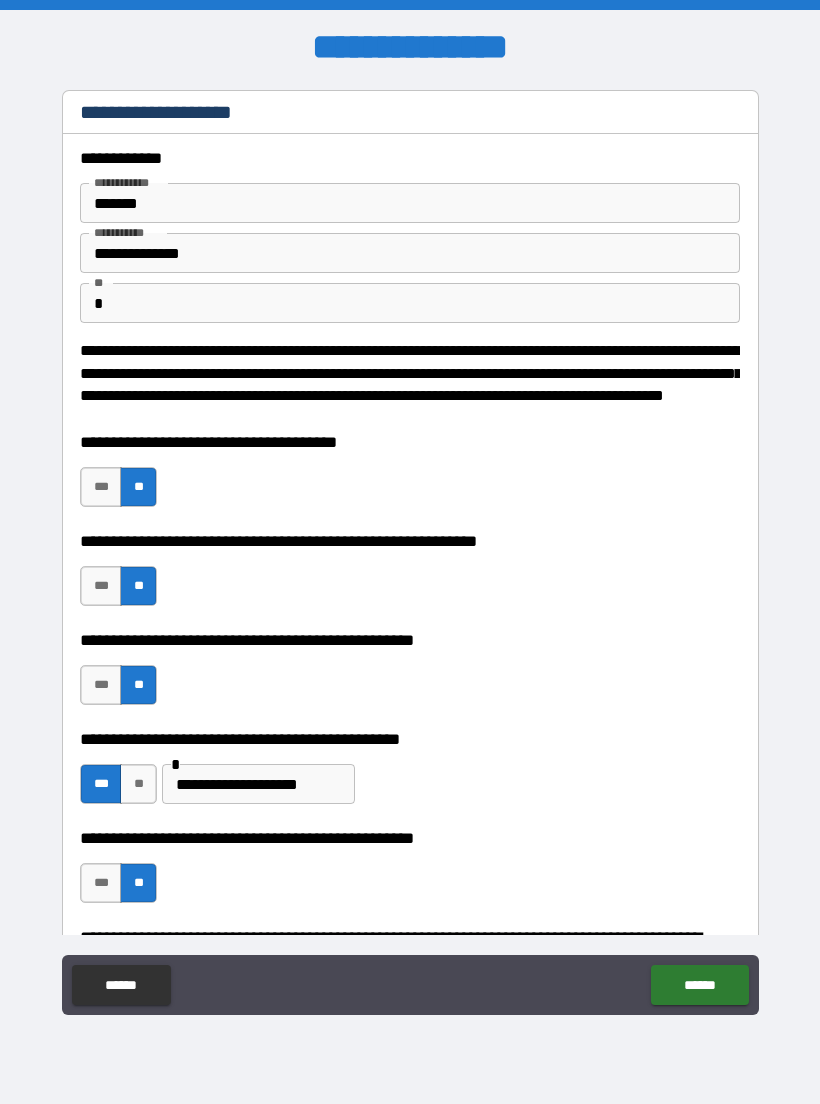 click on "**********" at bounding box center (258, 784) 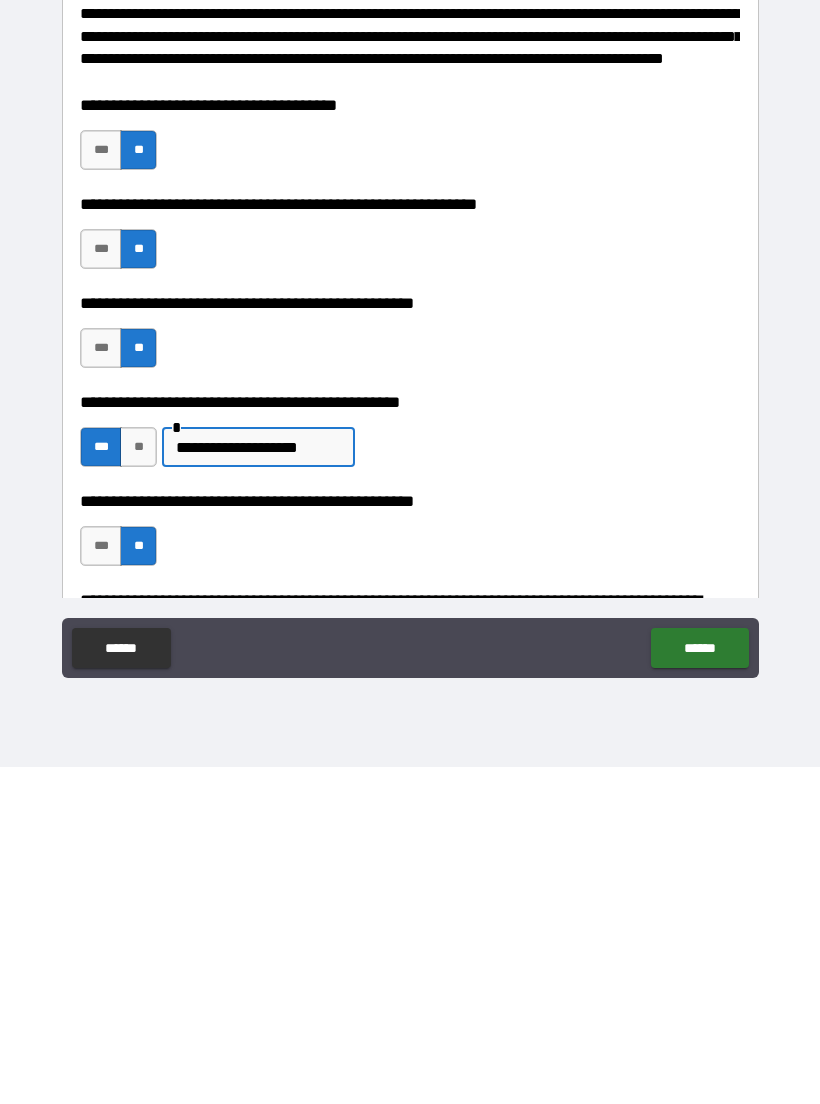click on "**********" at bounding box center [258, 784] 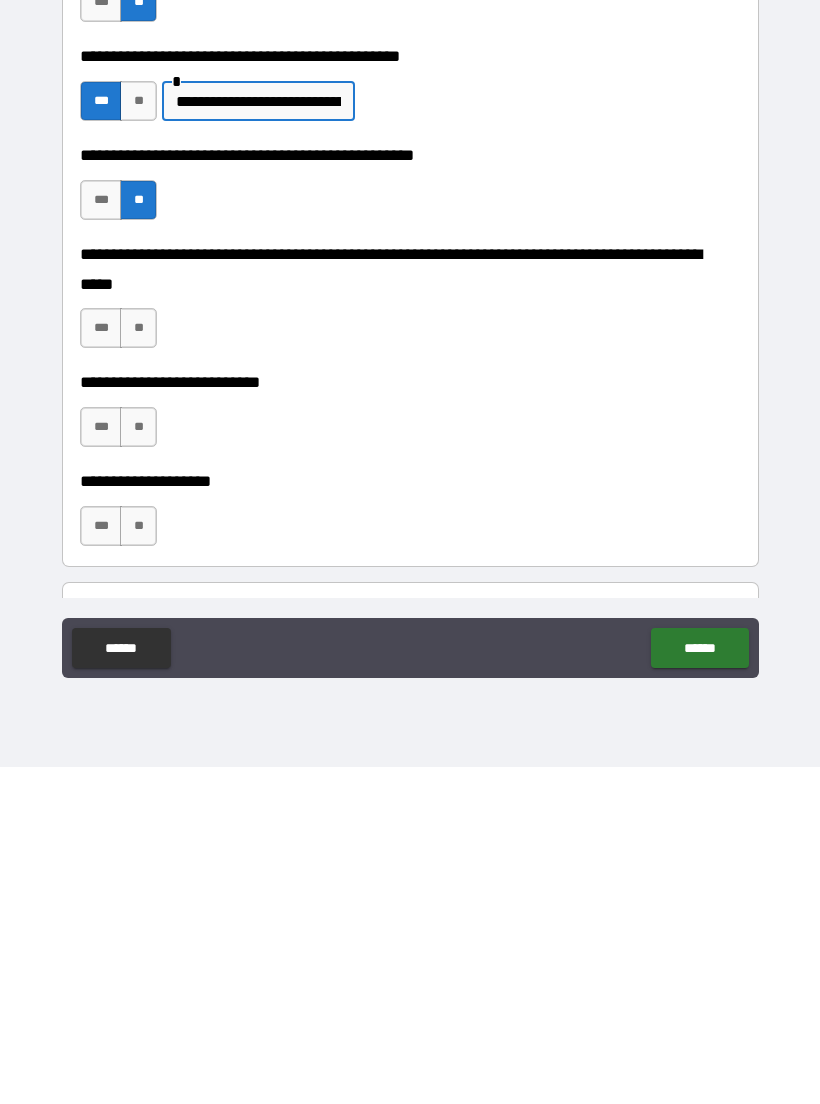 scroll, scrollTop: 347, scrollLeft: 0, axis: vertical 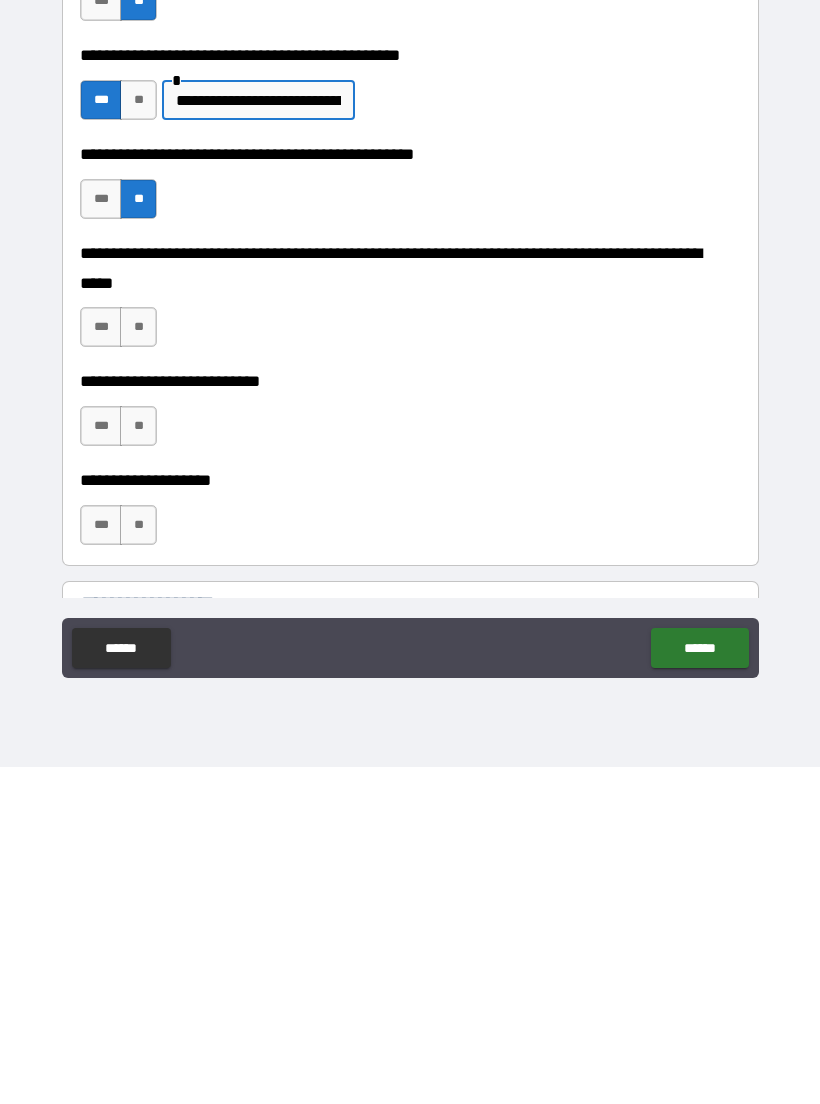 type on "**********" 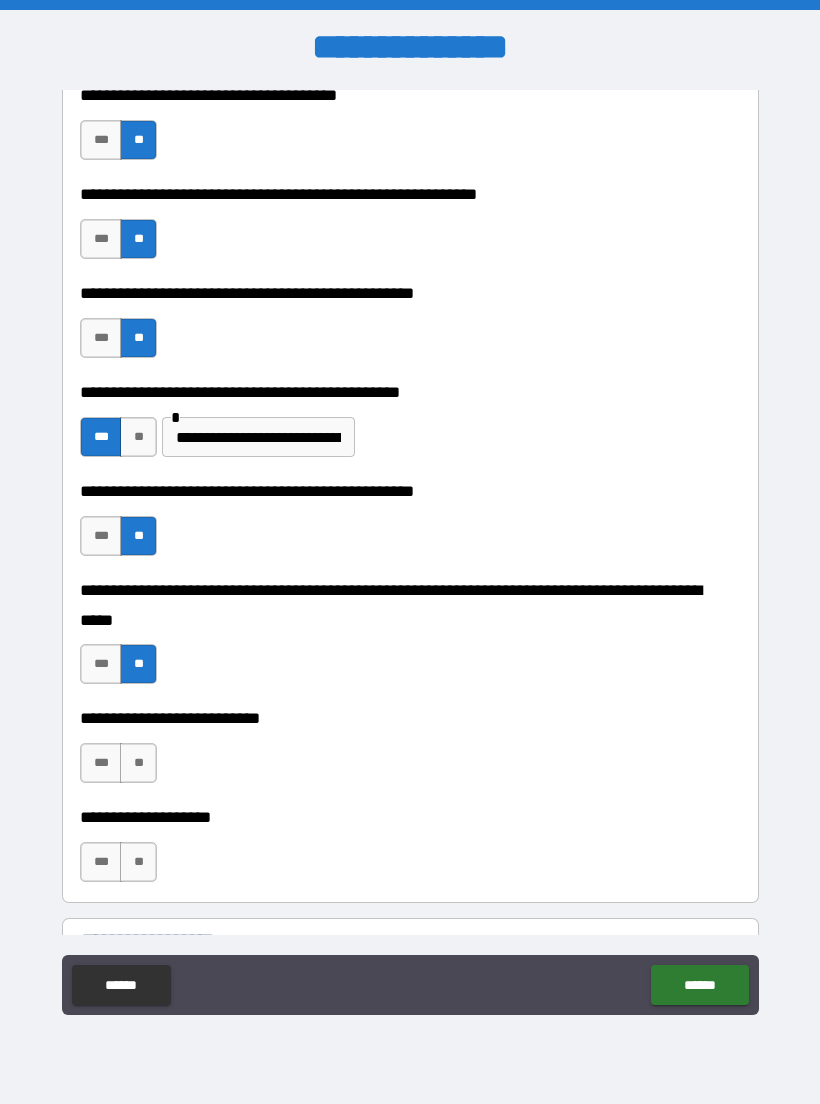 click on "**" at bounding box center (138, 763) 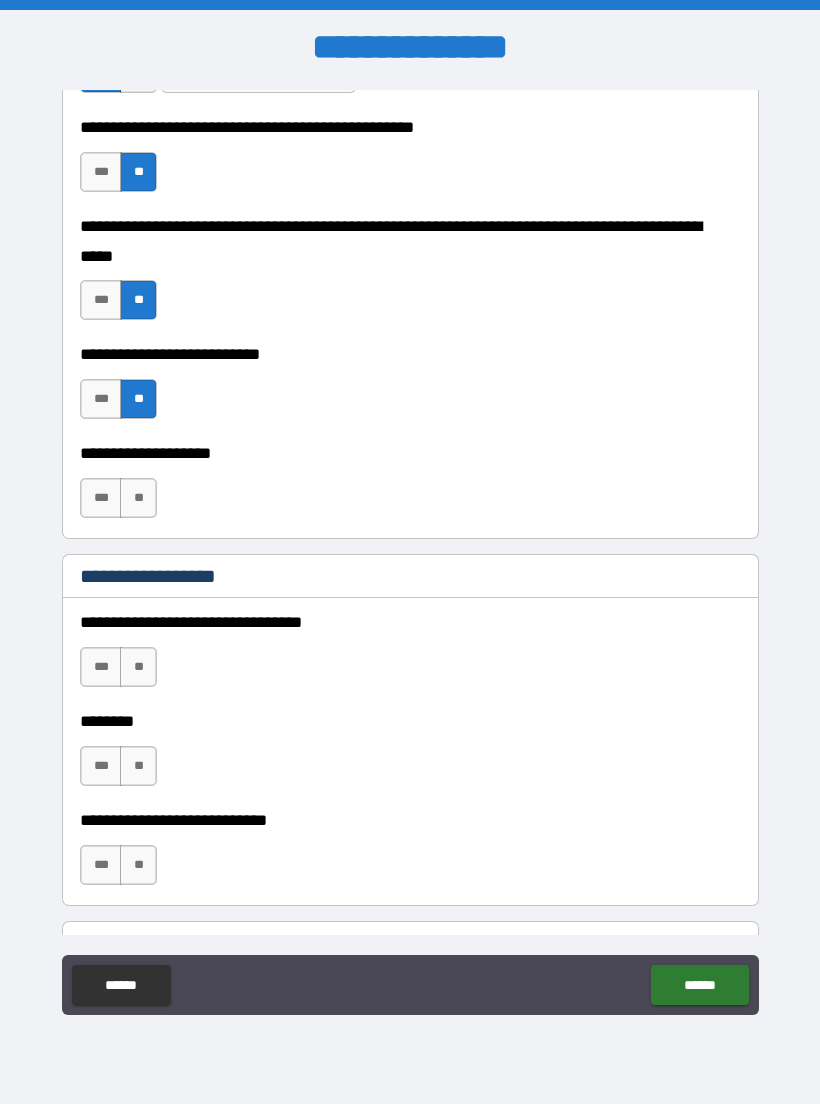 scroll, scrollTop: 714, scrollLeft: 0, axis: vertical 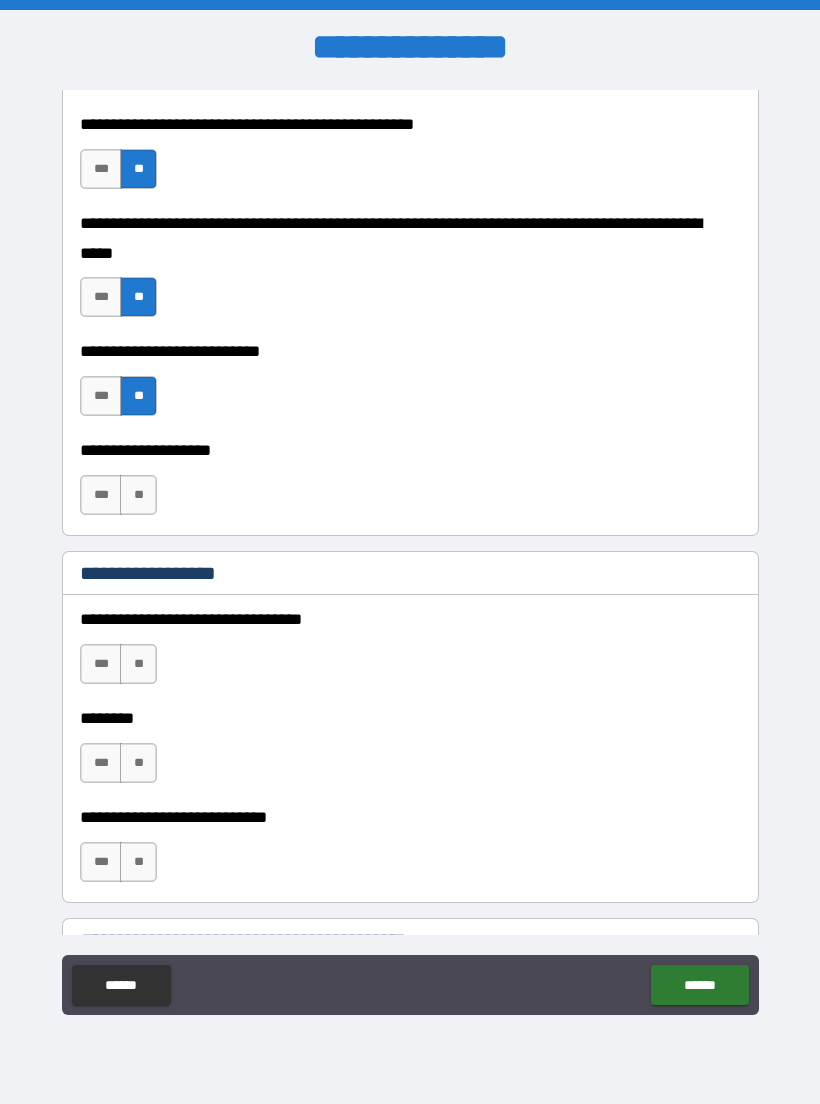click on "**" at bounding box center [138, 495] 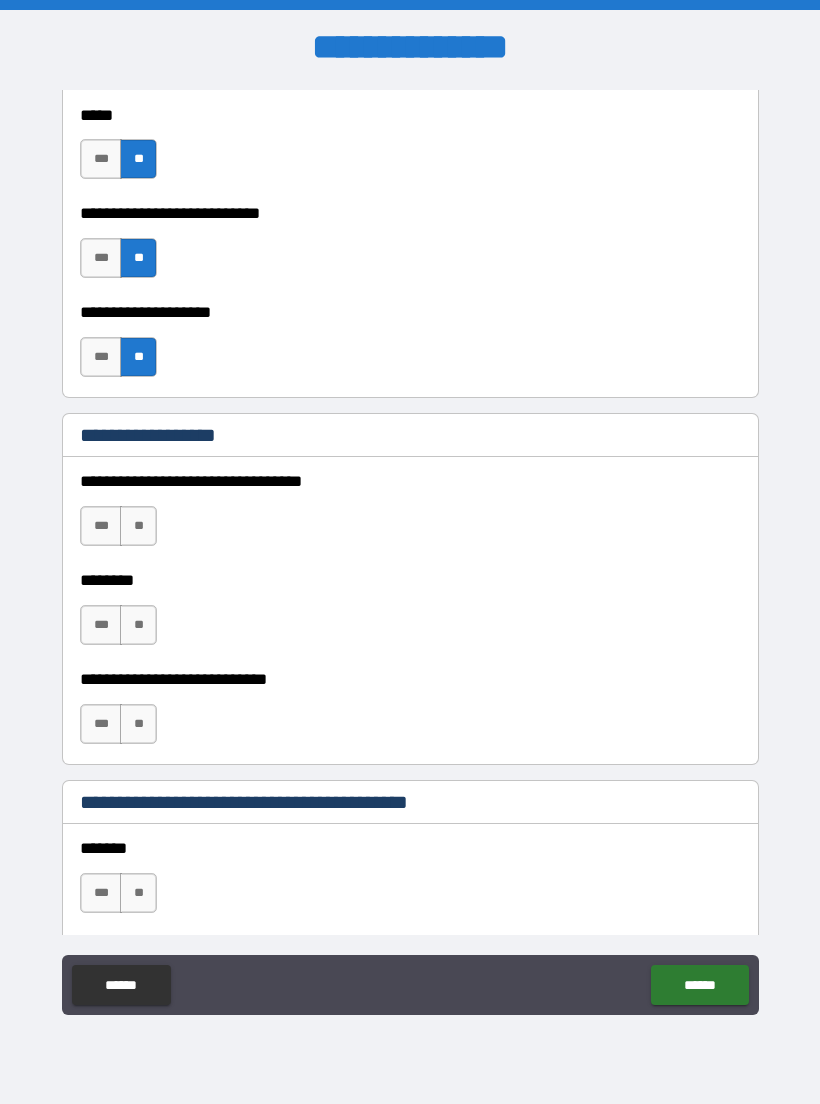 scroll, scrollTop: 854, scrollLeft: 0, axis: vertical 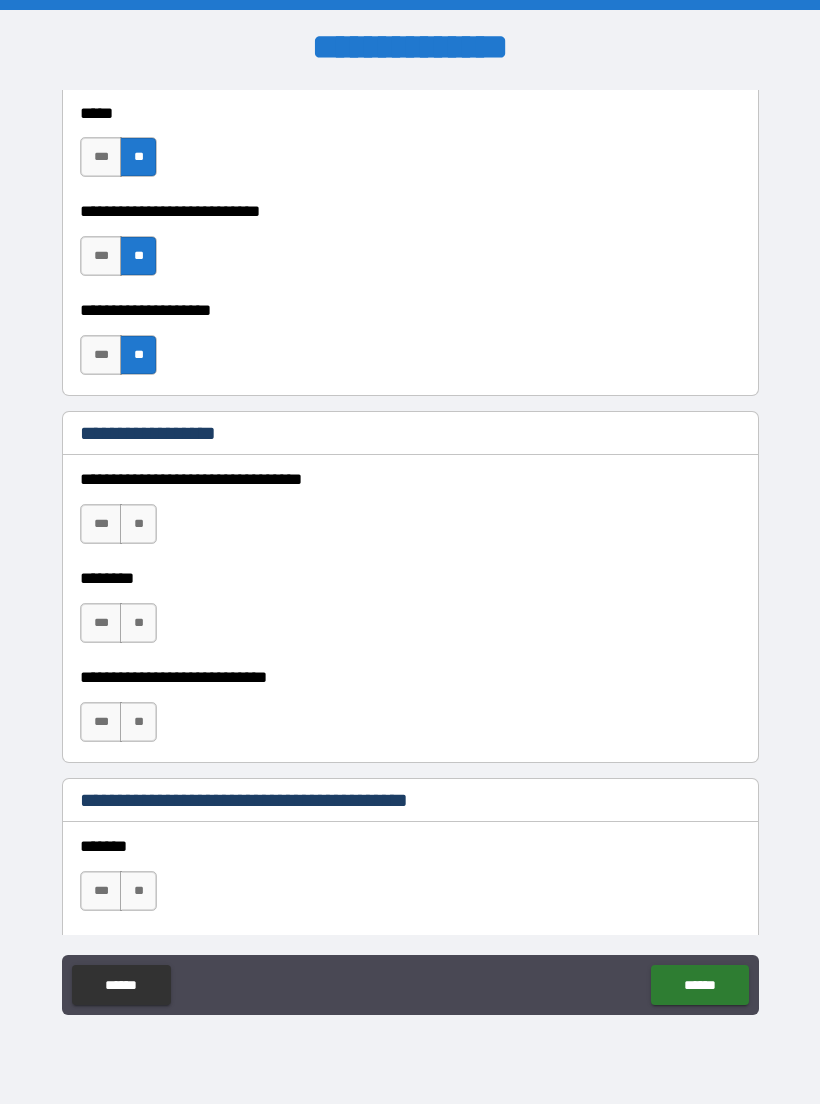 click on "**" at bounding box center (138, 524) 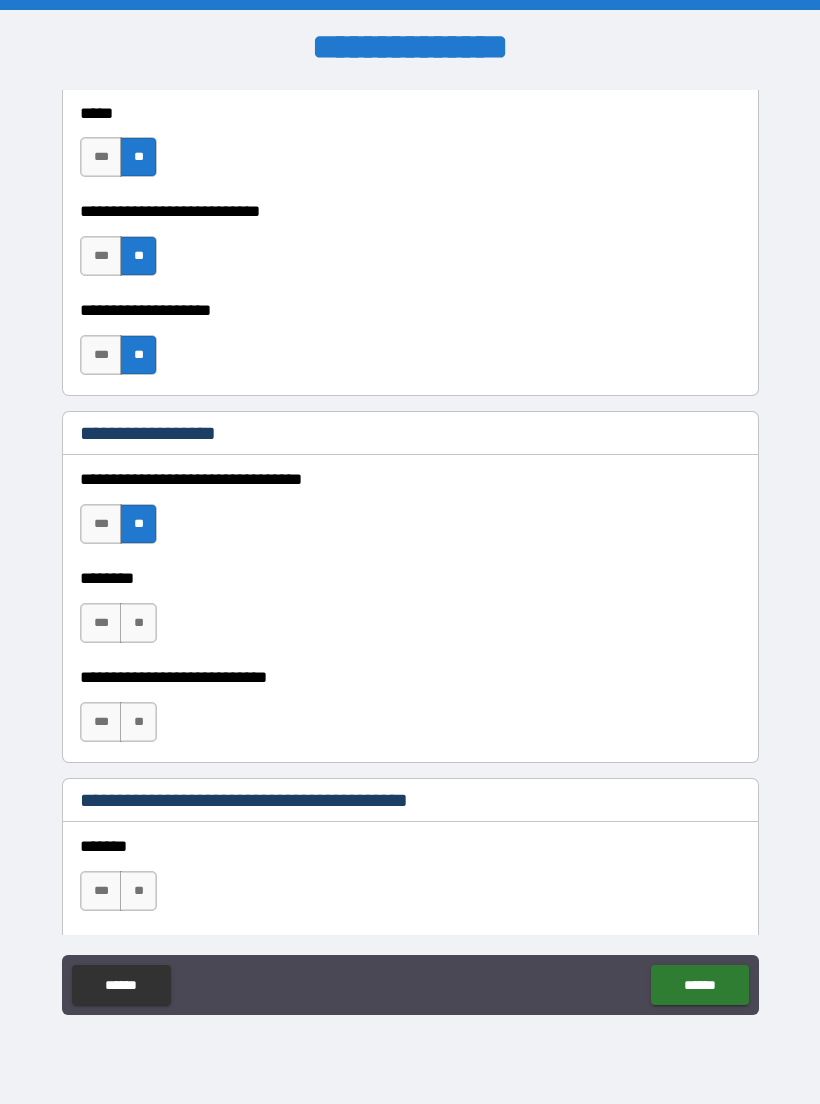 click on "**" at bounding box center (138, 623) 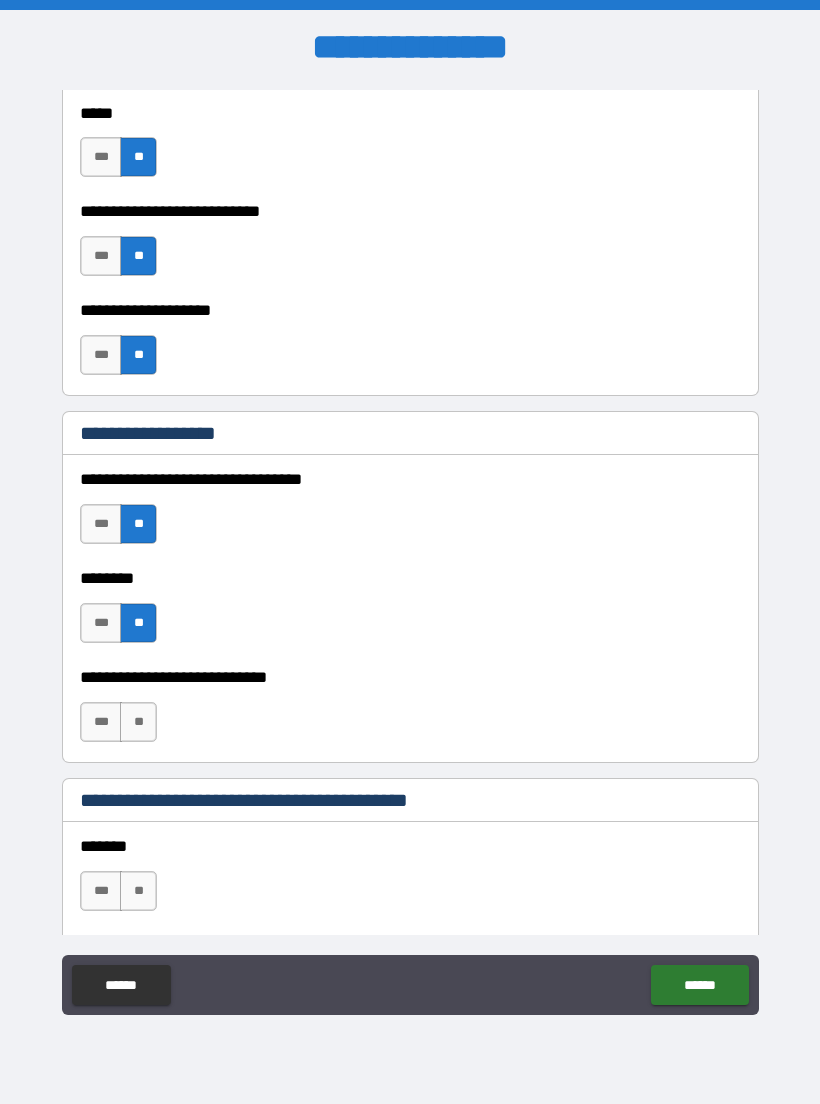 click on "**" at bounding box center (138, 722) 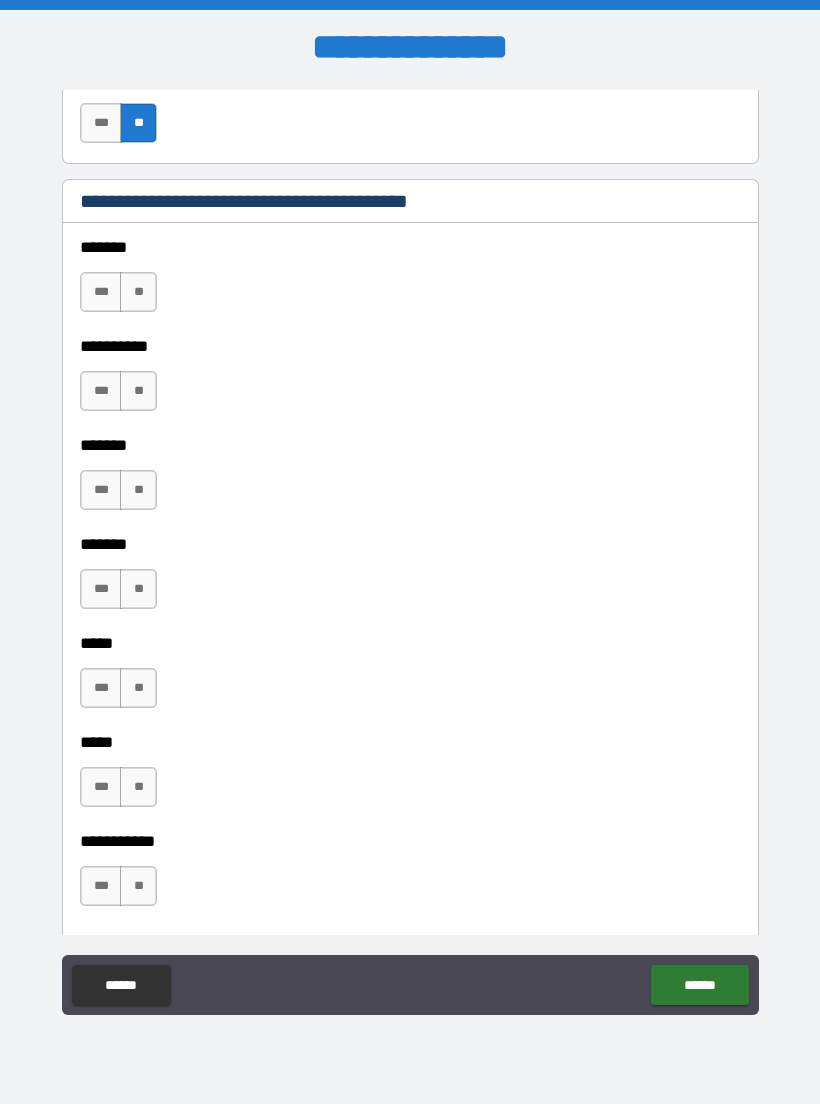 scroll, scrollTop: 1454, scrollLeft: 0, axis: vertical 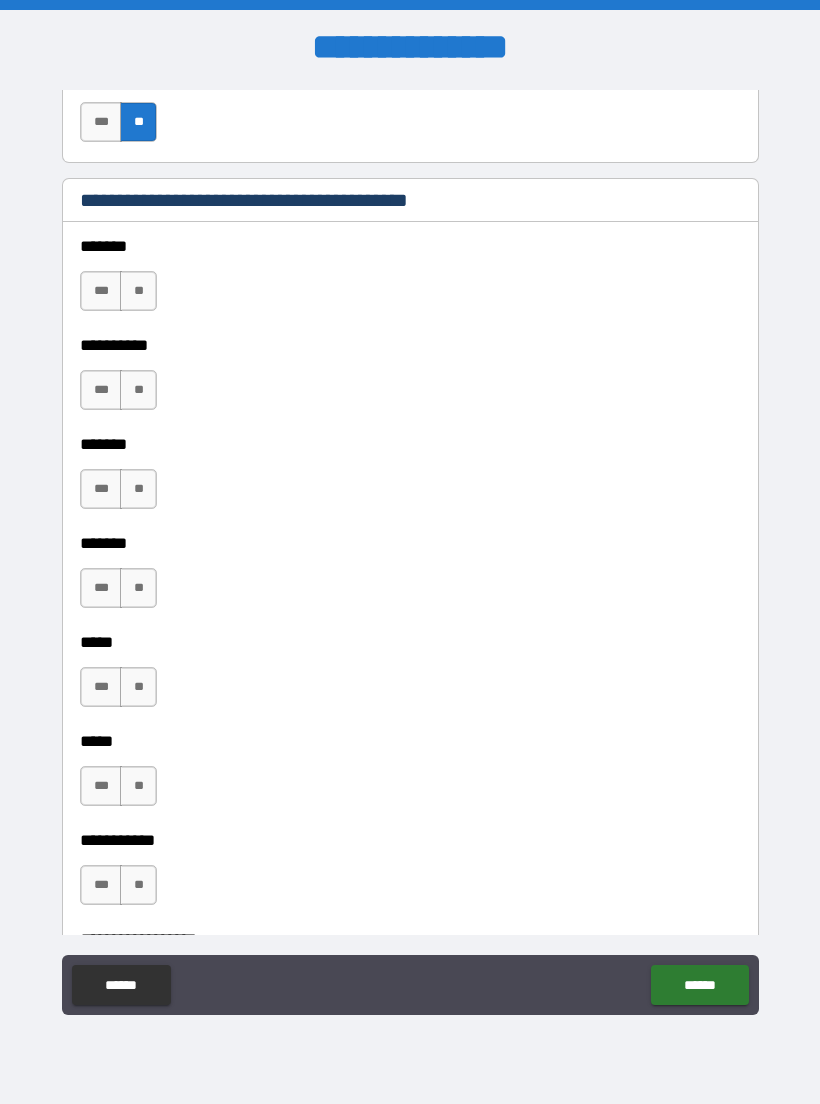 click on "**" at bounding box center (138, 291) 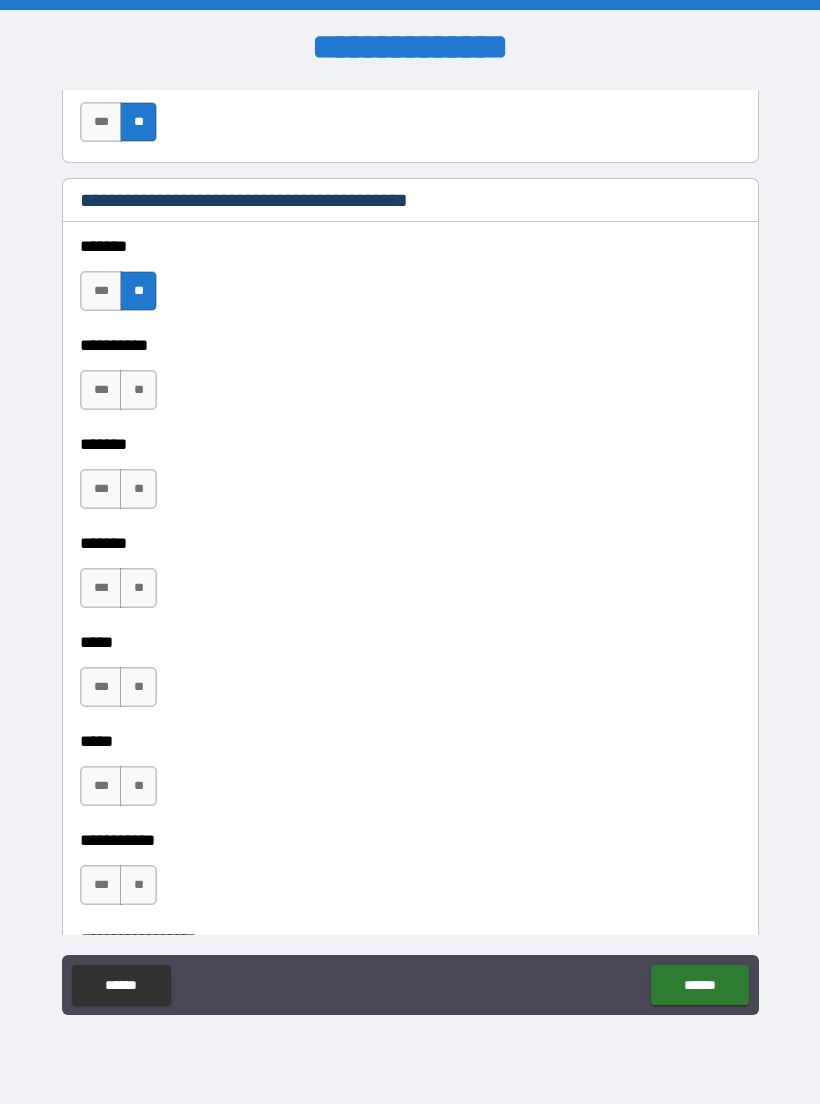 click on "**" at bounding box center [138, 390] 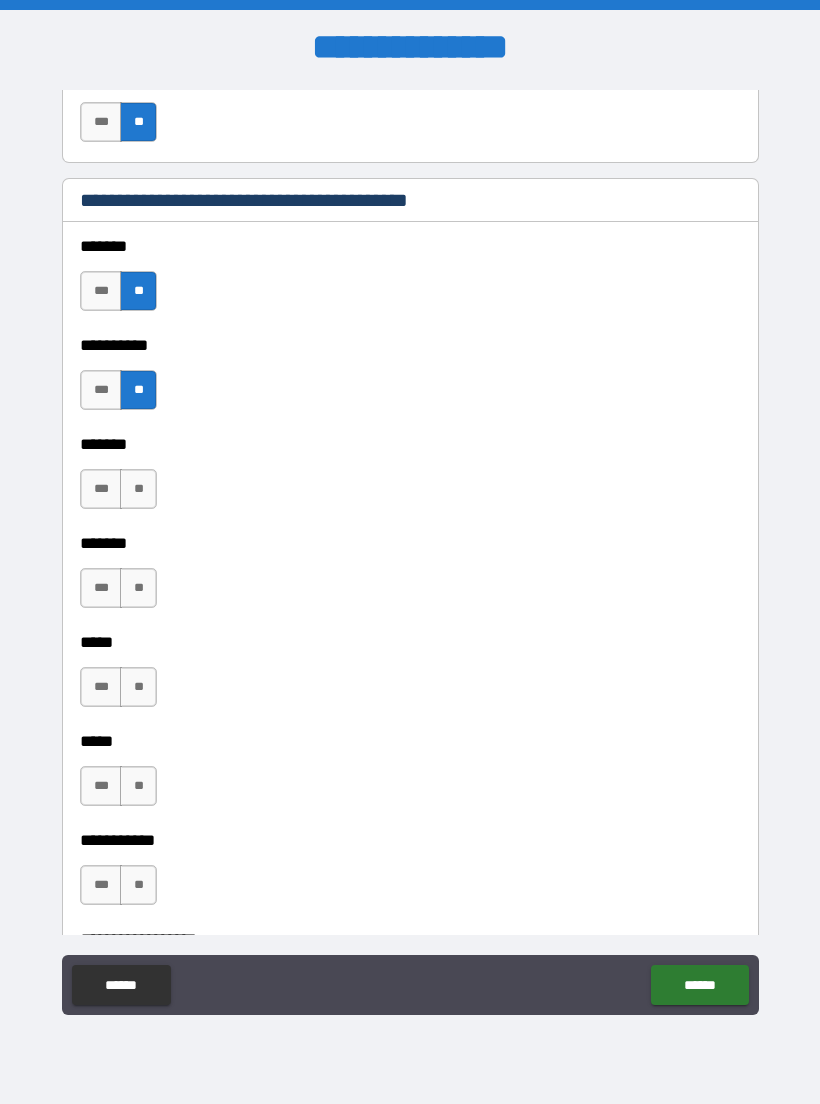 click on "**" at bounding box center [138, 489] 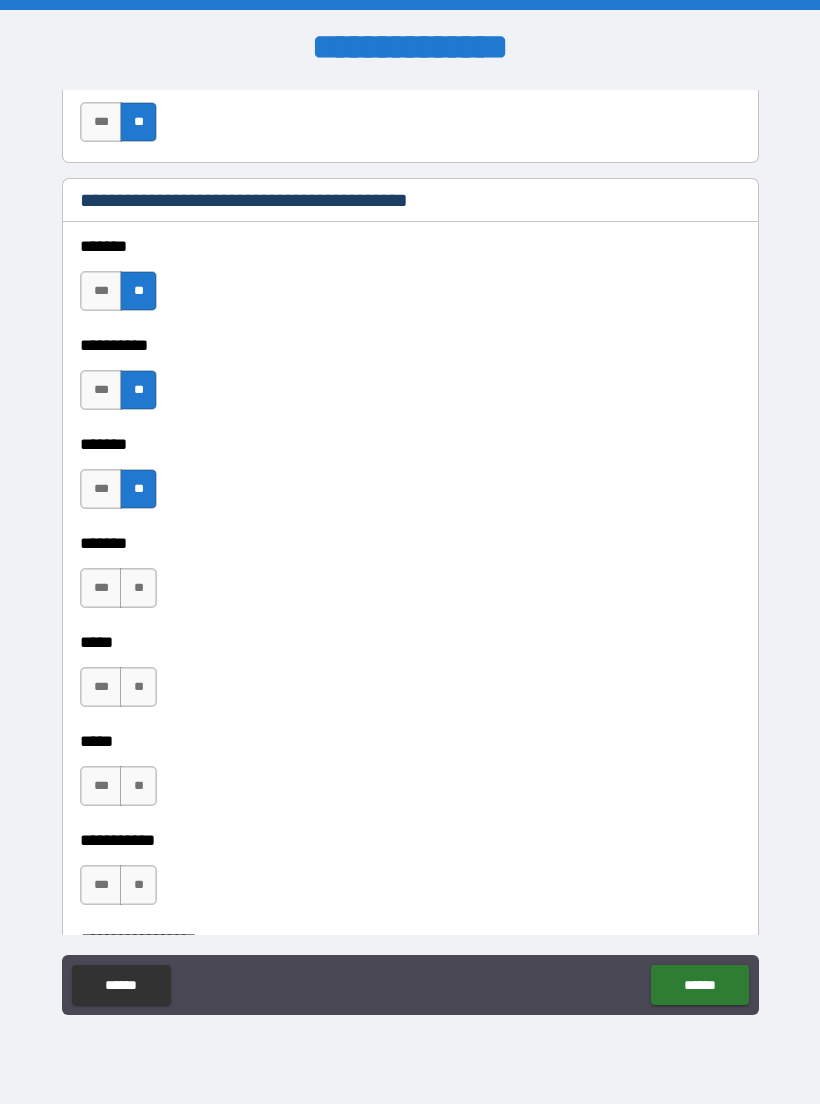 click on "**" at bounding box center (138, 588) 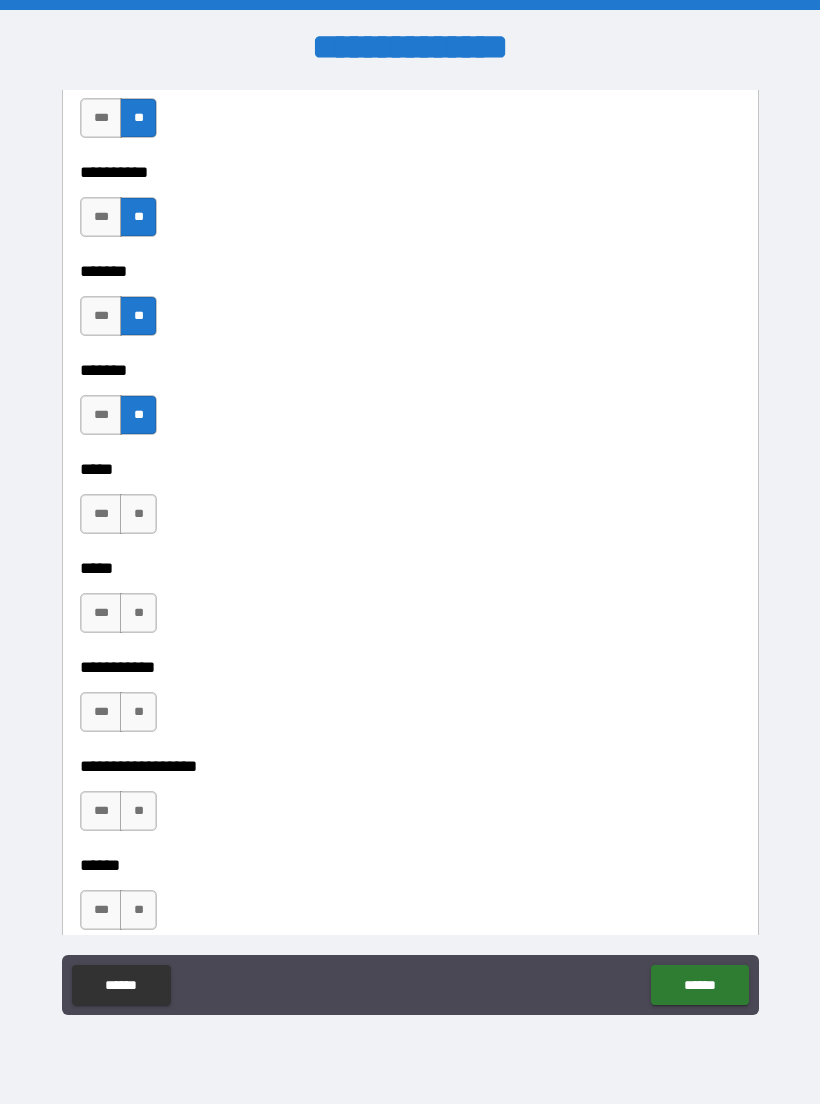 scroll, scrollTop: 1632, scrollLeft: 0, axis: vertical 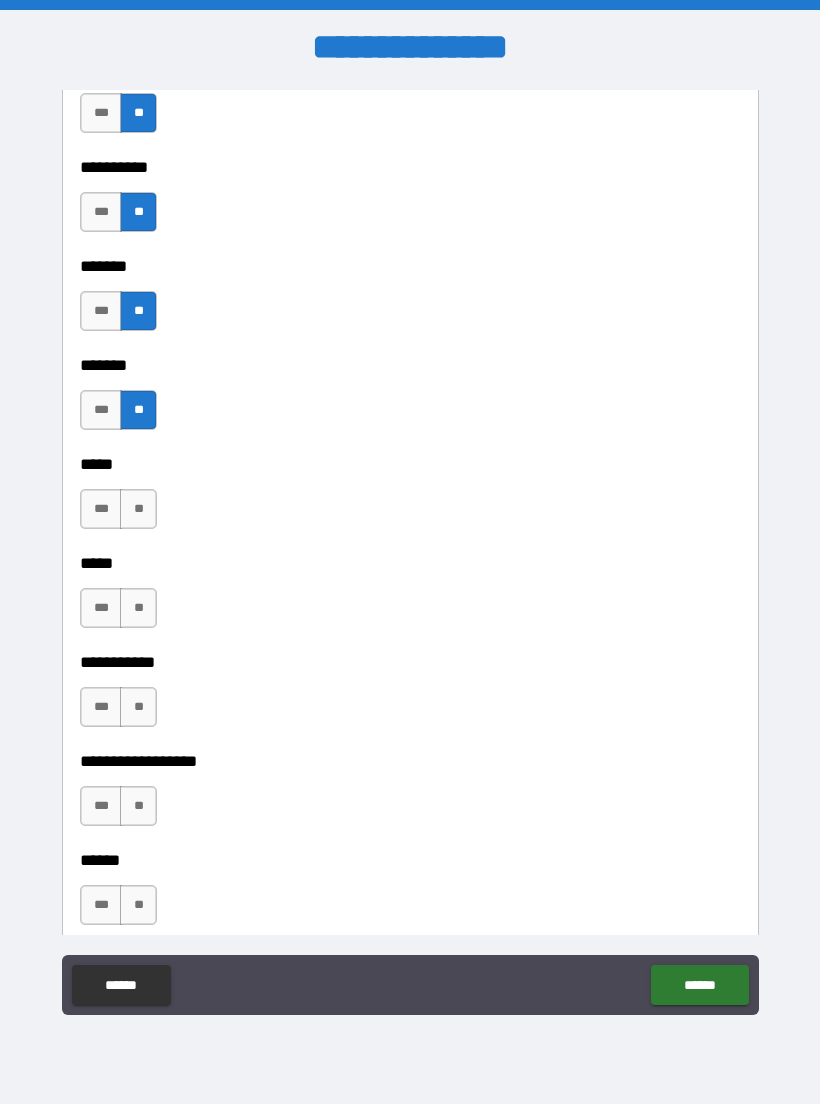 click on "**" at bounding box center (138, 509) 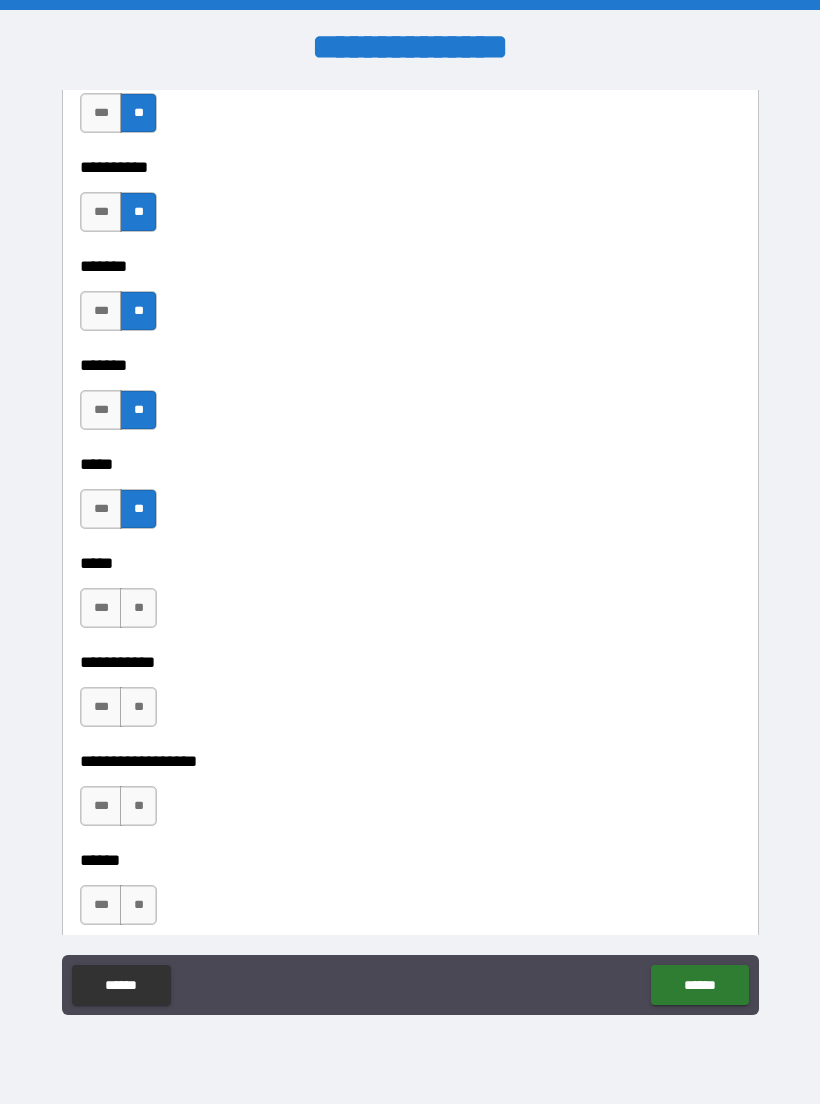 click on "**" at bounding box center (138, 608) 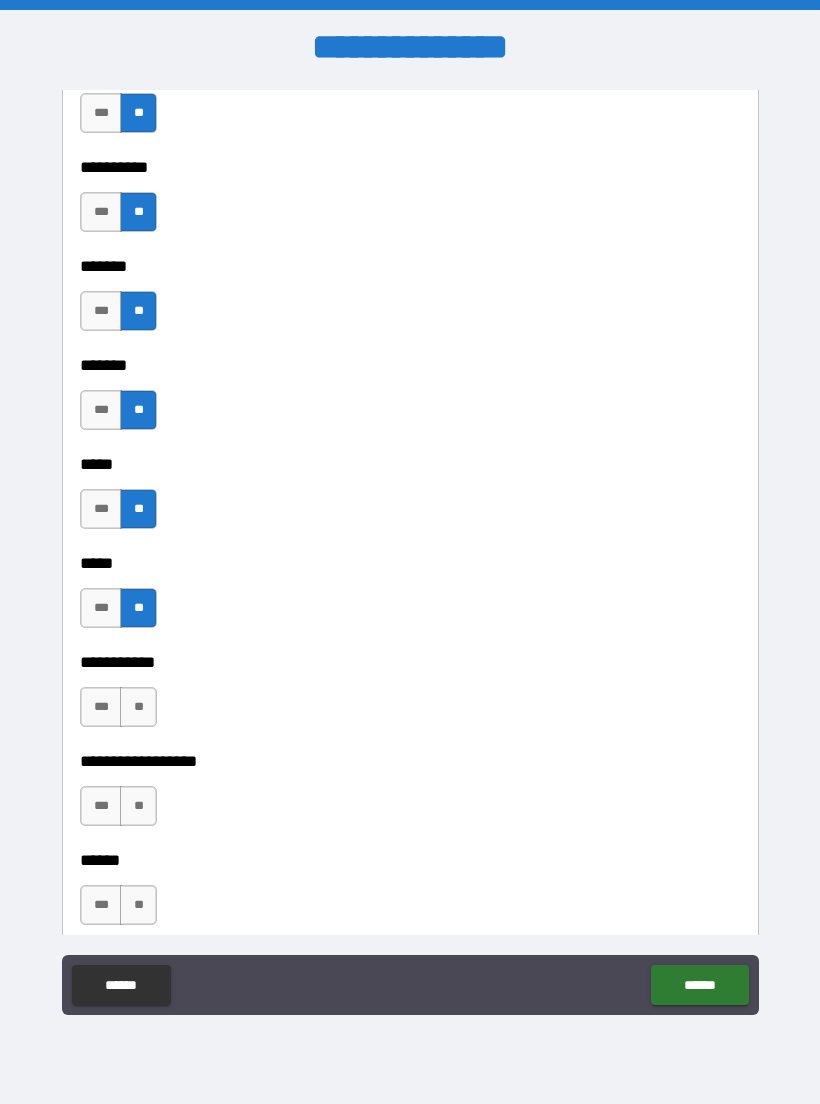 click on "***" at bounding box center [101, 707] 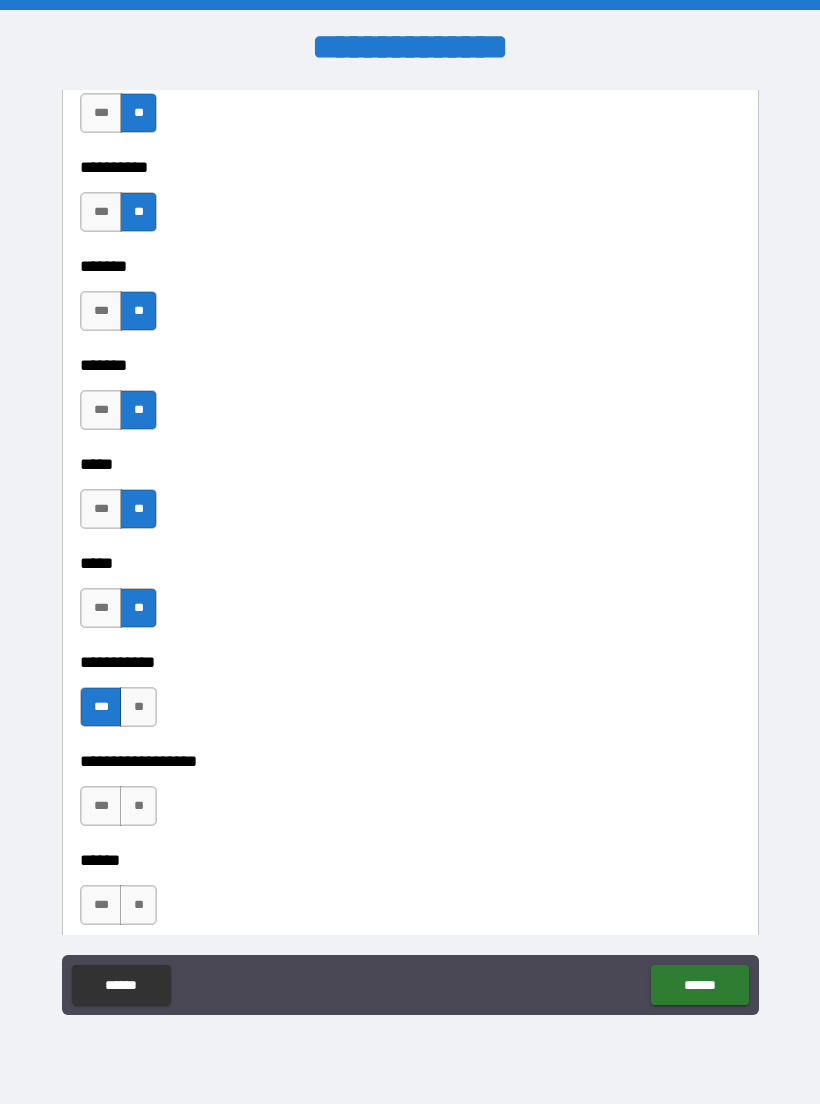 click on "**" at bounding box center [138, 806] 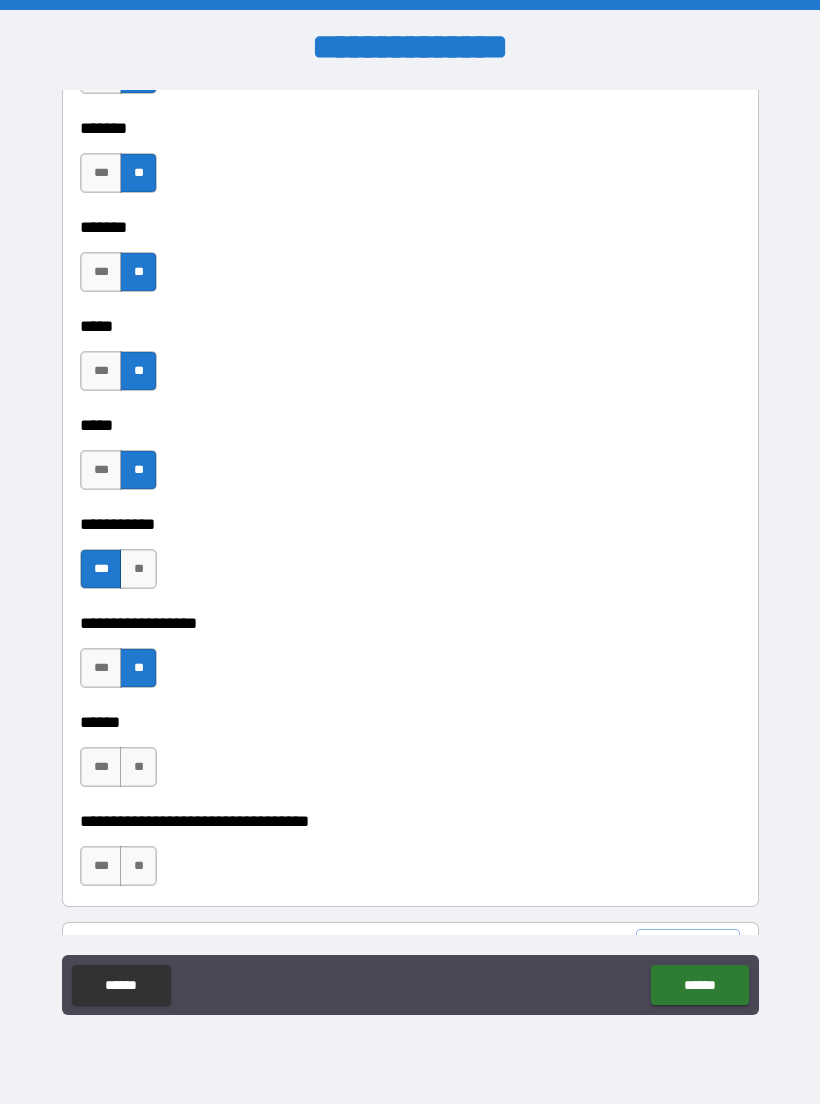 scroll, scrollTop: 1783, scrollLeft: 0, axis: vertical 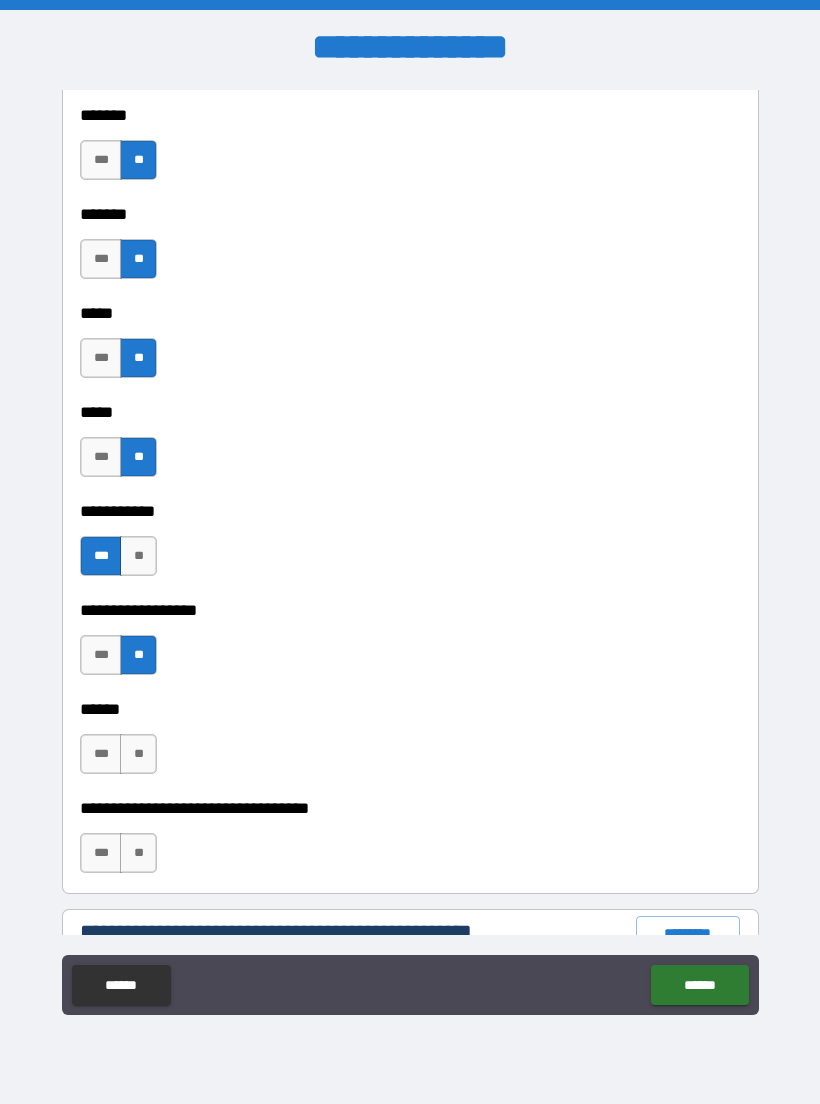 click on "***" at bounding box center [101, 754] 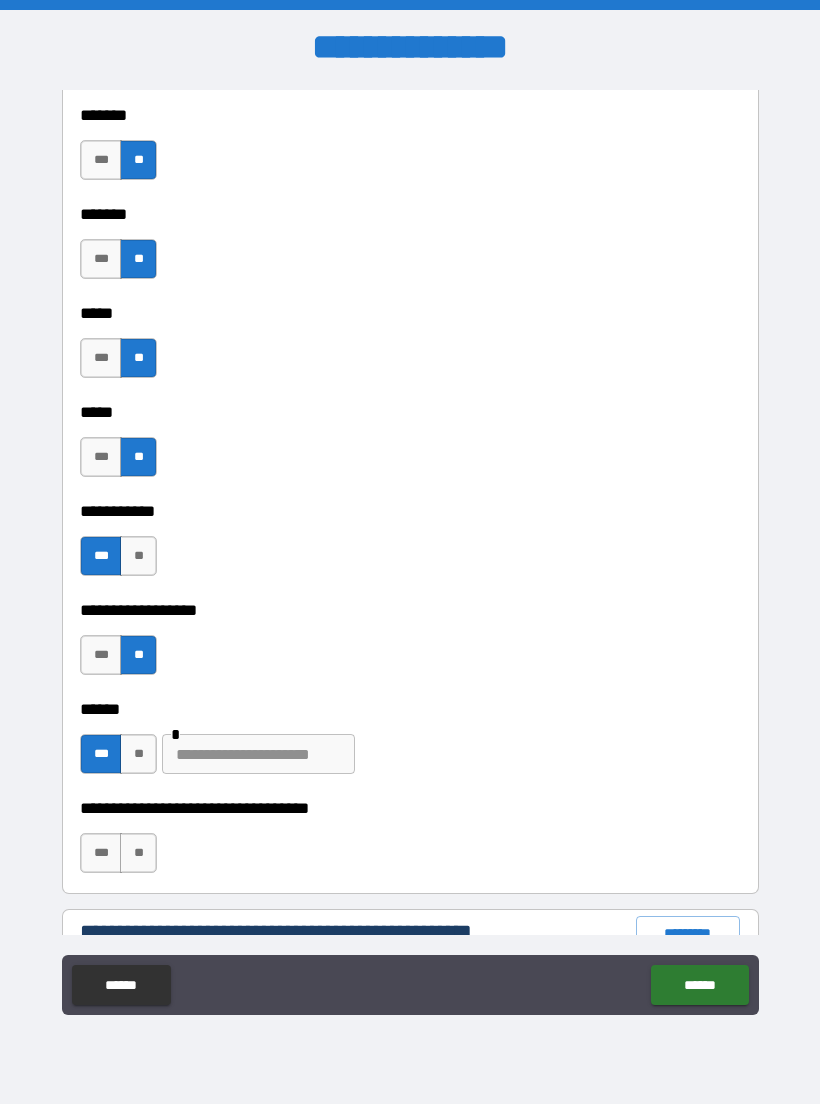 click at bounding box center [258, 754] 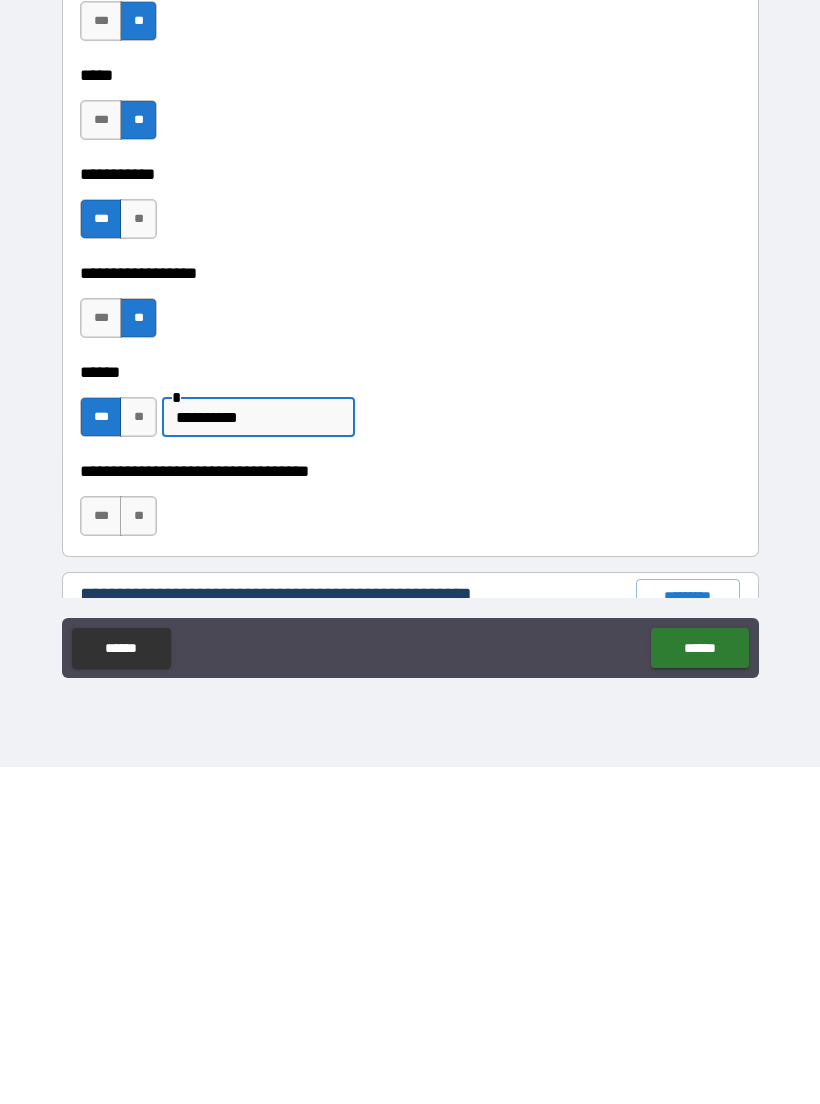 click on "**" at bounding box center (138, 853) 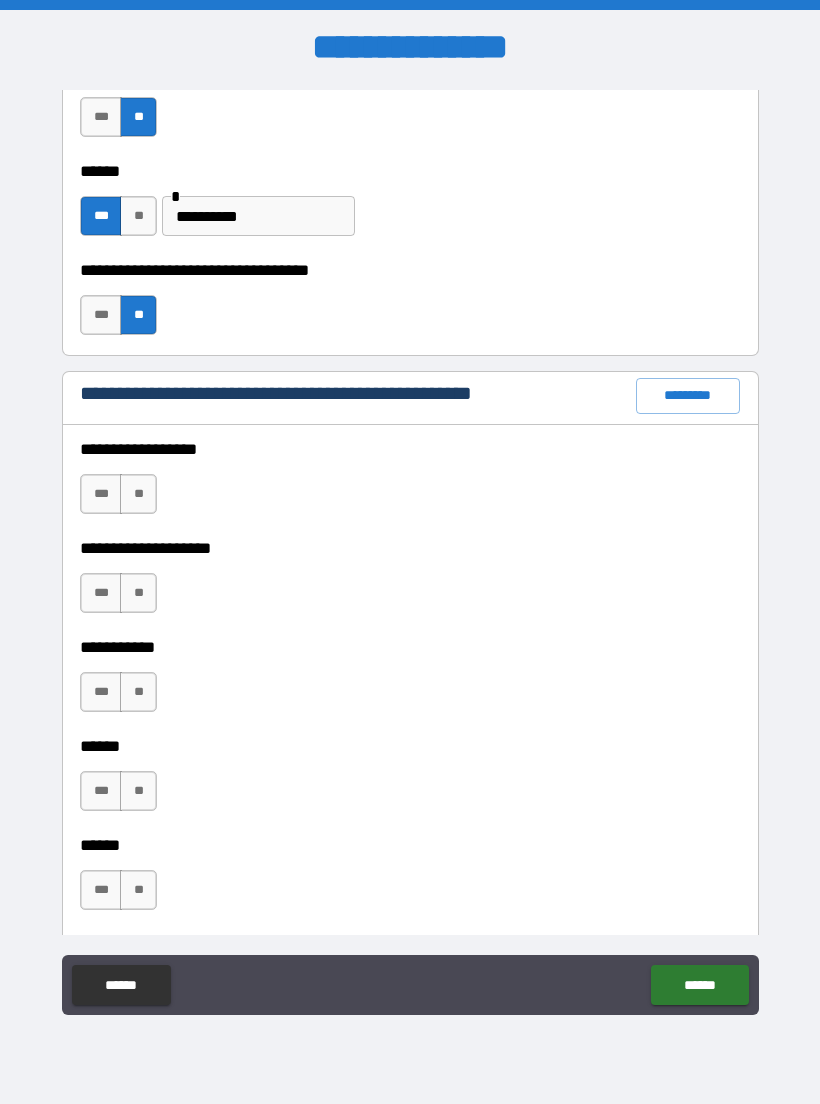 scroll, scrollTop: 2332, scrollLeft: 0, axis: vertical 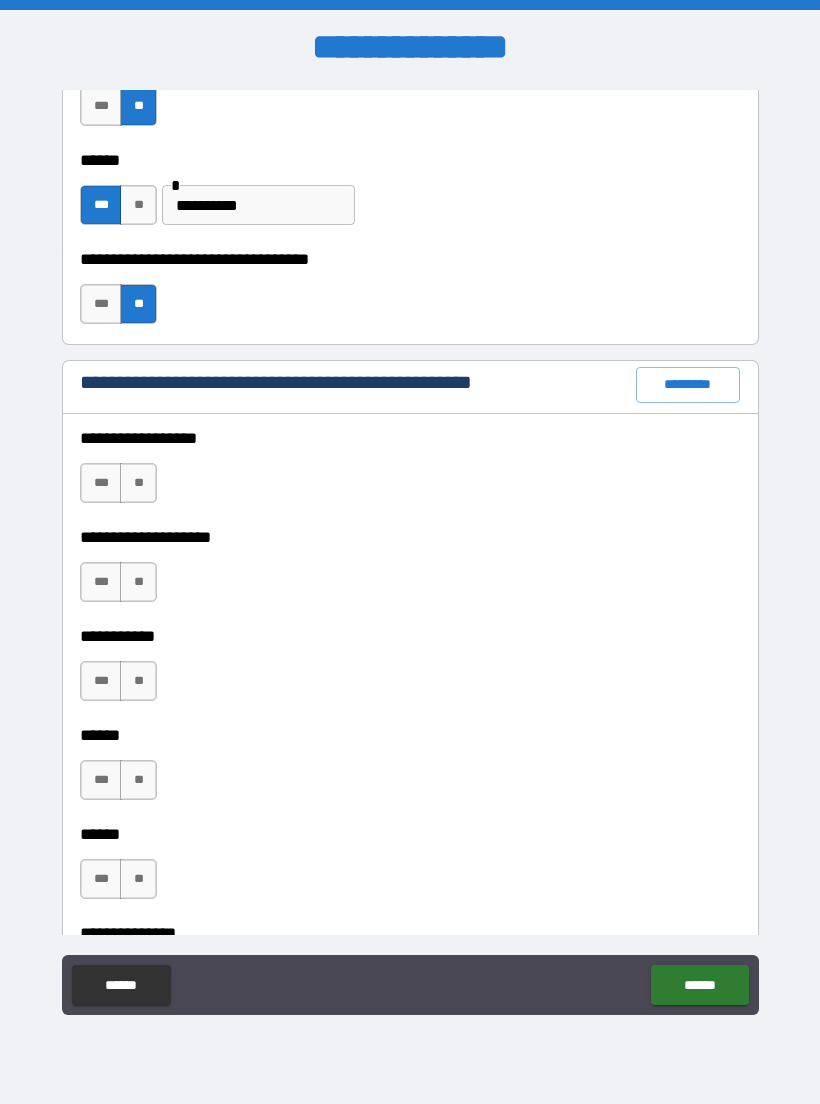 click on "**" at bounding box center [138, 483] 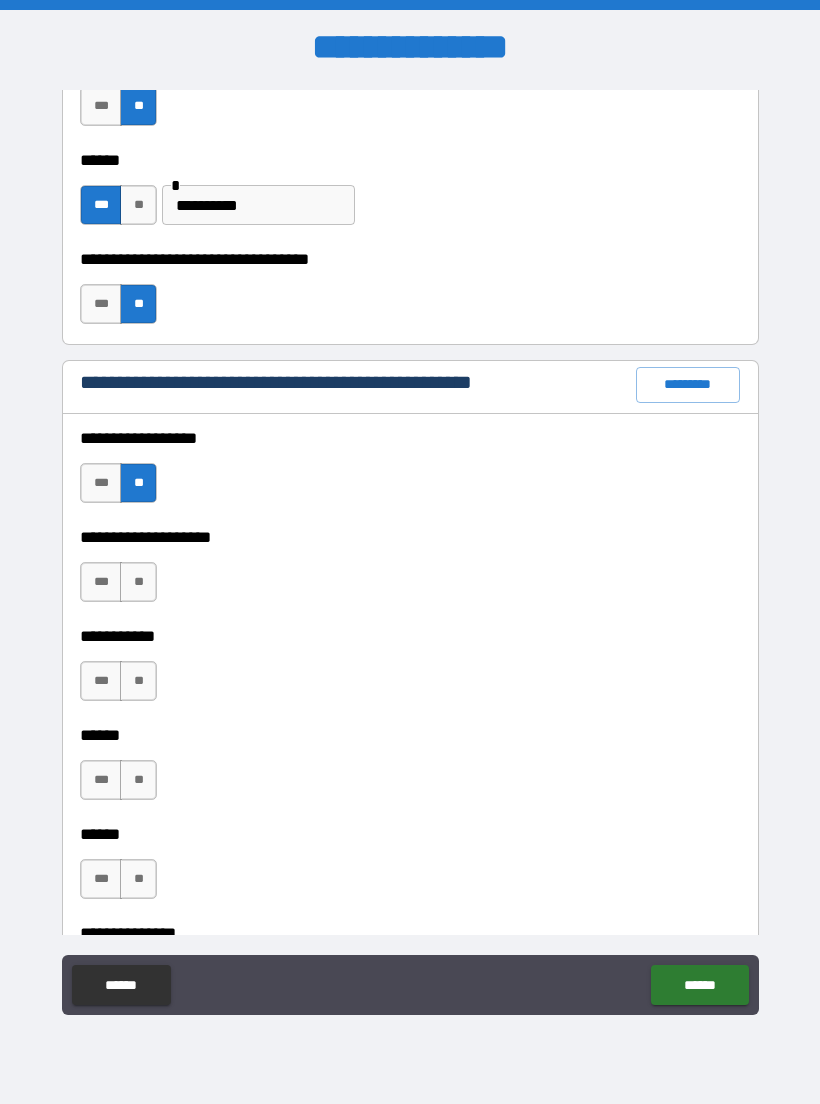click on "**" at bounding box center [138, 582] 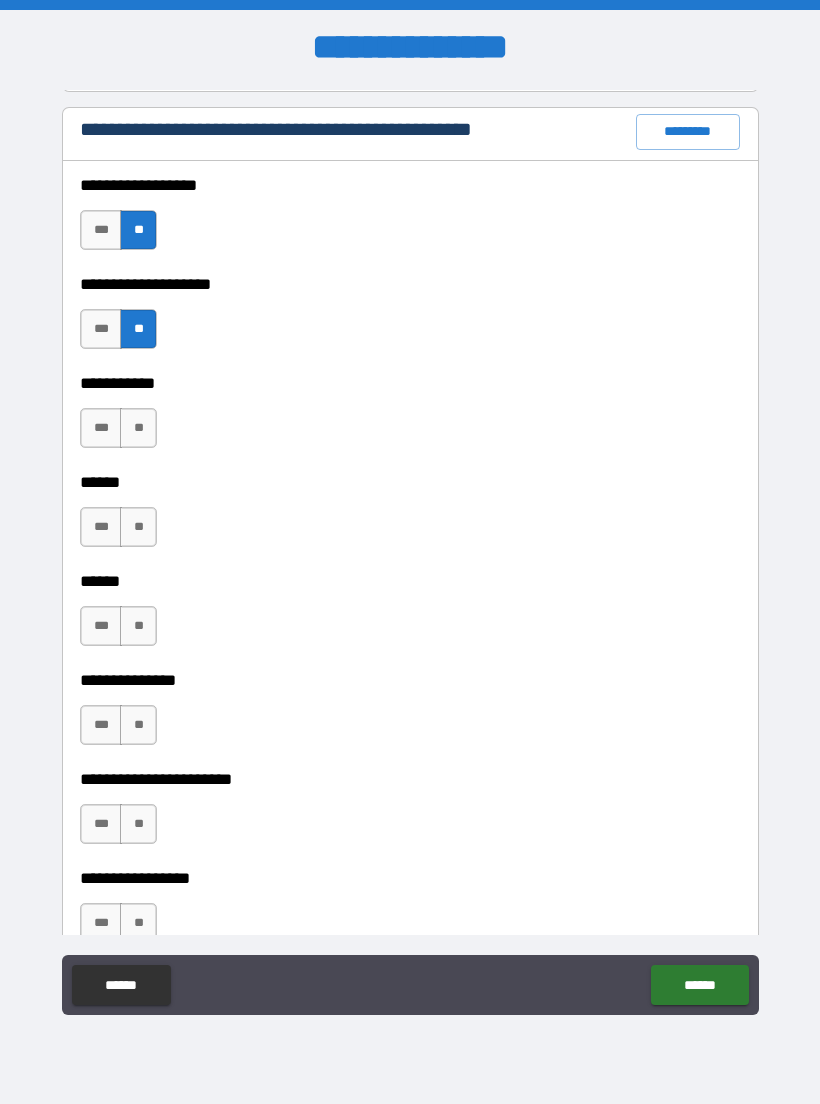 scroll, scrollTop: 2588, scrollLeft: 0, axis: vertical 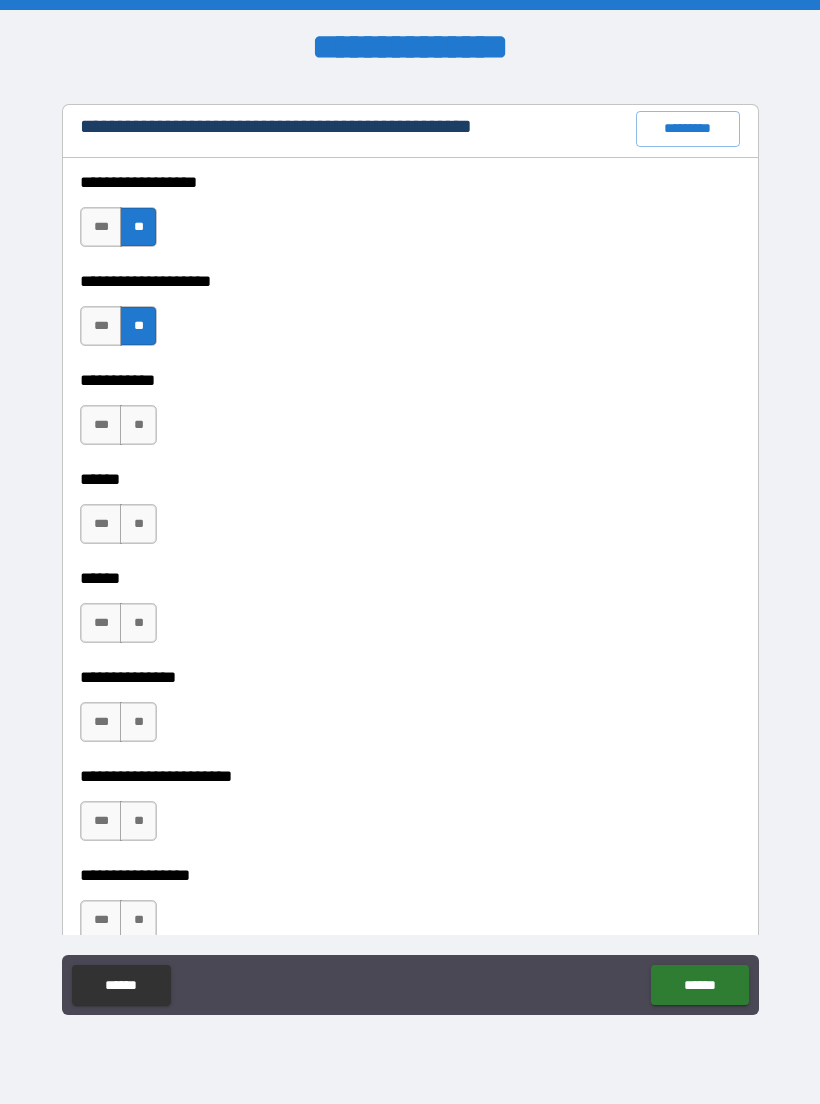 click on "**" at bounding box center [138, 425] 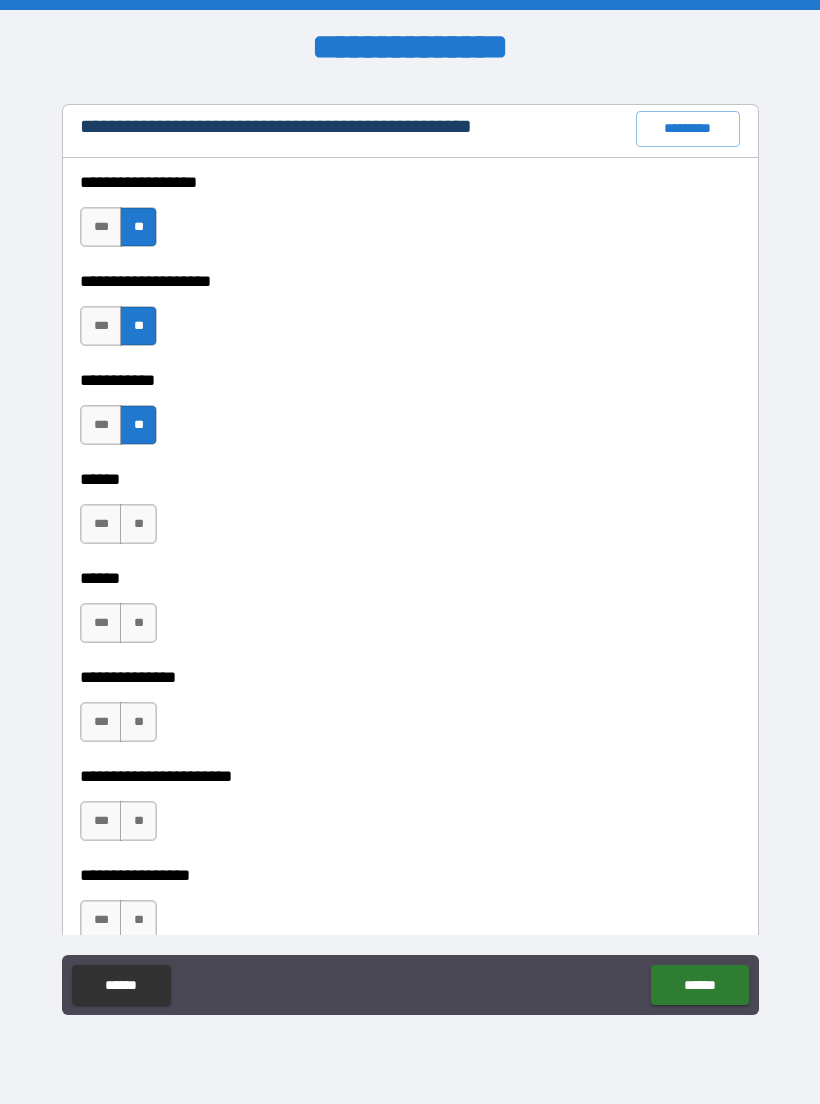 click on "**" at bounding box center [138, 524] 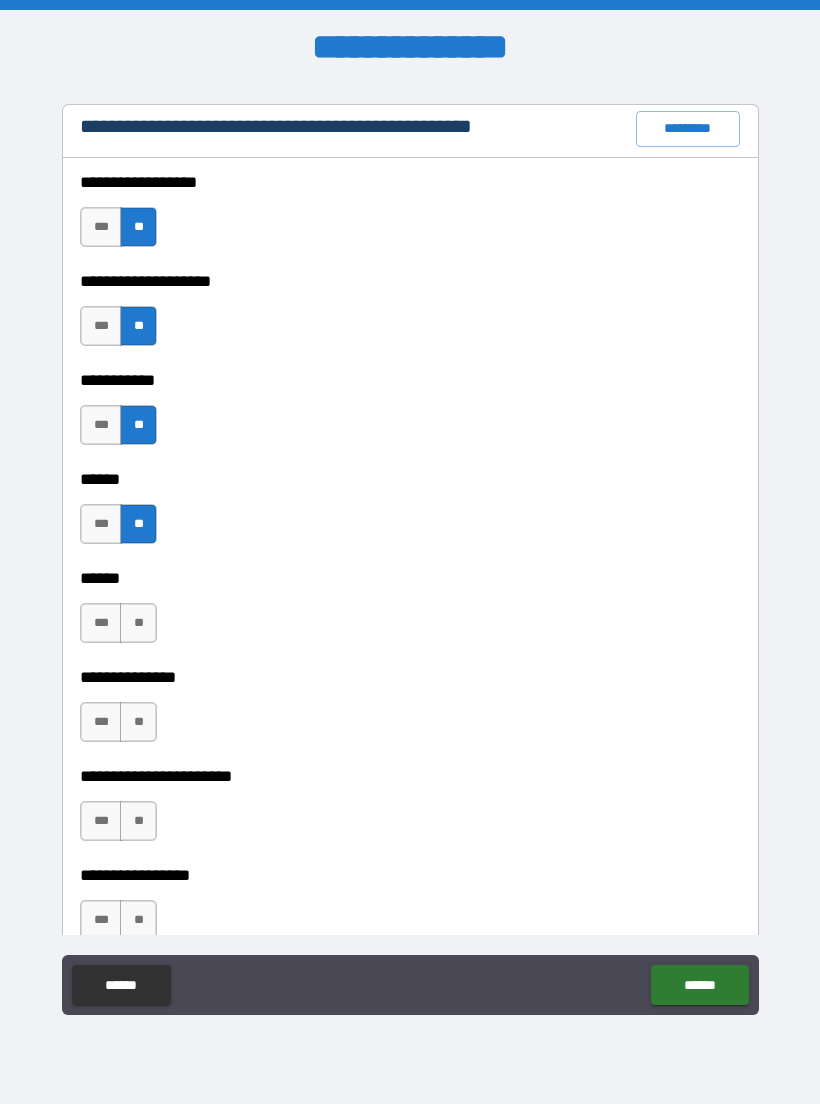 click on "**" at bounding box center [138, 623] 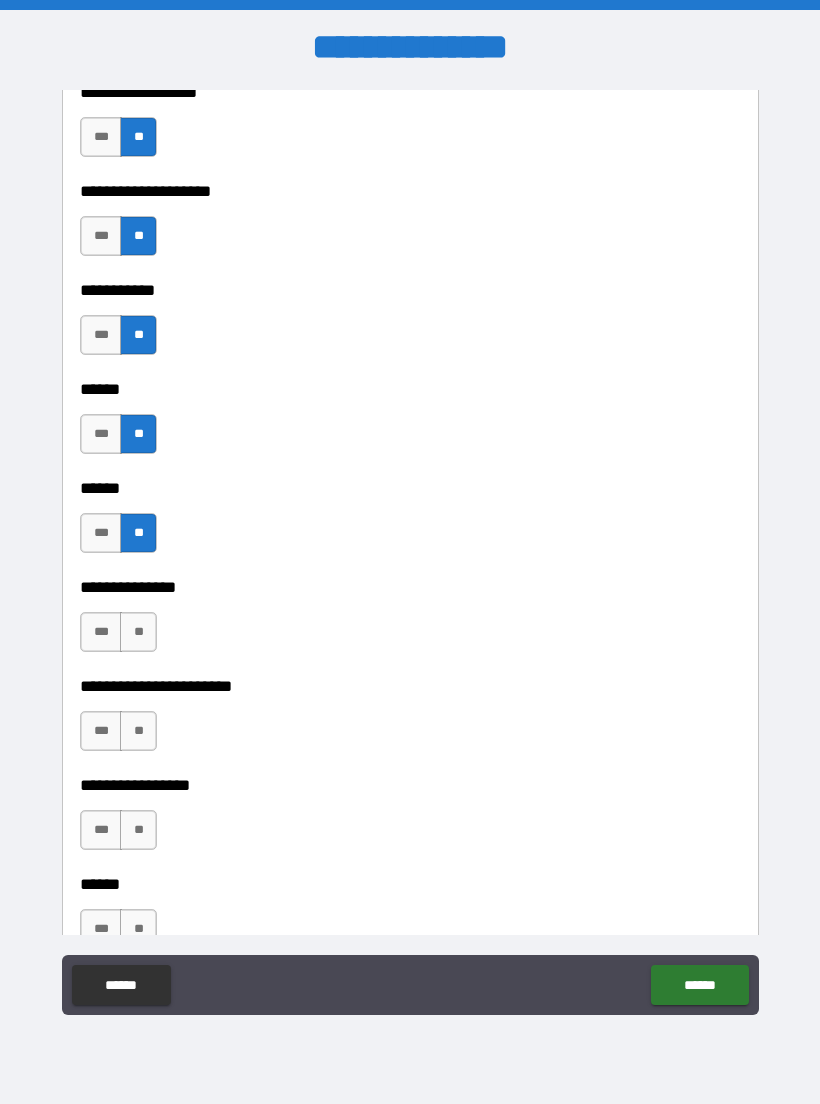 scroll, scrollTop: 2725, scrollLeft: 0, axis: vertical 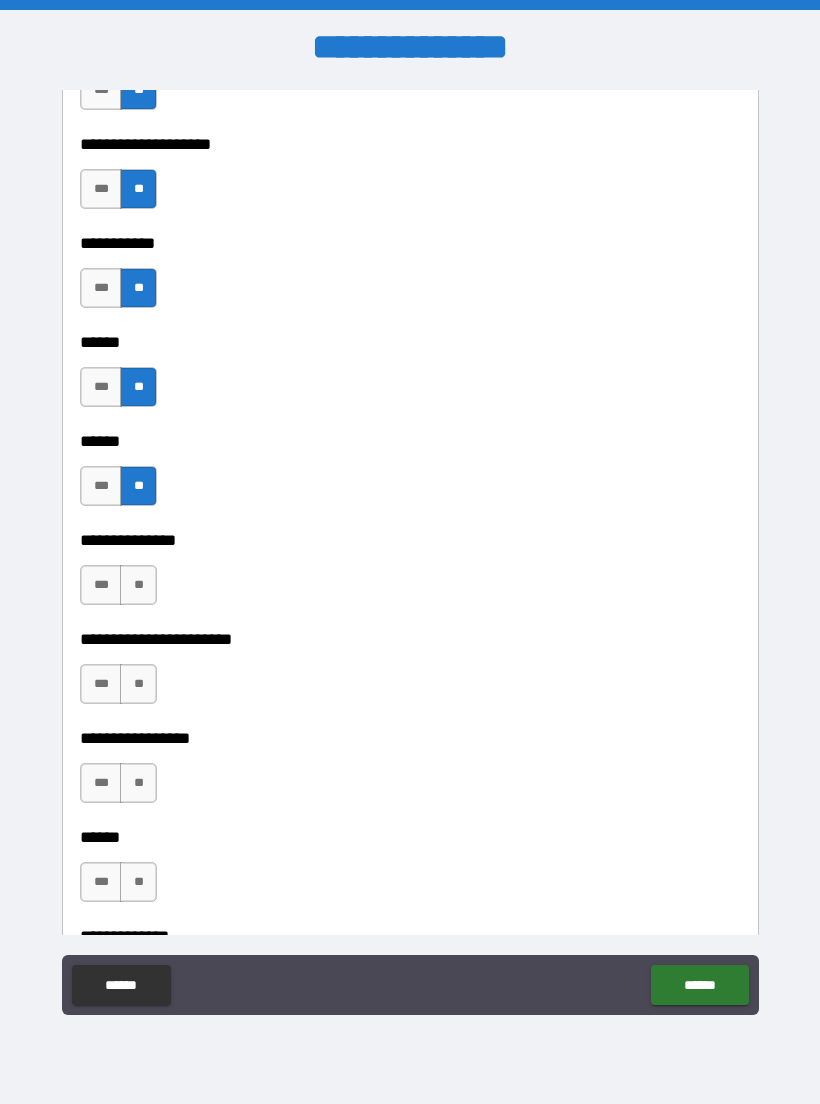 click on "**" at bounding box center (138, 585) 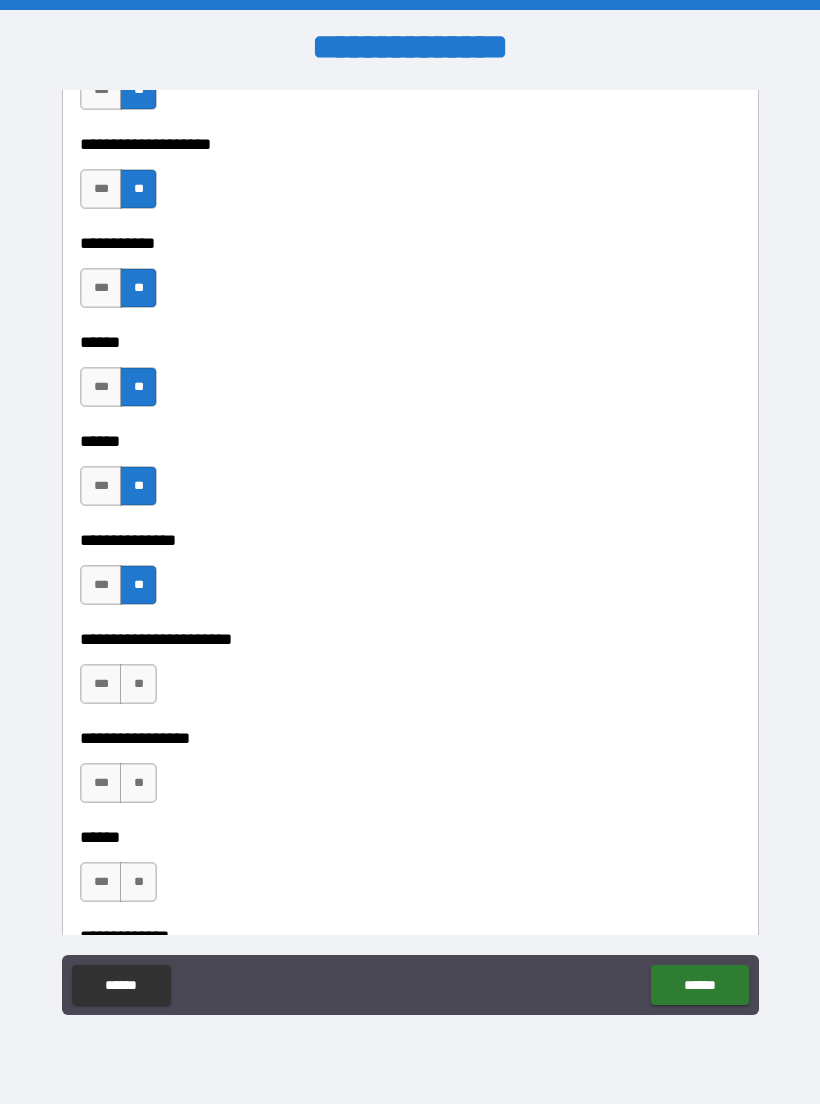 click on "**" at bounding box center [138, 684] 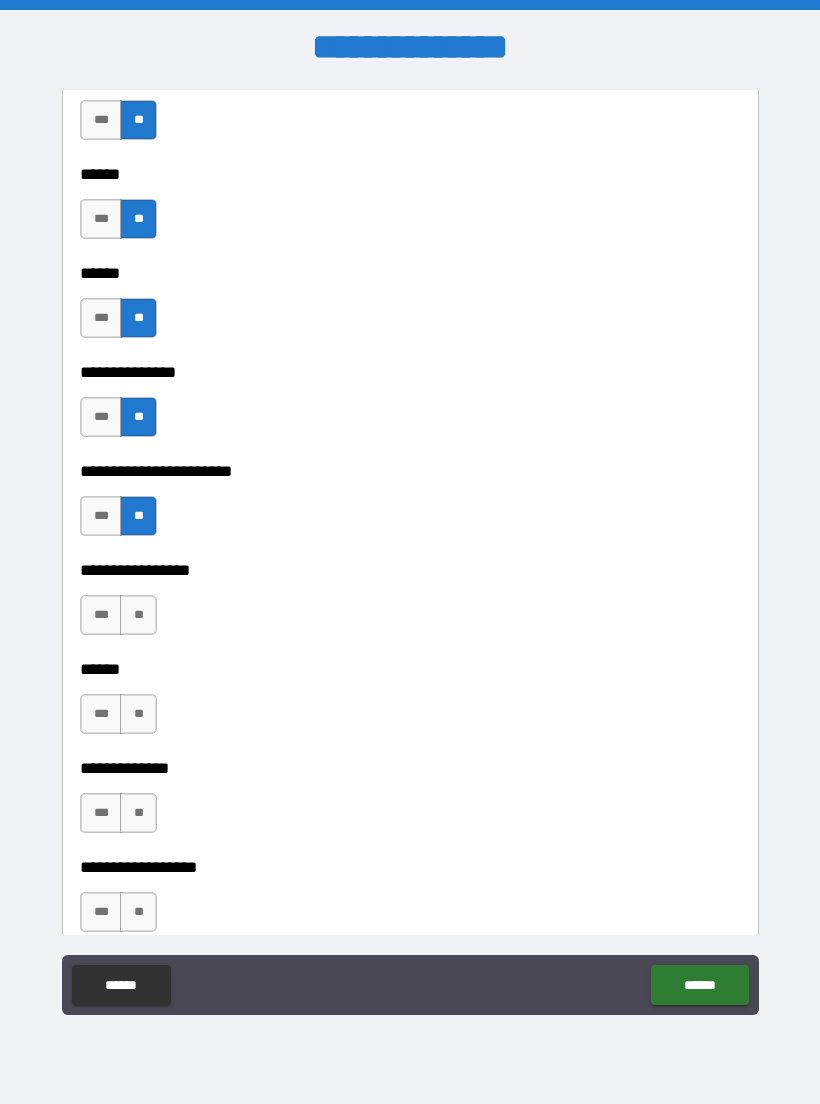 scroll, scrollTop: 2909, scrollLeft: 0, axis: vertical 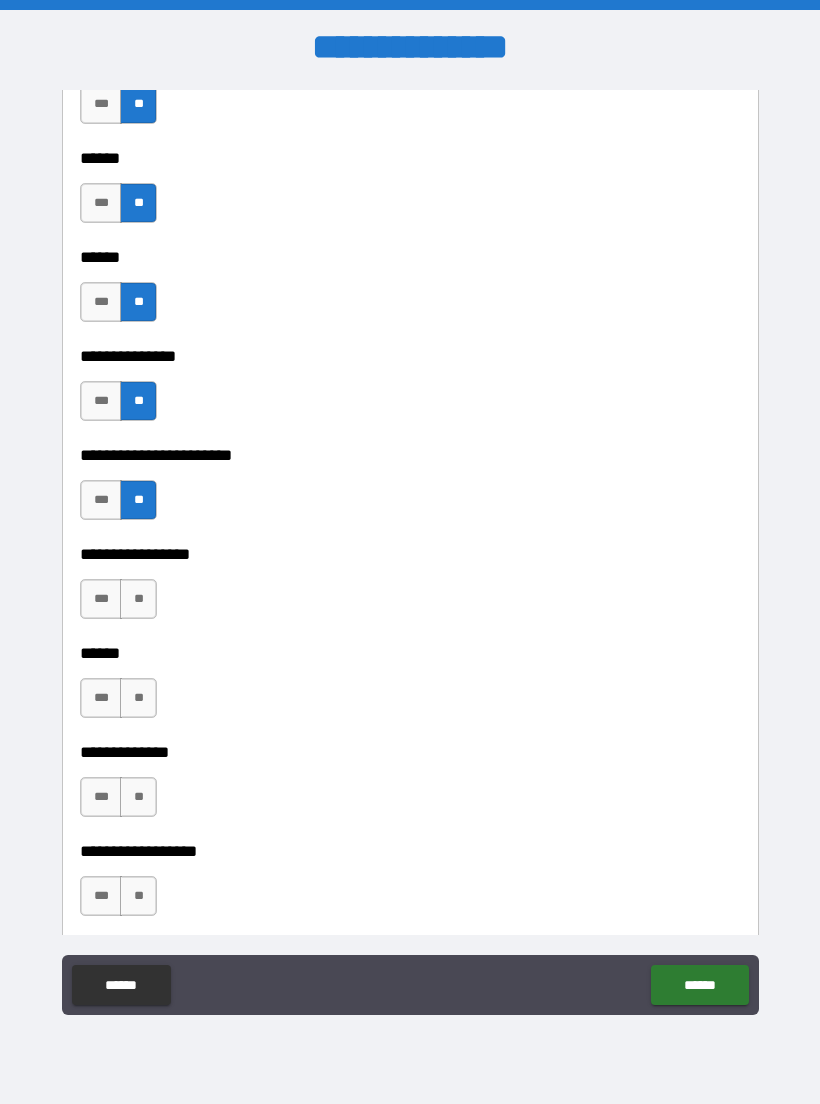 click on "**" at bounding box center (138, 599) 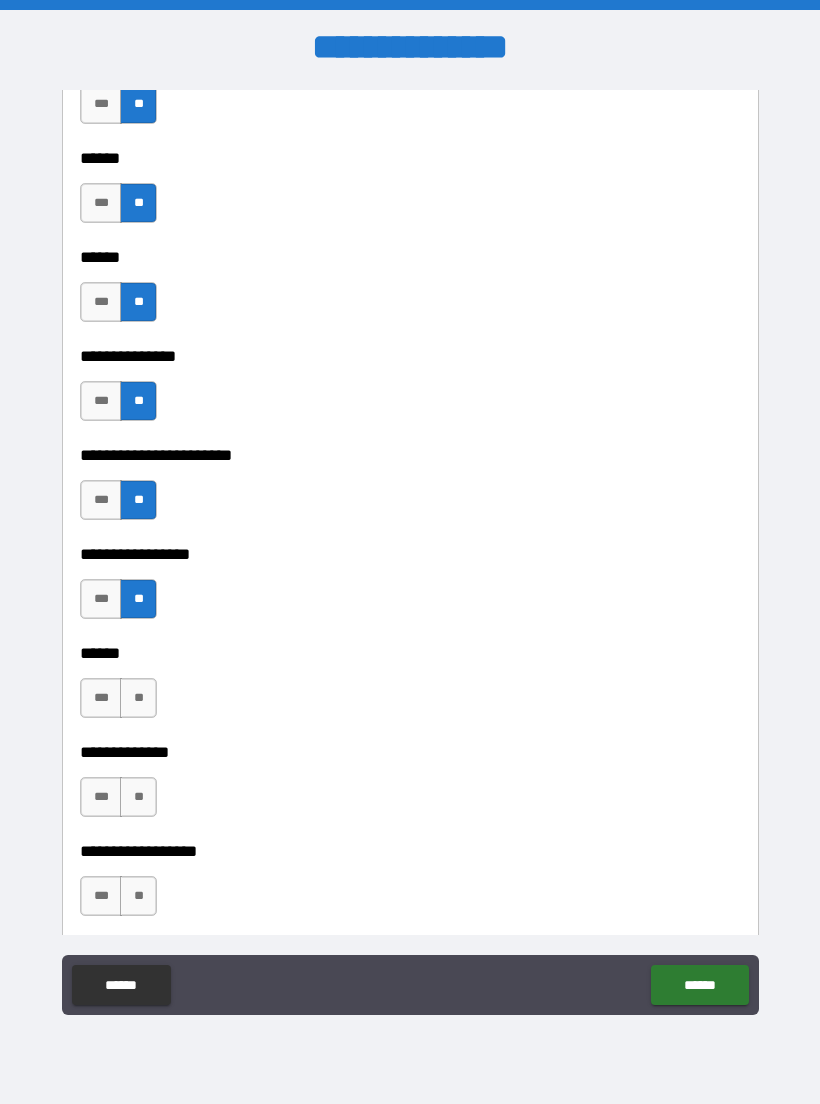 click on "**" at bounding box center [138, 698] 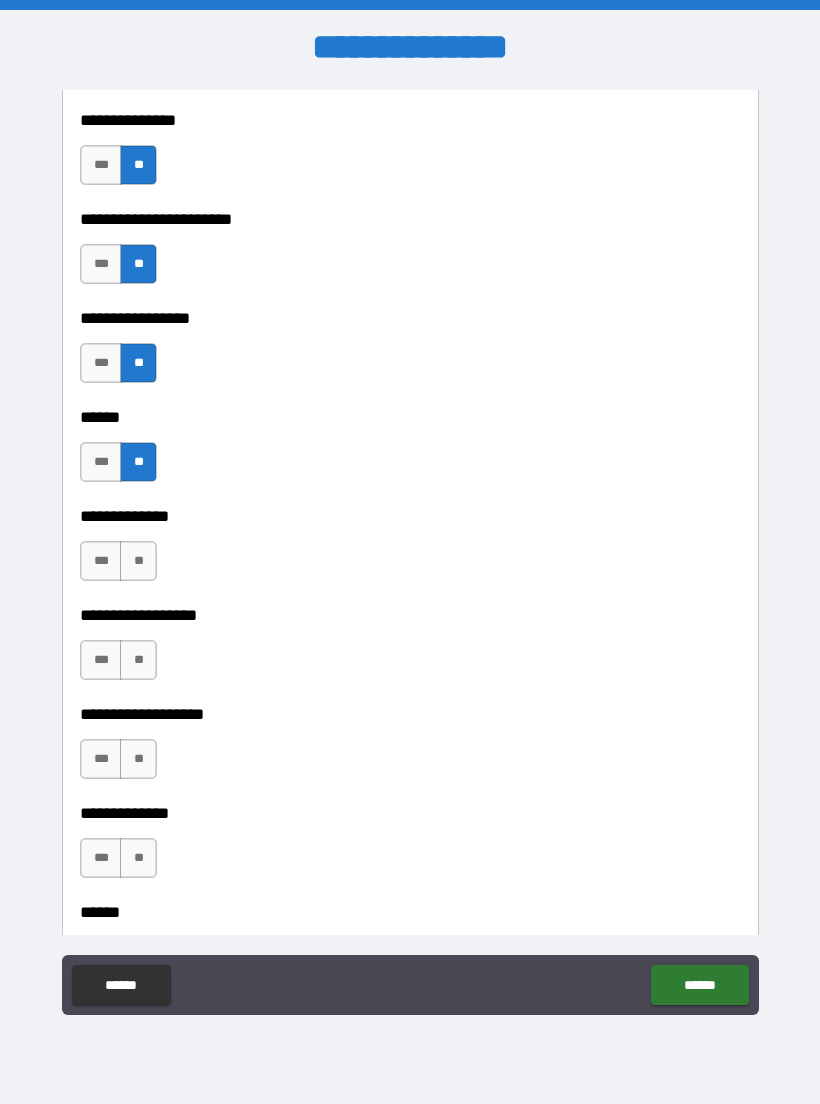 scroll, scrollTop: 3156, scrollLeft: 0, axis: vertical 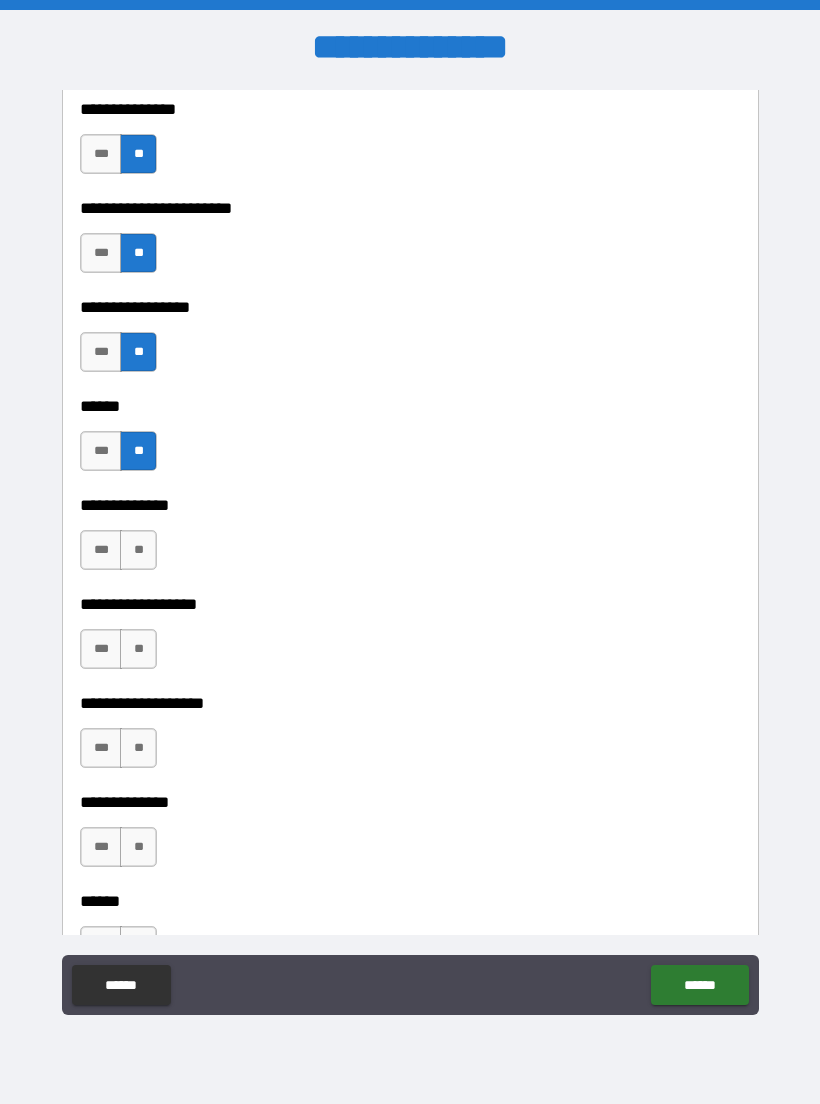 click on "**" at bounding box center [138, 550] 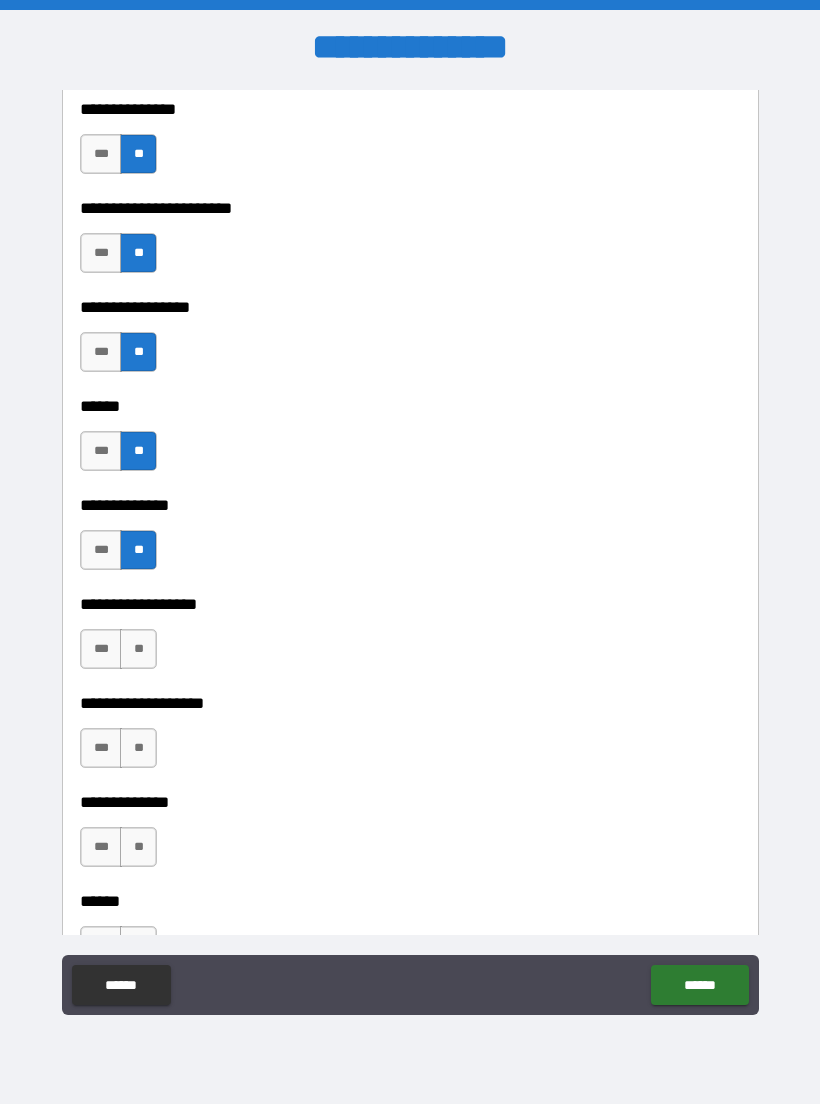 click on "**" at bounding box center (138, 649) 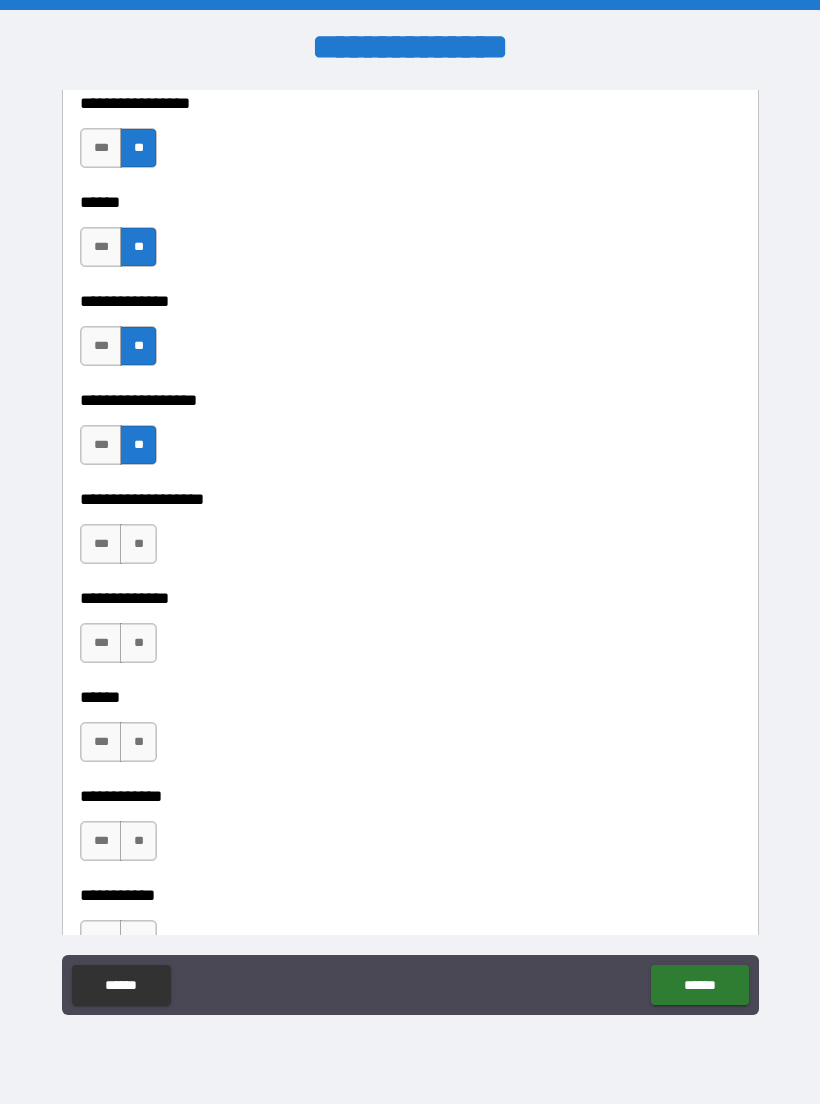 scroll, scrollTop: 3365, scrollLeft: 0, axis: vertical 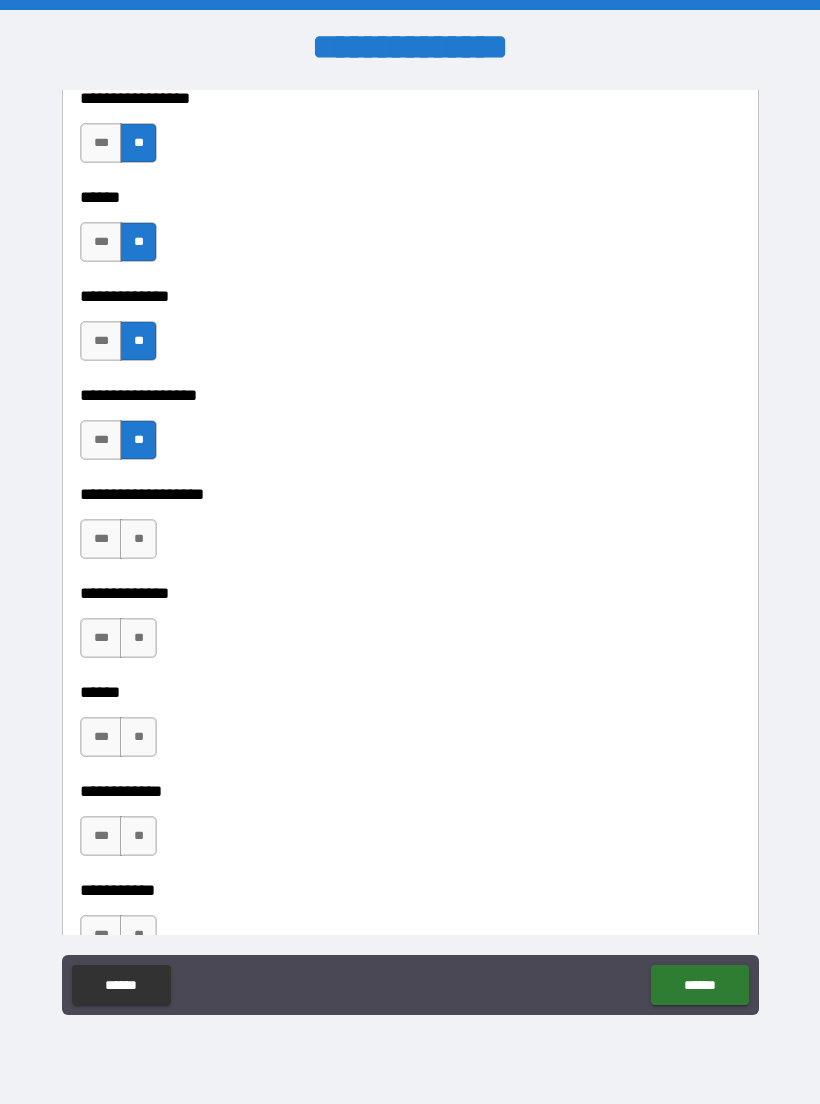 click on "**" at bounding box center [138, 539] 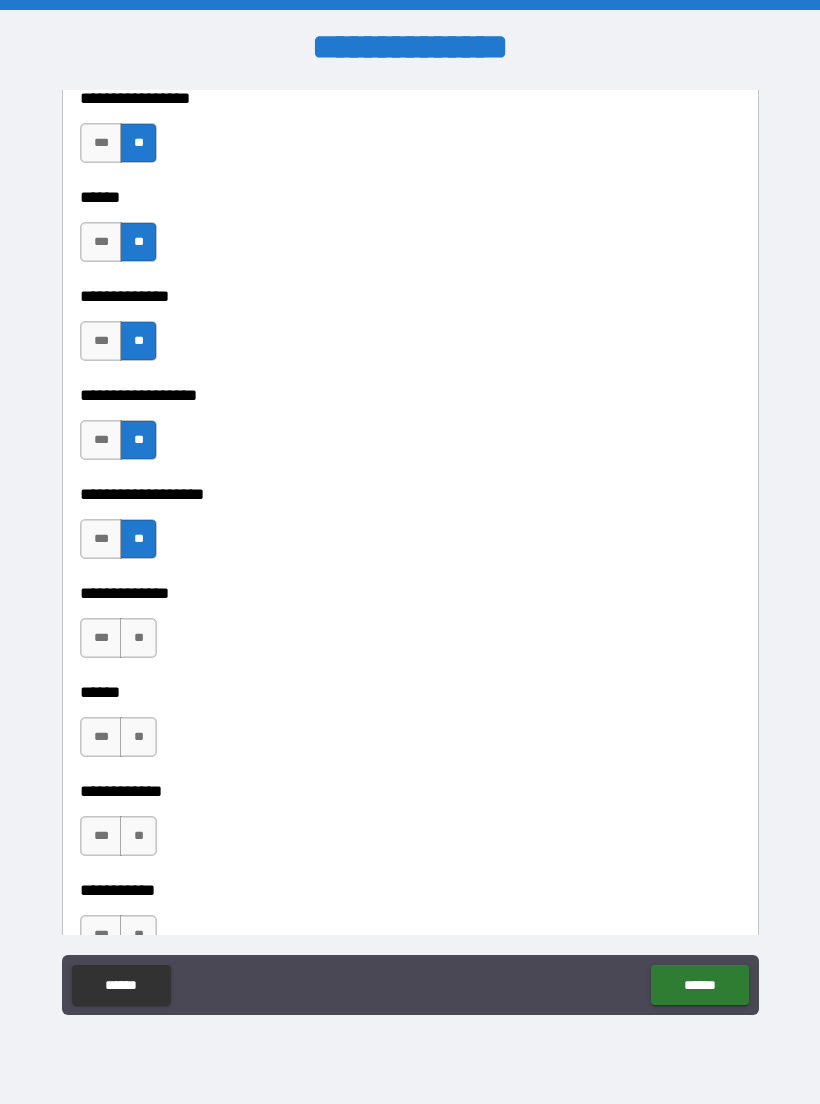 click on "**" at bounding box center (138, 638) 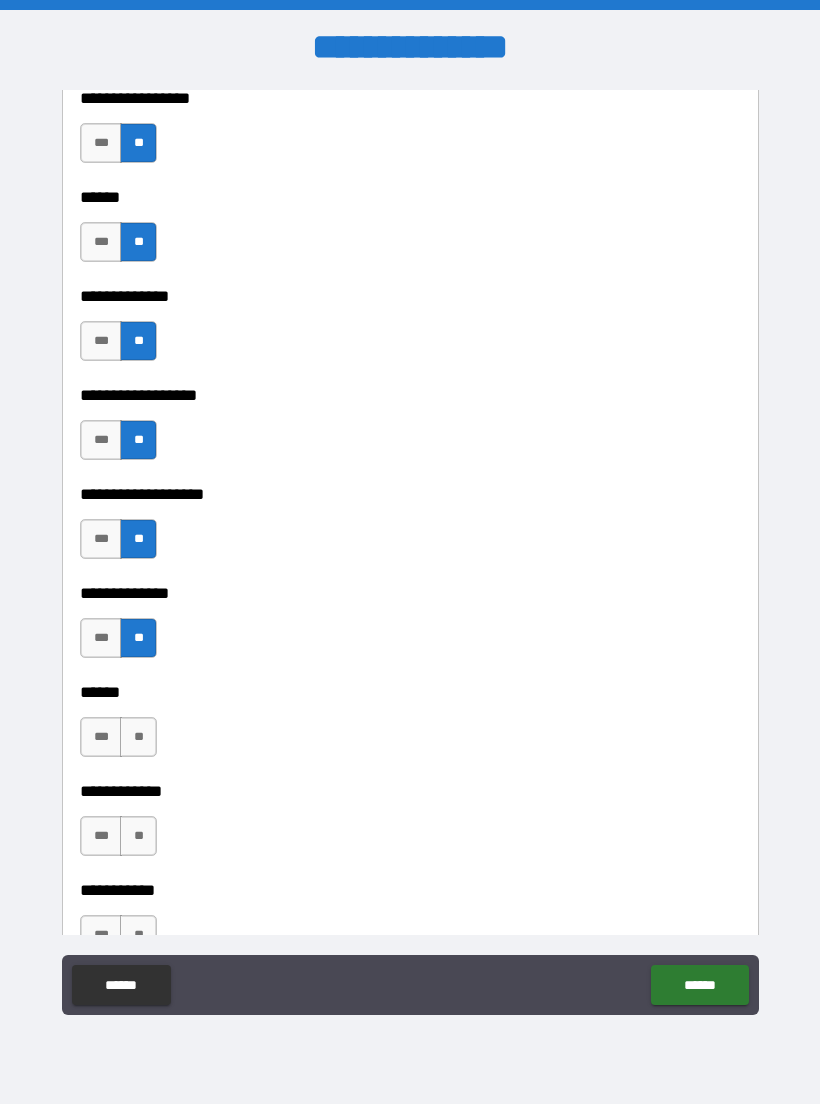 click on "**" at bounding box center (138, 737) 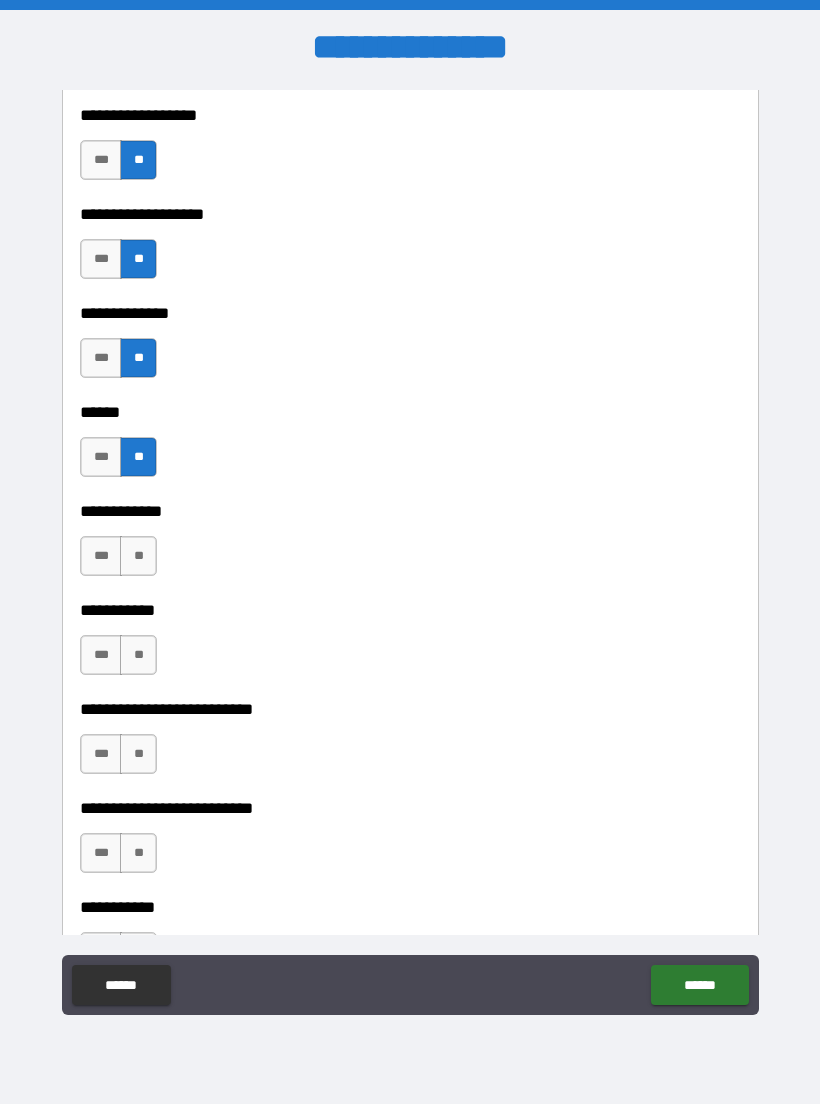 scroll, scrollTop: 3647, scrollLeft: 0, axis: vertical 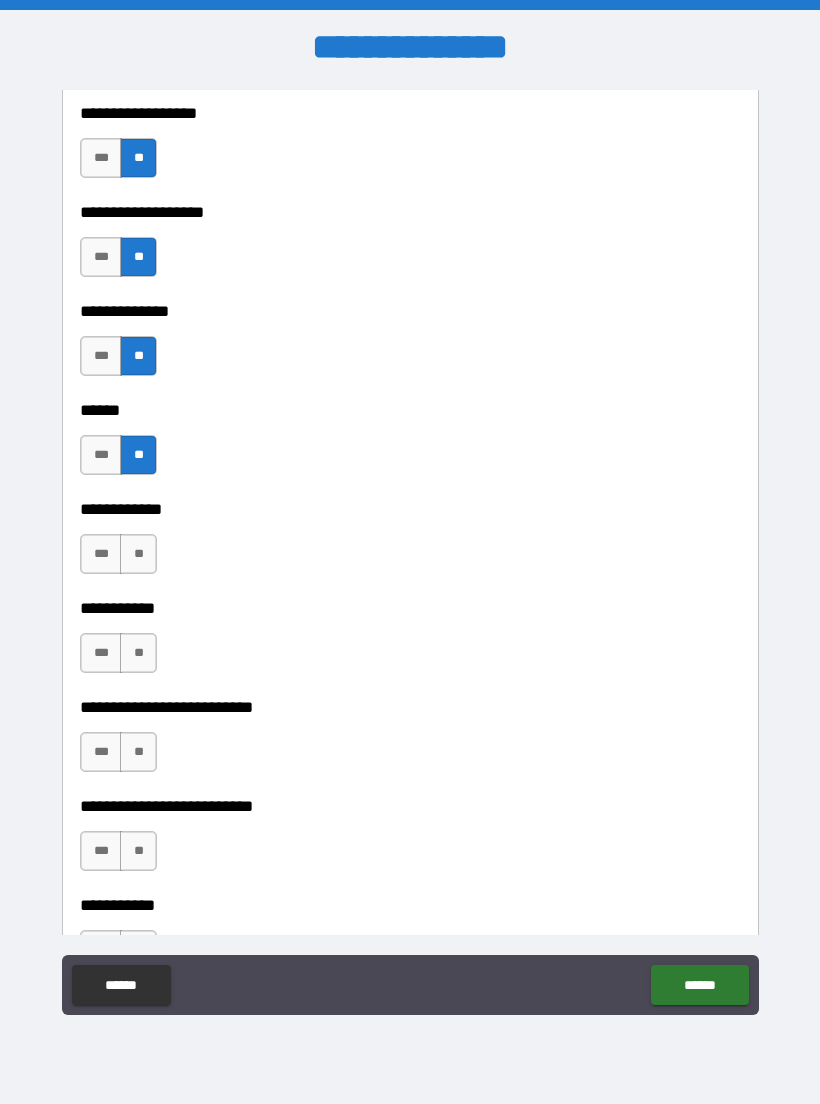 click on "**" at bounding box center [138, 554] 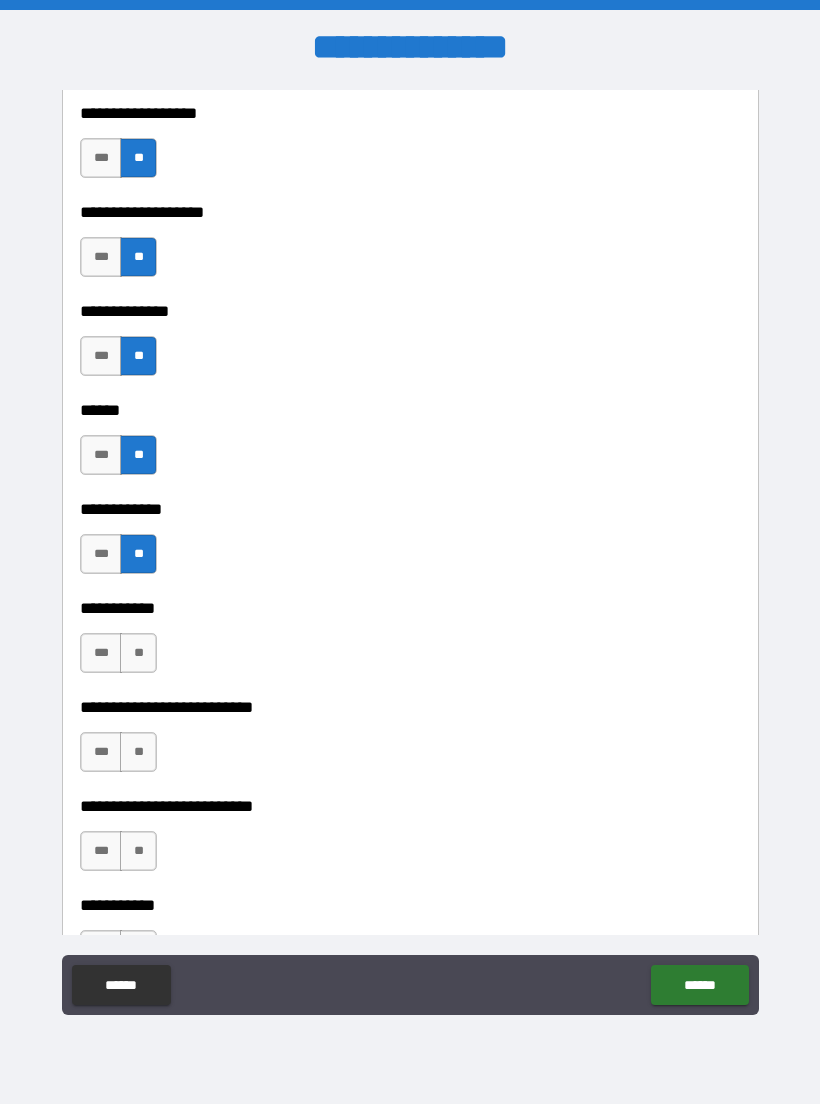 click on "**" at bounding box center (138, 653) 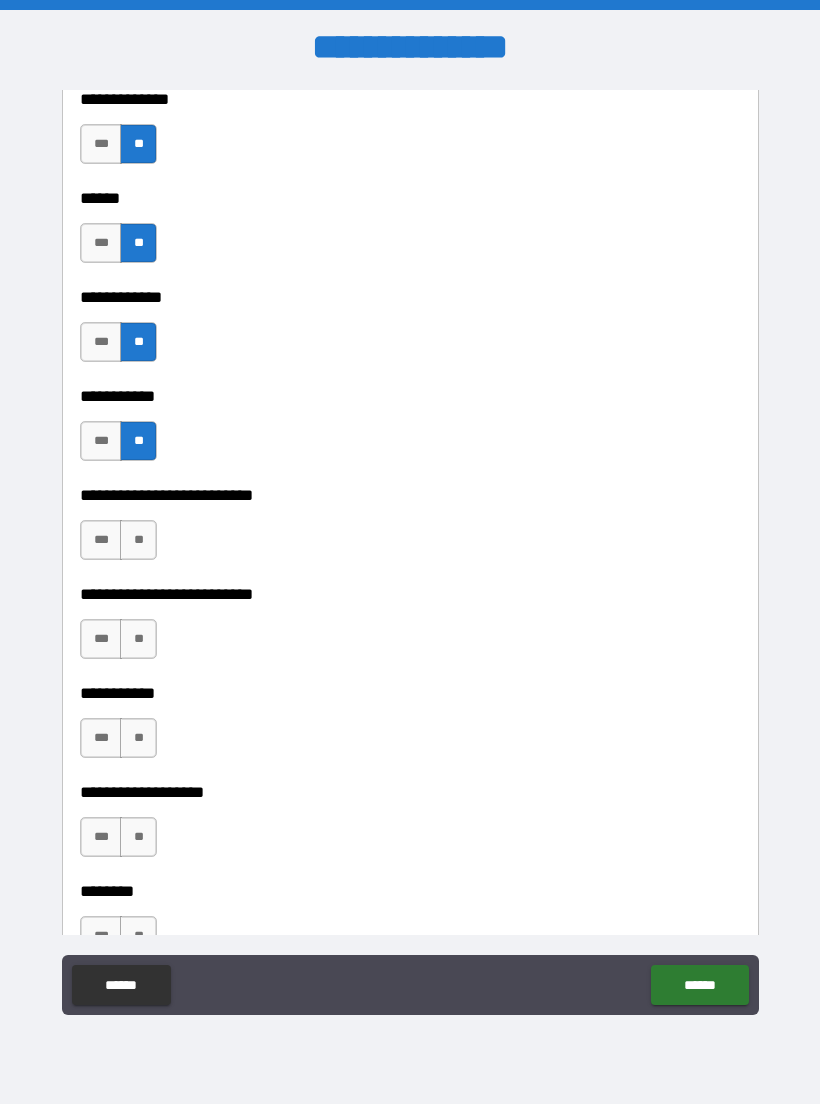 scroll, scrollTop: 3869, scrollLeft: 0, axis: vertical 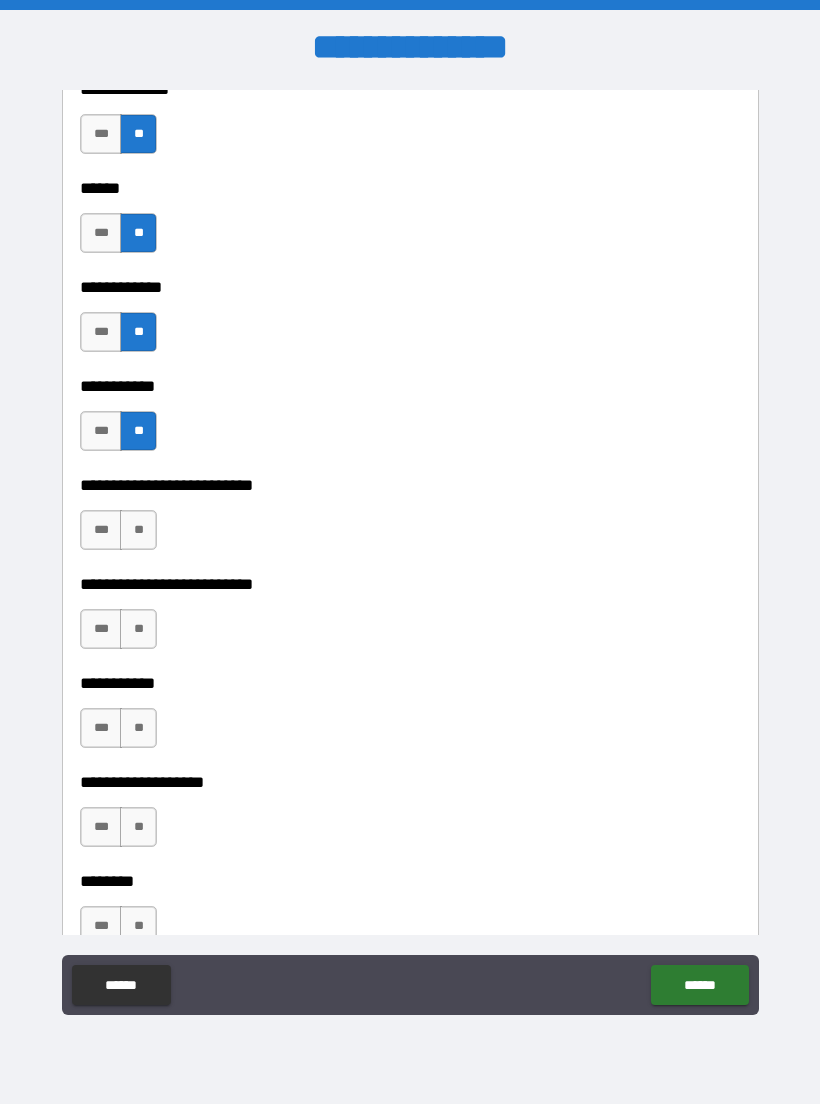 click on "**" at bounding box center (138, 530) 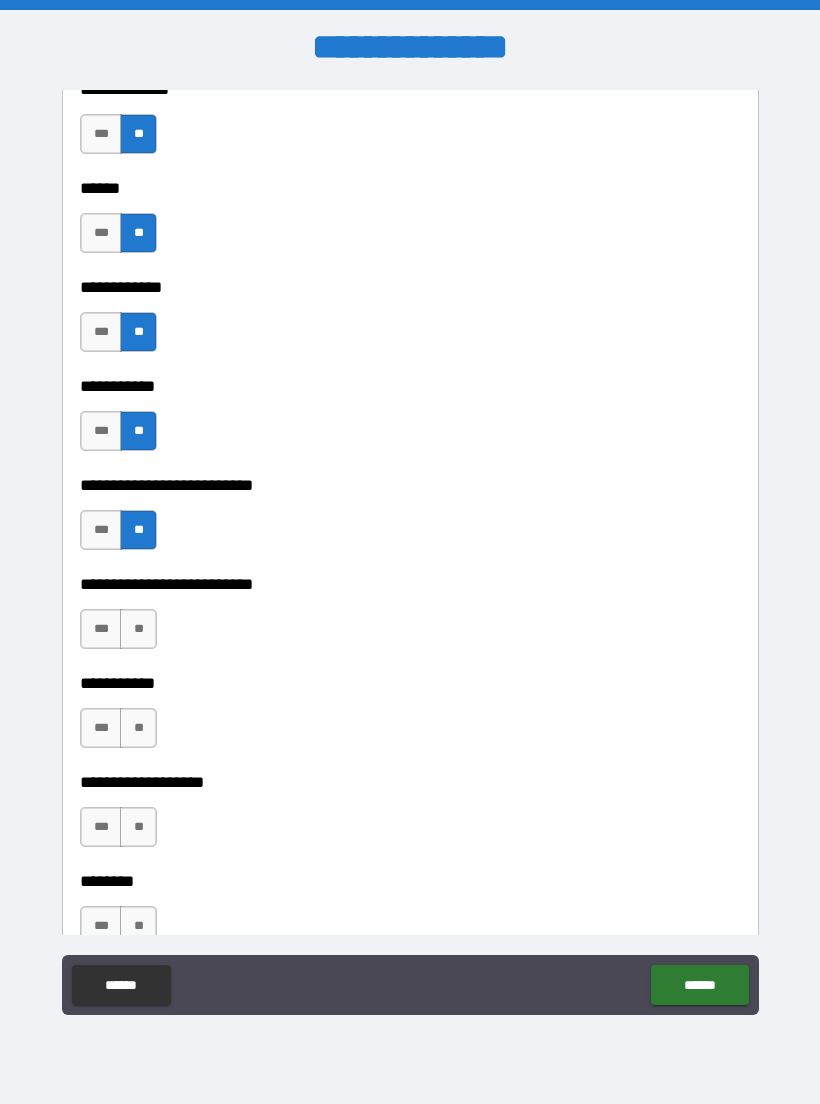 click on "**" at bounding box center [138, 629] 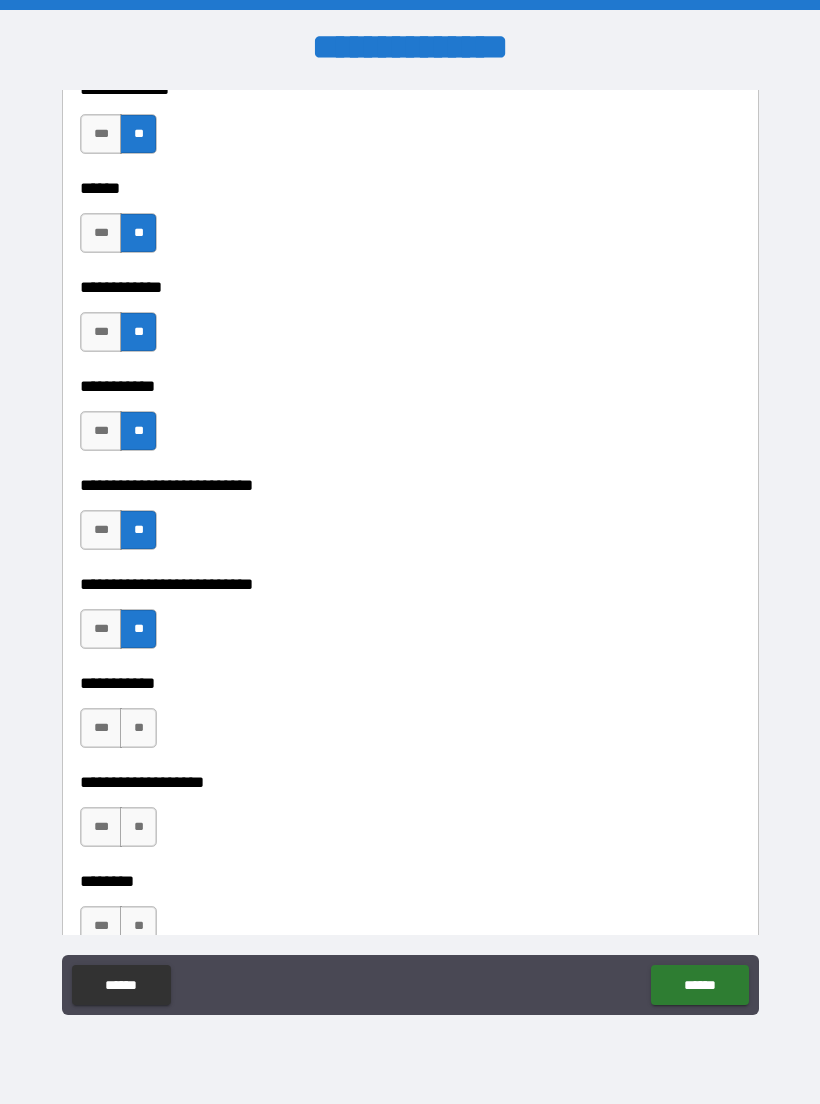 click on "**" at bounding box center (138, 728) 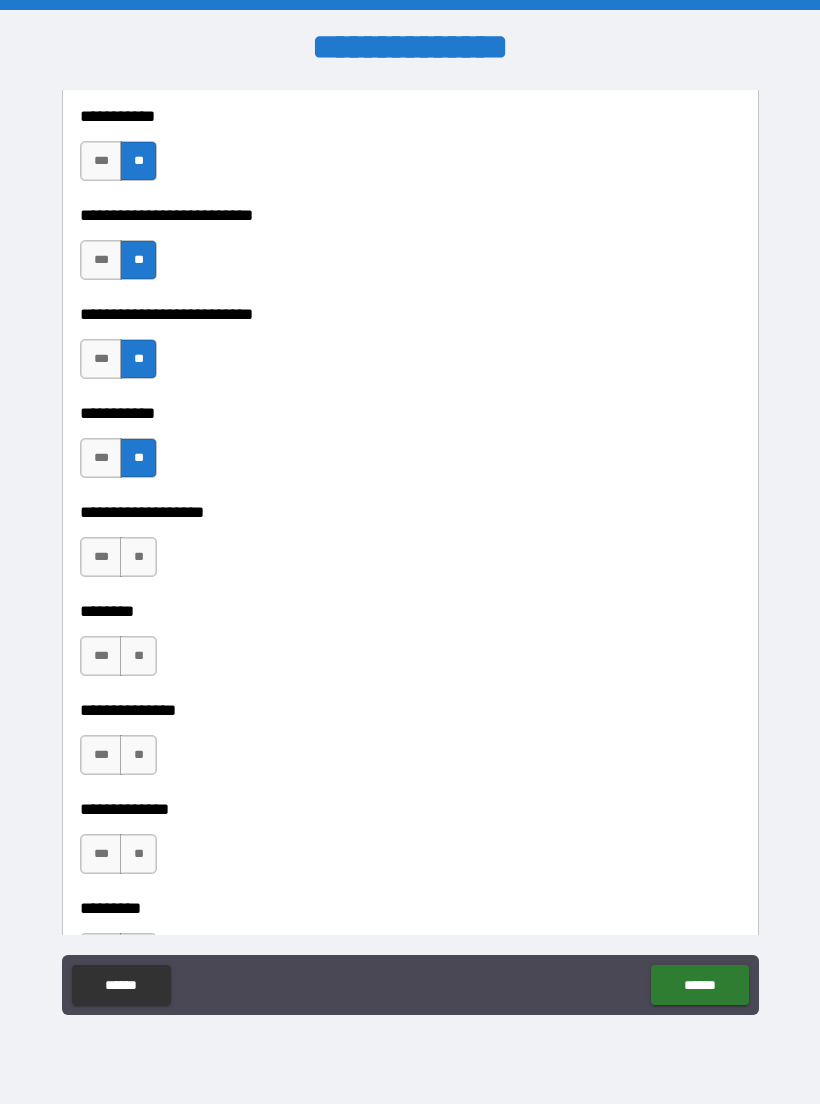 scroll, scrollTop: 4140, scrollLeft: 0, axis: vertical 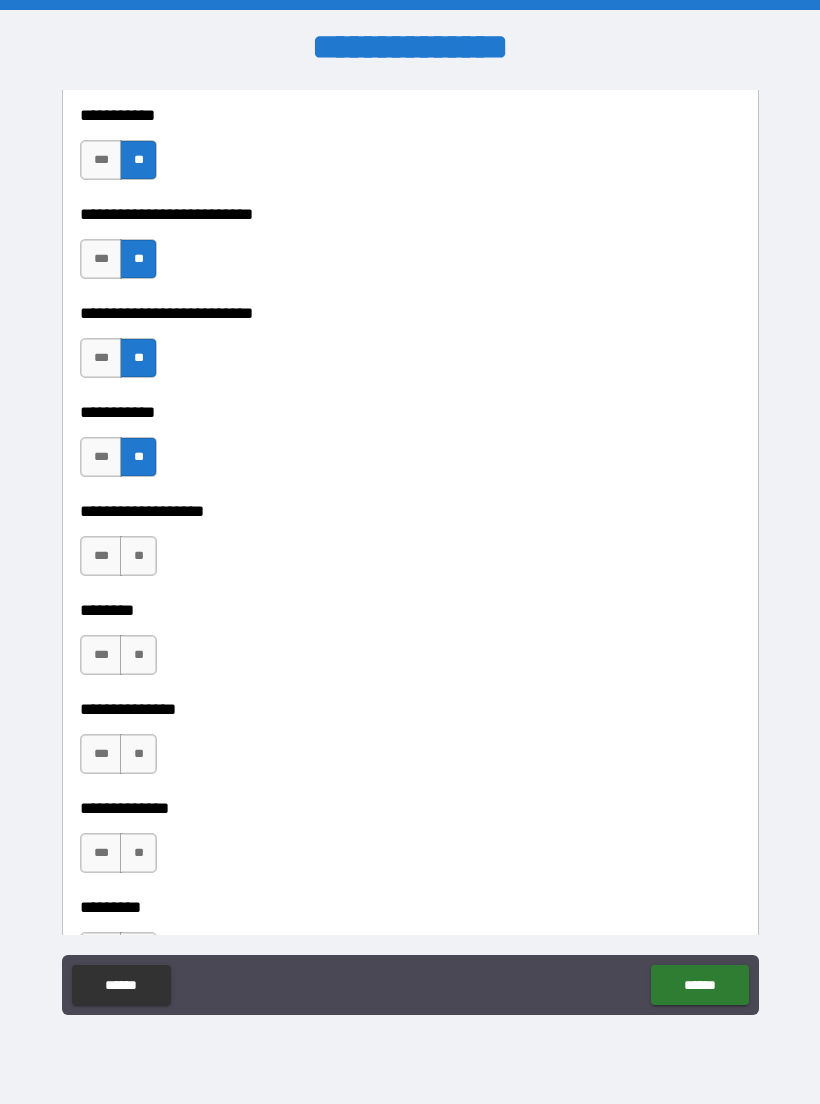 click on "**" at bounding box center [138, 556] 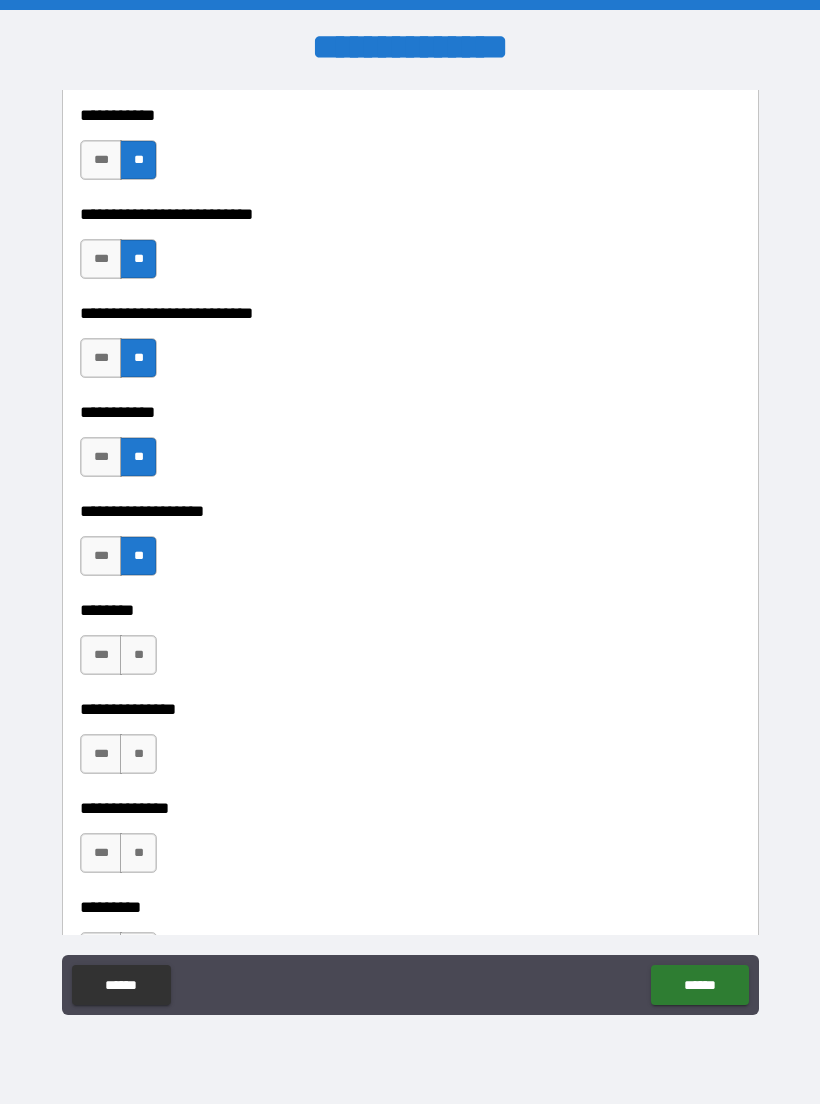click on "**" at bounding box center (138, 655) 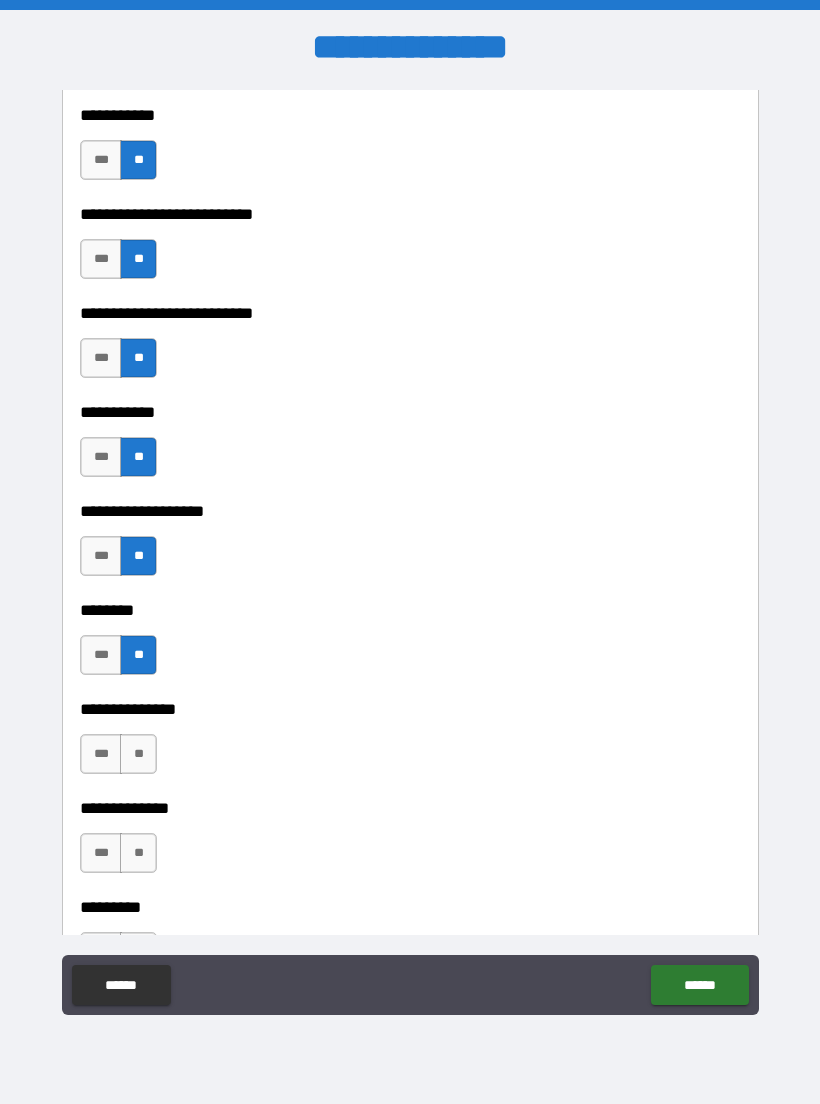 click on "**" at bounding box center [138, 754] 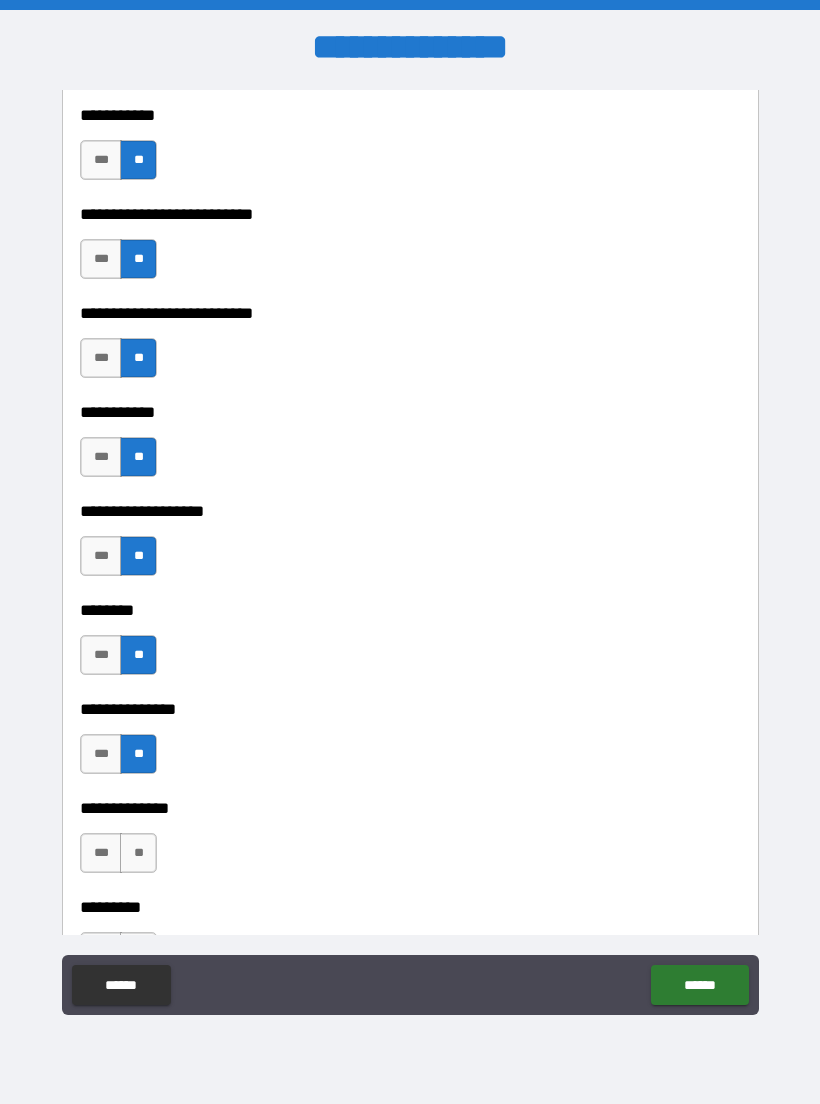 click on "**" at bounding box center [138, 853] 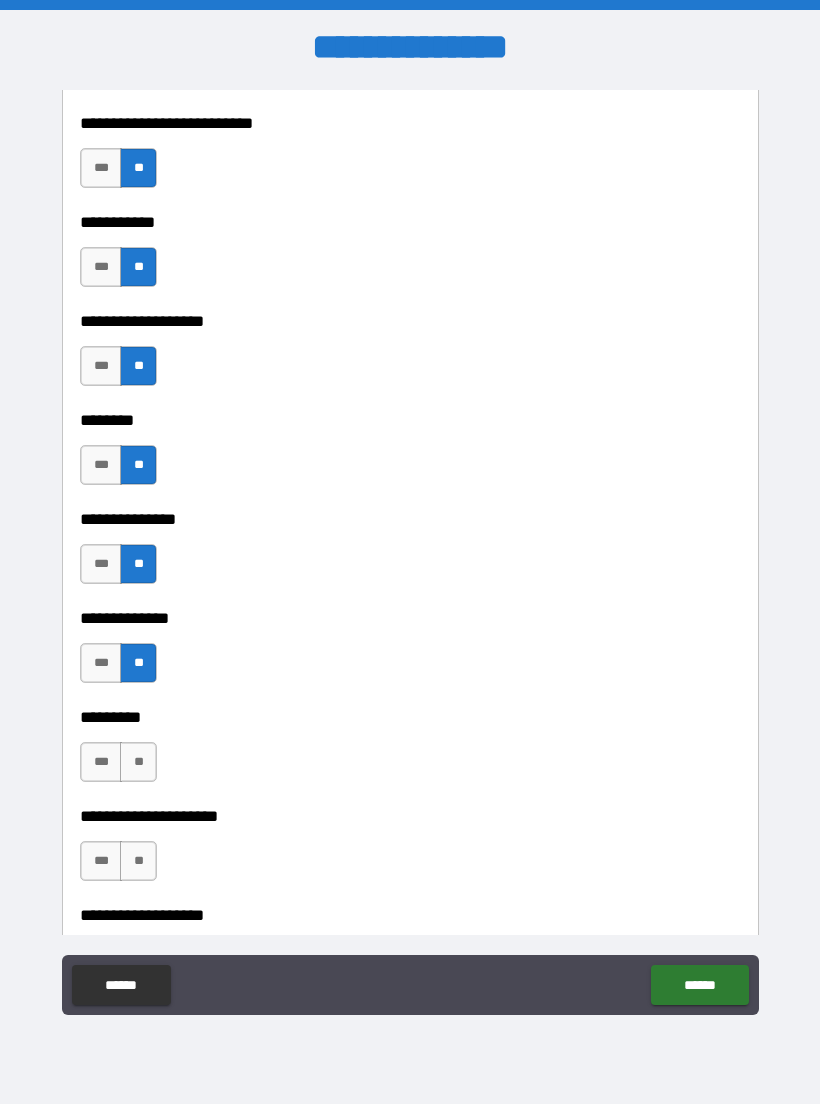 scroll, scrollTop: 4329, scrollLeft: 0, axis: vertical 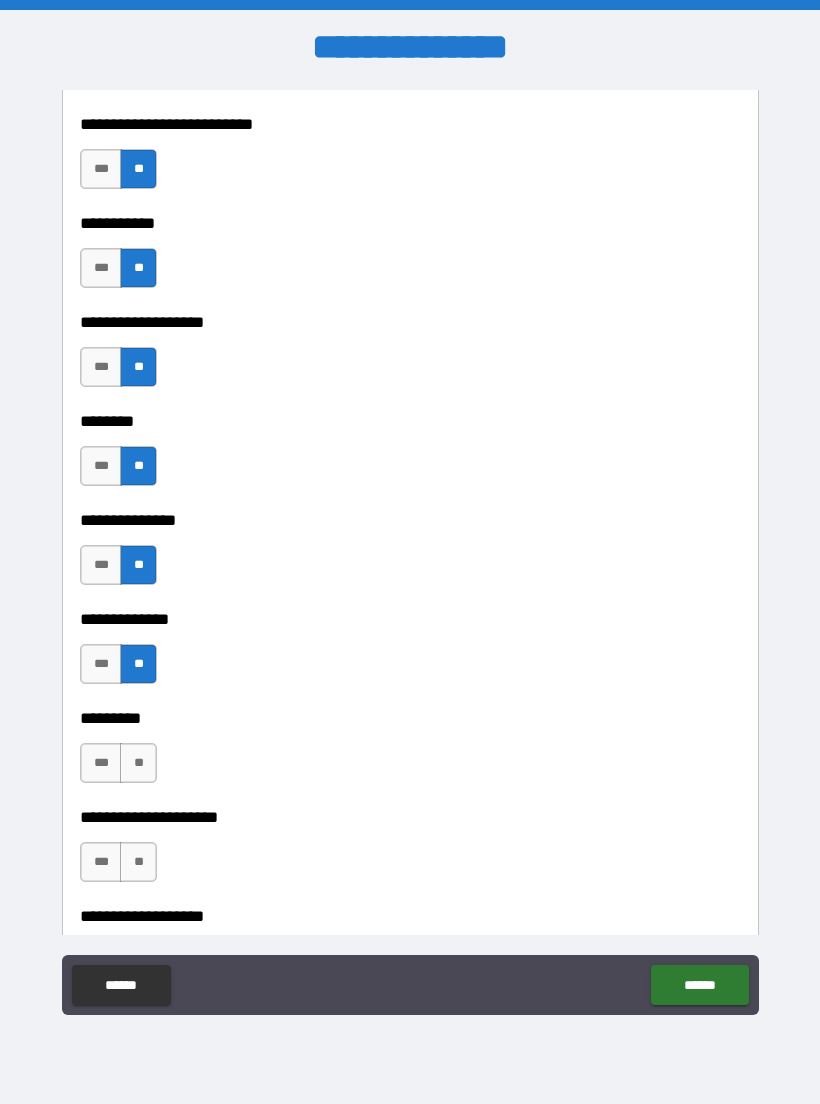 click on "***" at bounding box center [101, 664] 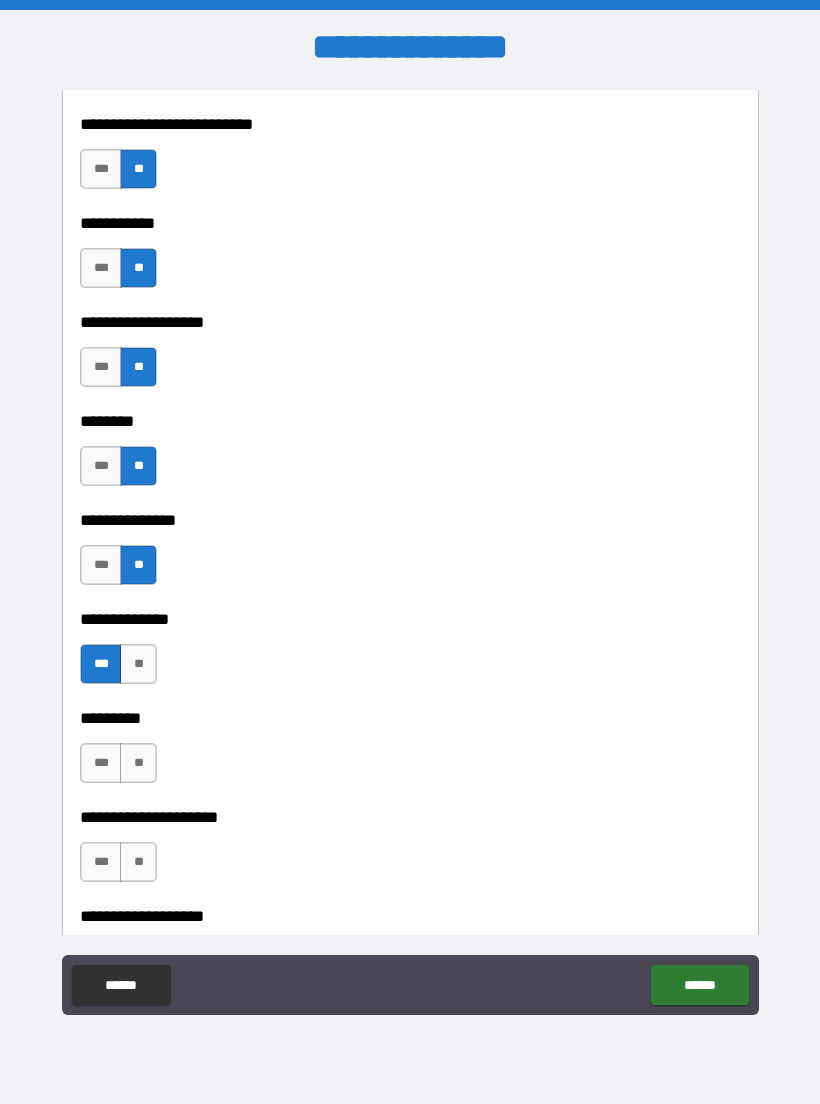 click on "**" at bounding box center (138, 664) 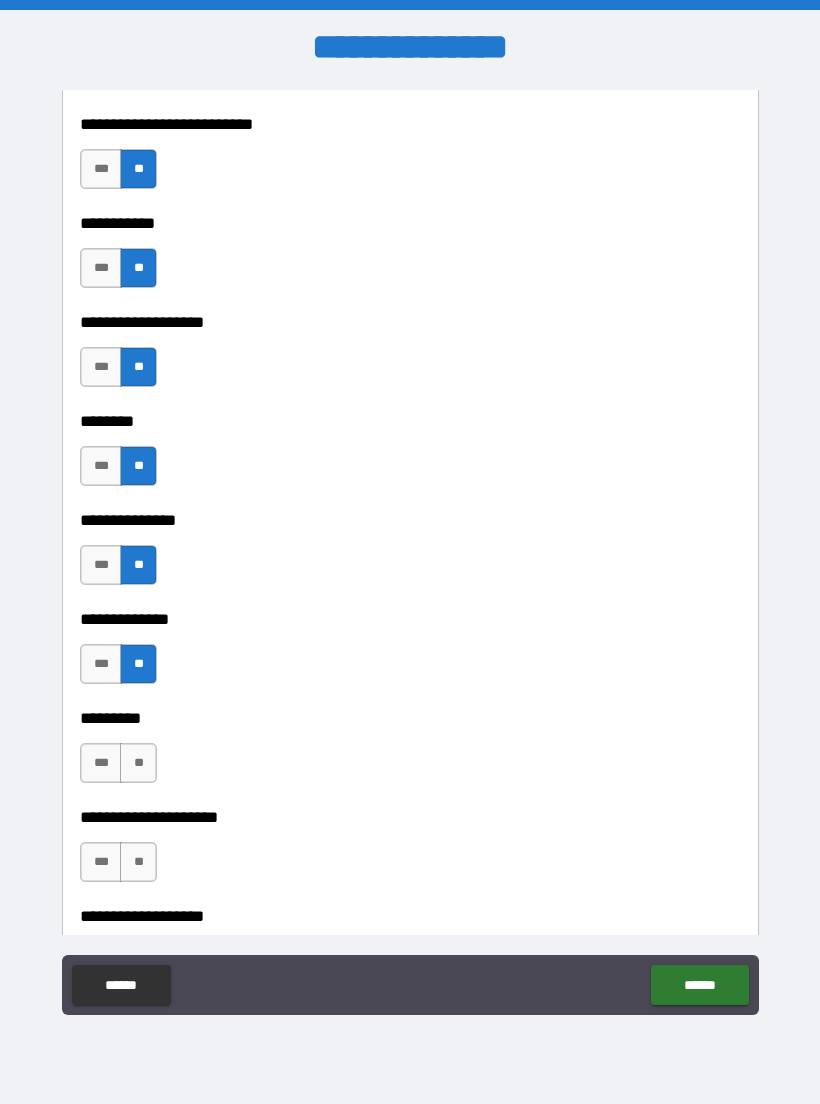 click on "**" at bounding box center [138, 763] 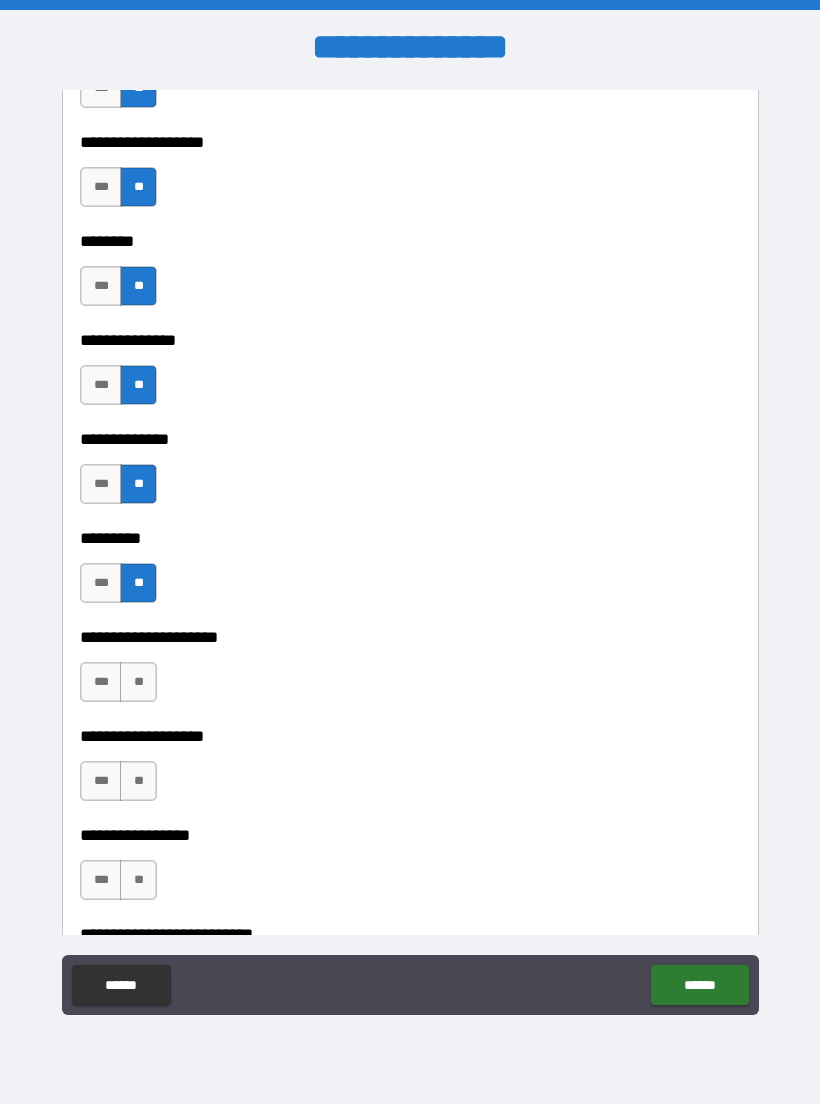scroll, scrollTop: 4510, scrollLeft: 0, axis: vertical 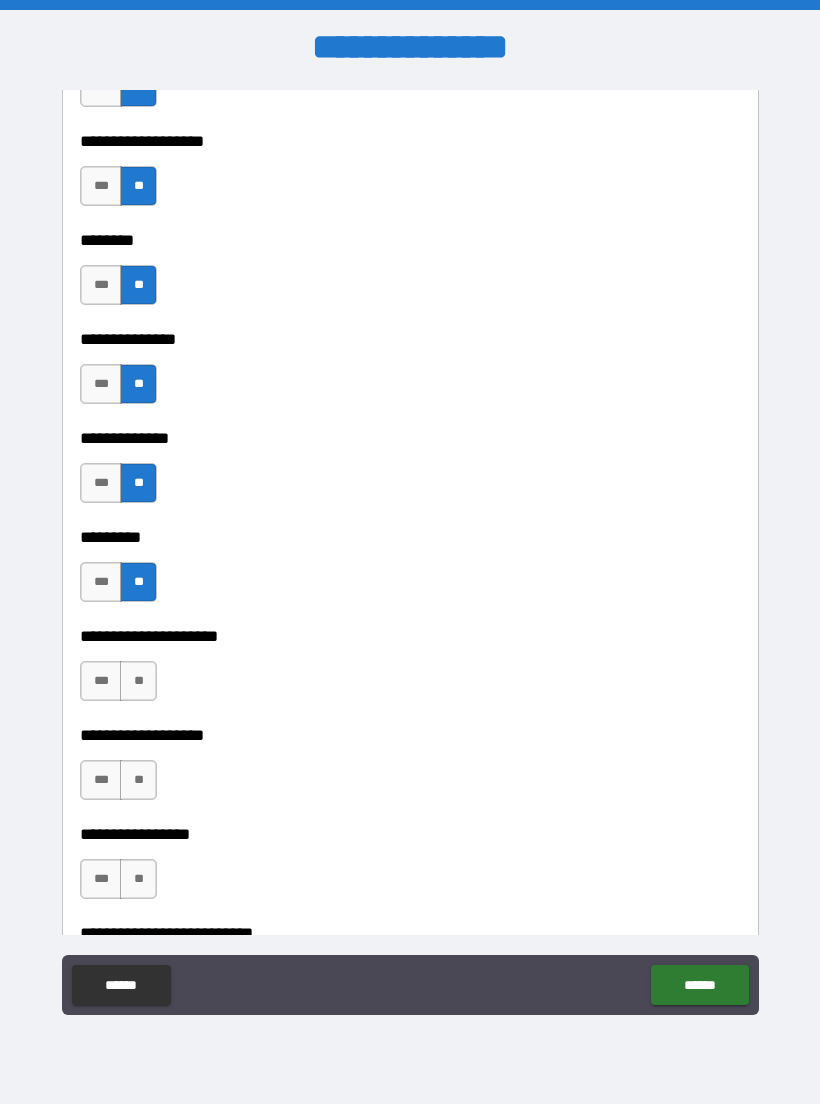 click on "**" at bounding box center [138, 681] 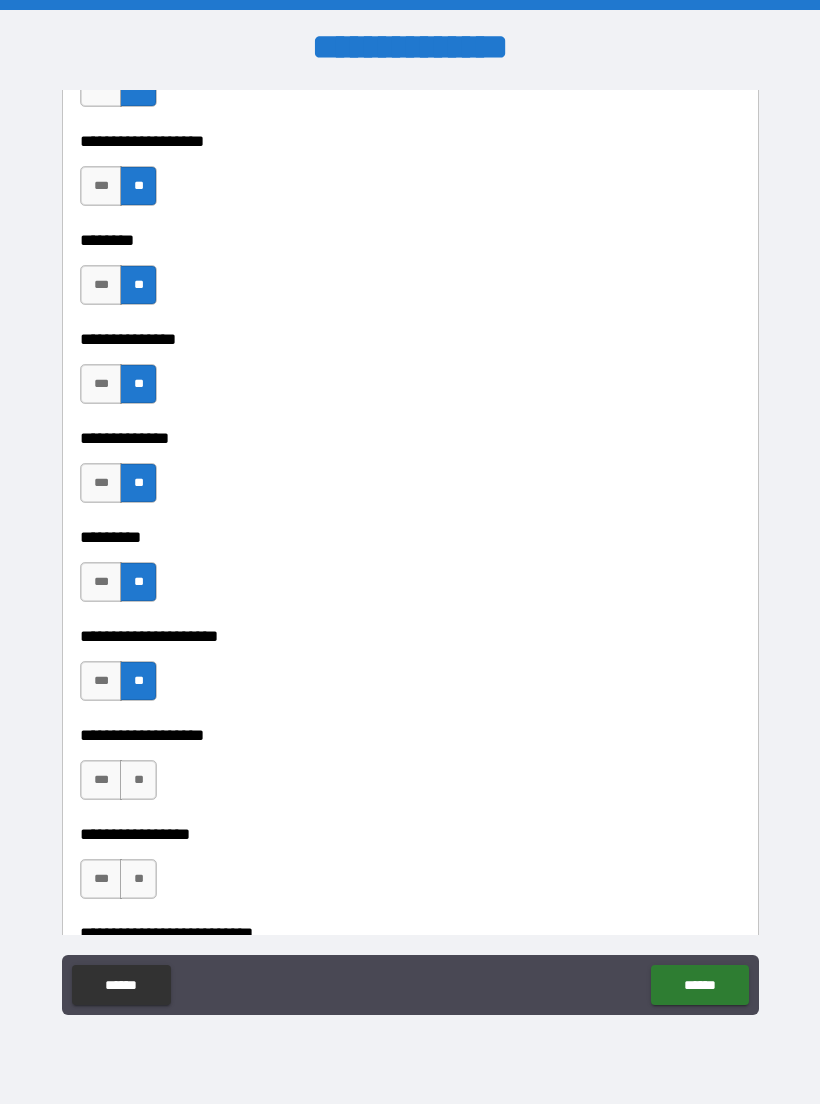 click on "**" at bounding box center (138, 780) 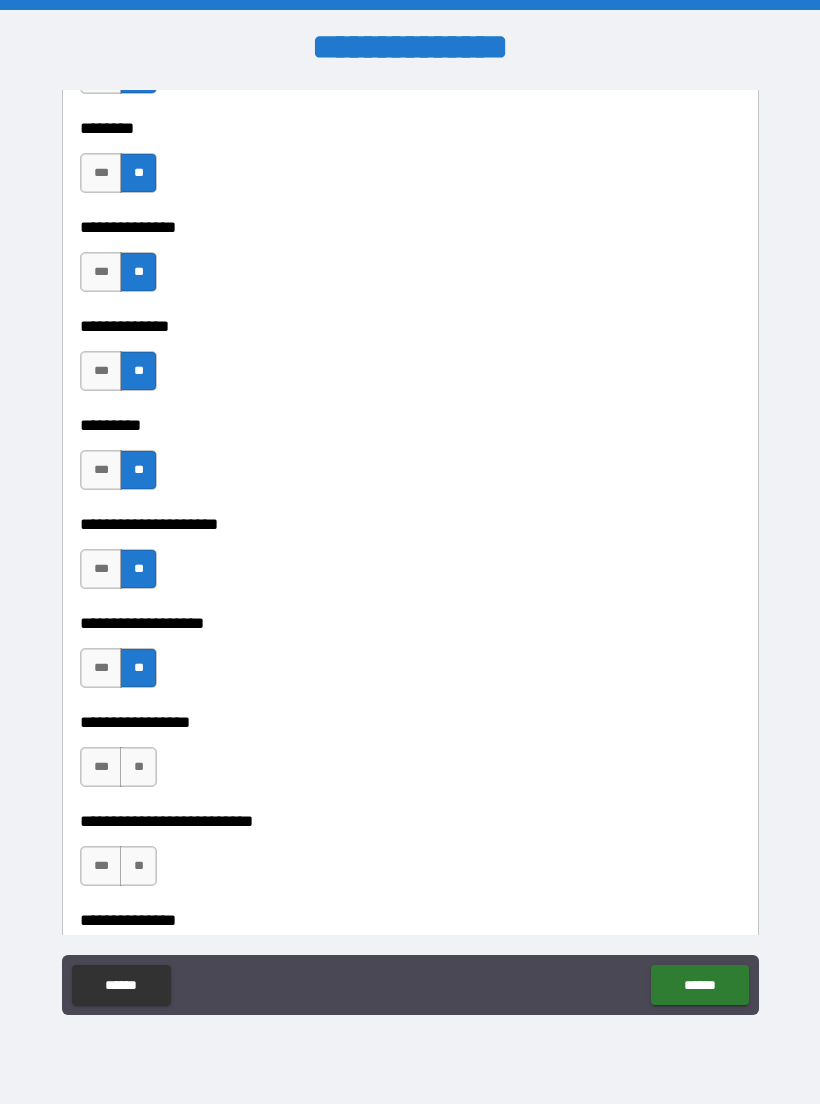 scroll, scrollTop: 4634, scrollLeft: 0, axis: vertical 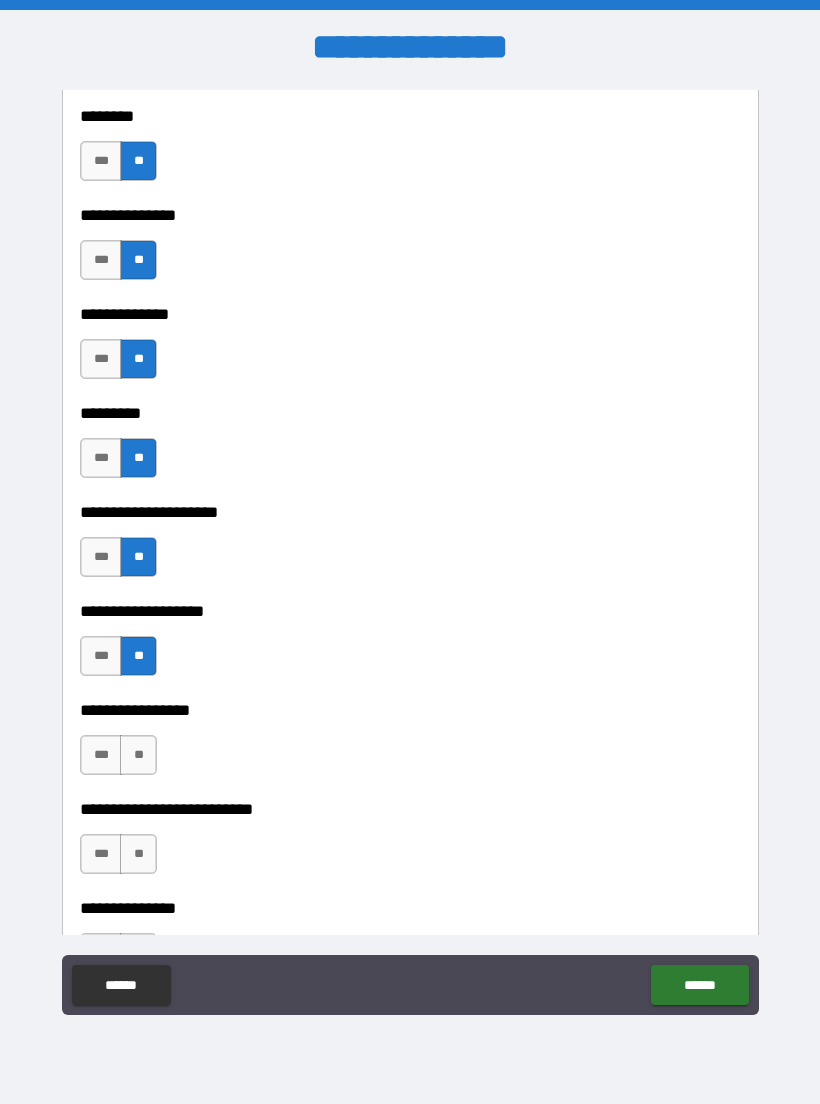 click on "**" at bounding box center (138, 755) 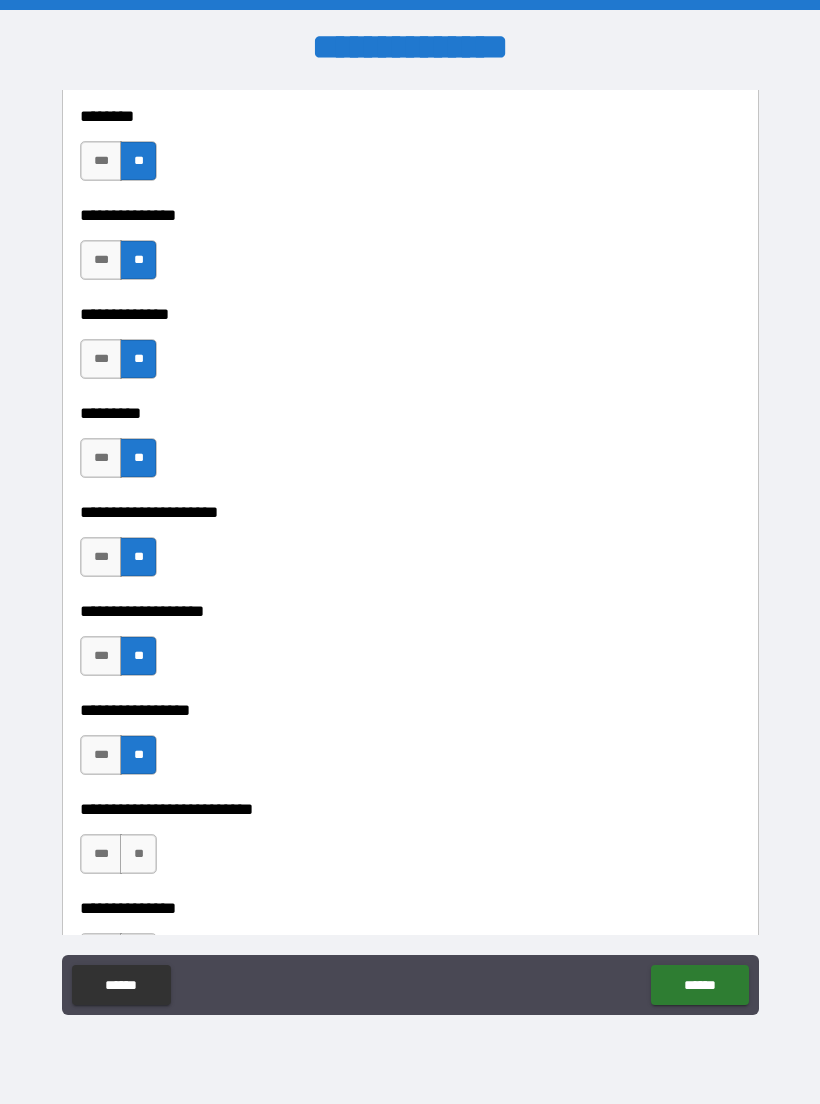 click on "**" at bounding box center [138, 854] 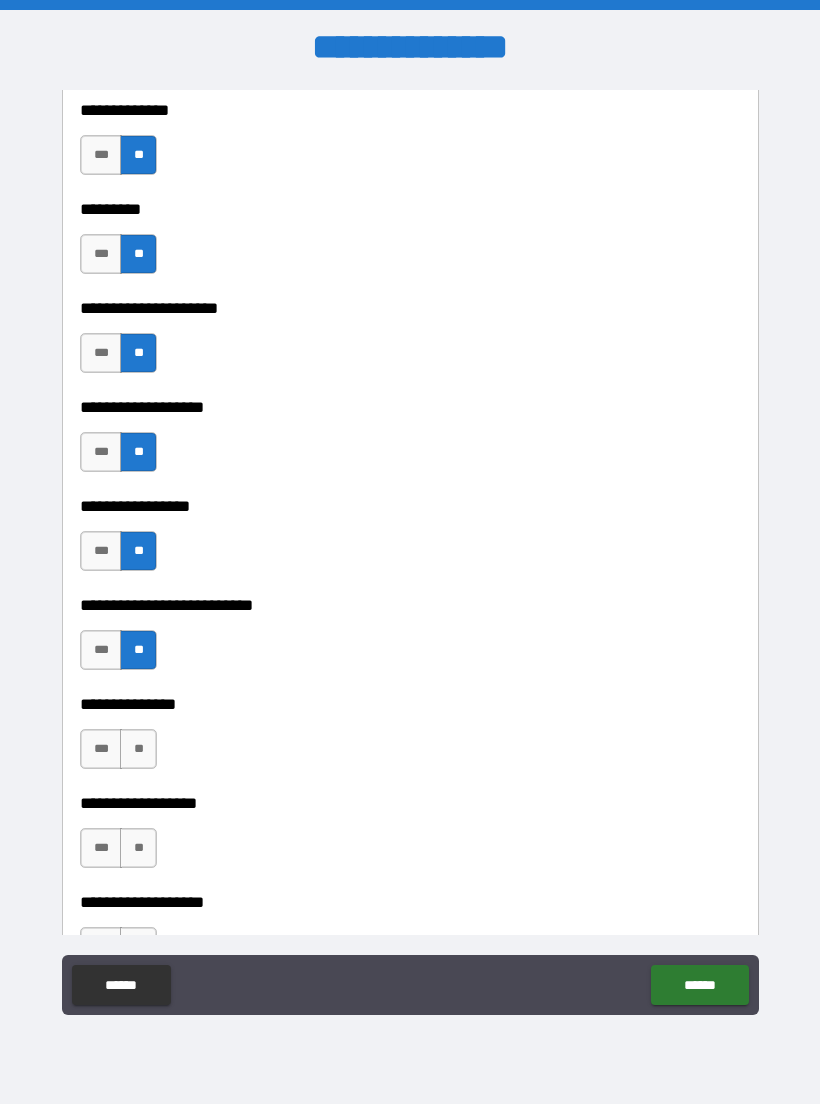 scroll, scrollTop: 4862, scrollLeft: 0, axis: vertical 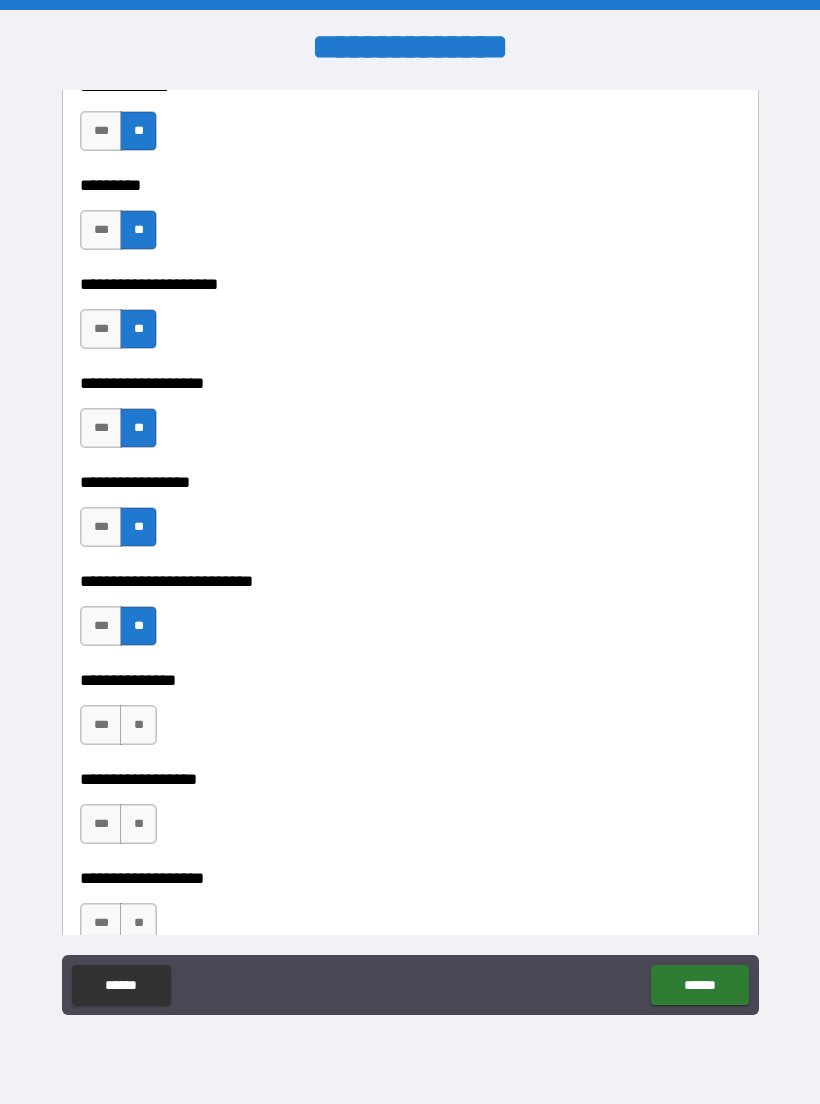 click on "**" at bounding box center [138, 725] 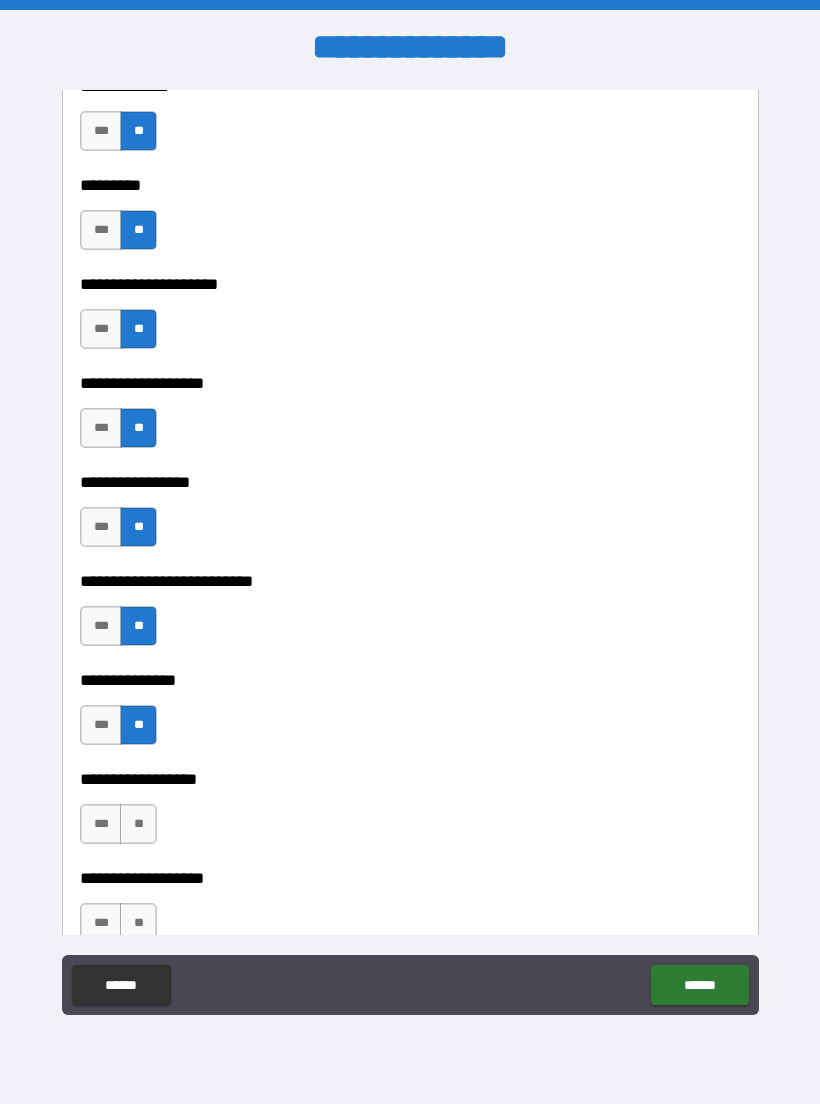 click on "**" at bounding box center (138, 824) 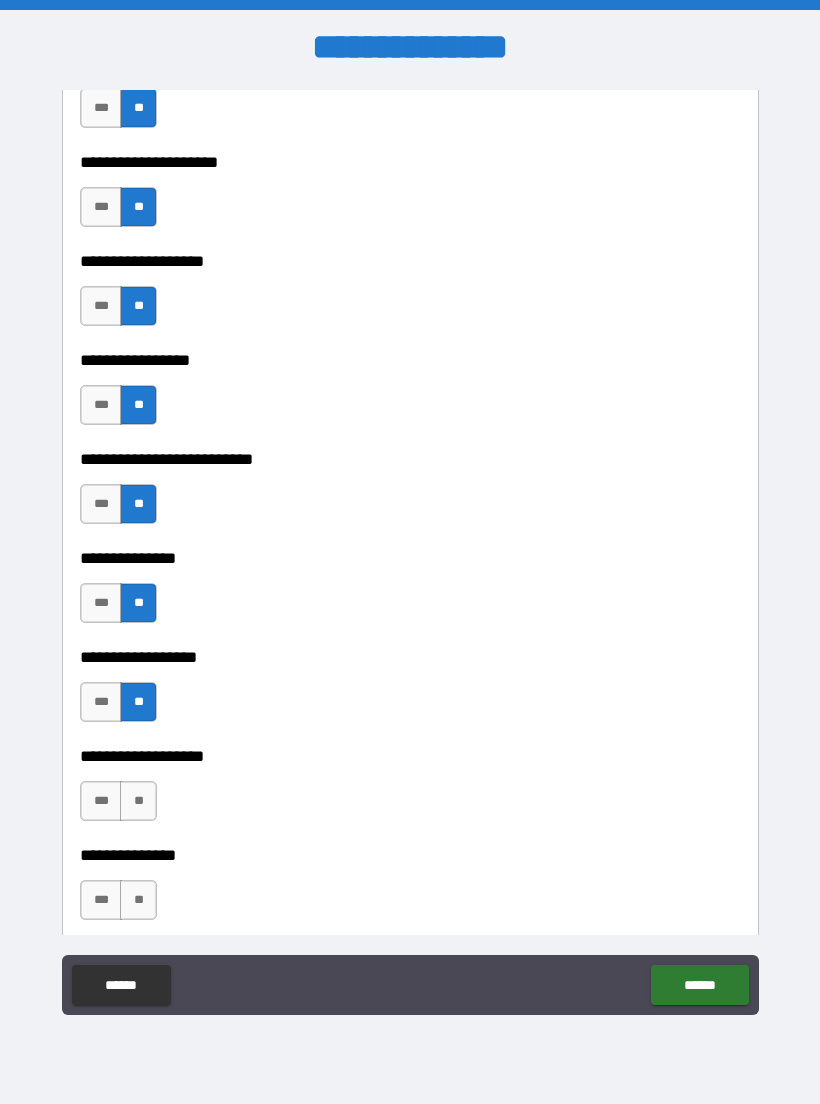 scroll, scrollTop: 4989, scrollLeft: 0, axis: vertical 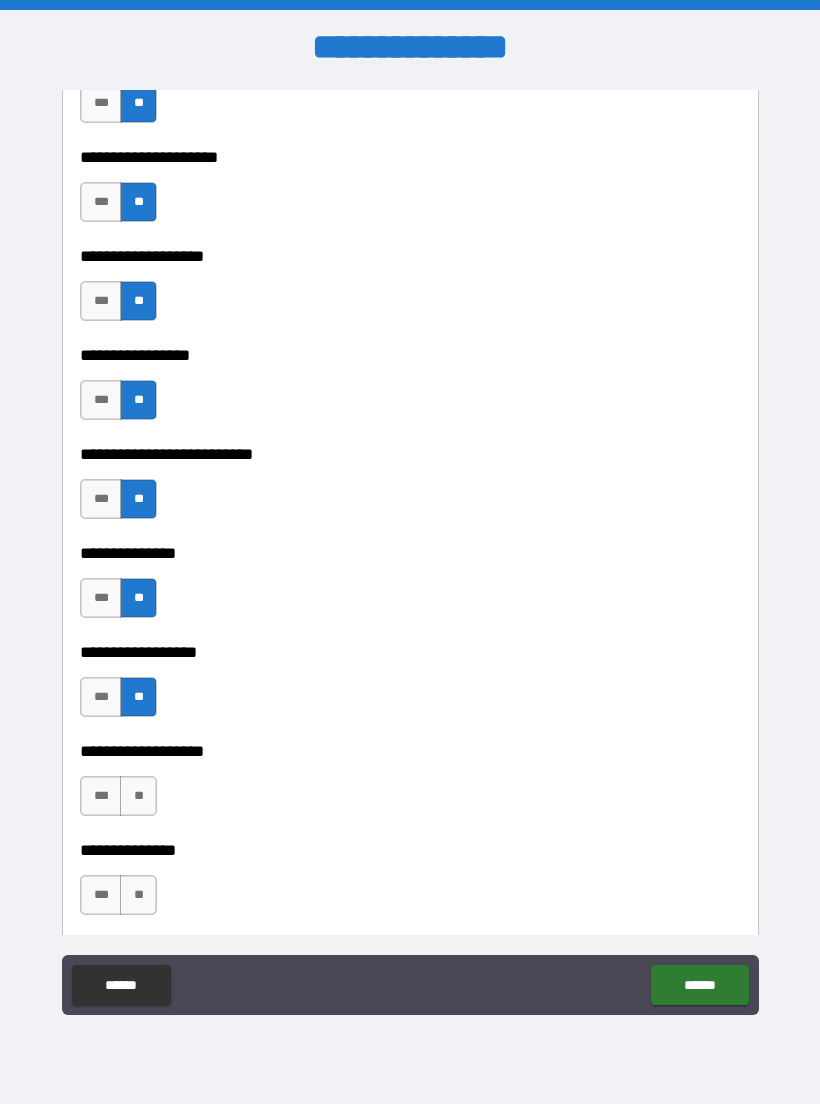 click on "**" at bounding box center (138, 796) 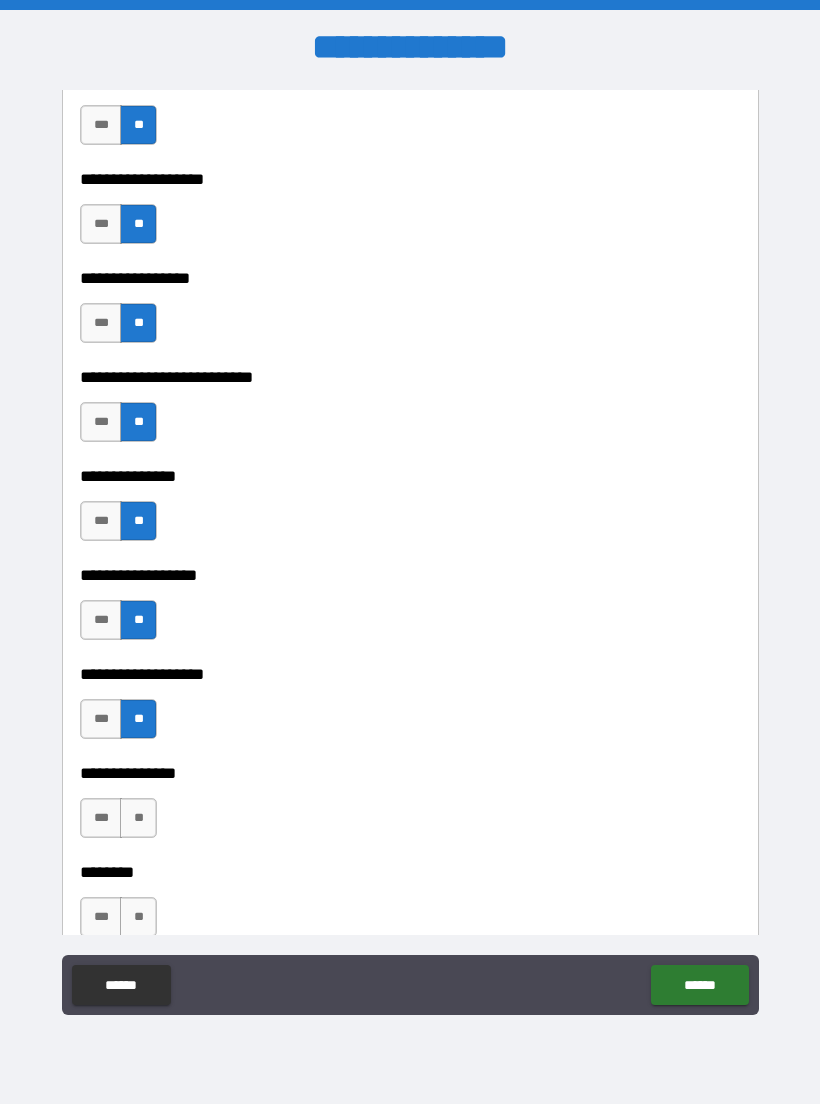 scroll, scrollTop: 5081, scrollLeft: 0, axis: vertical 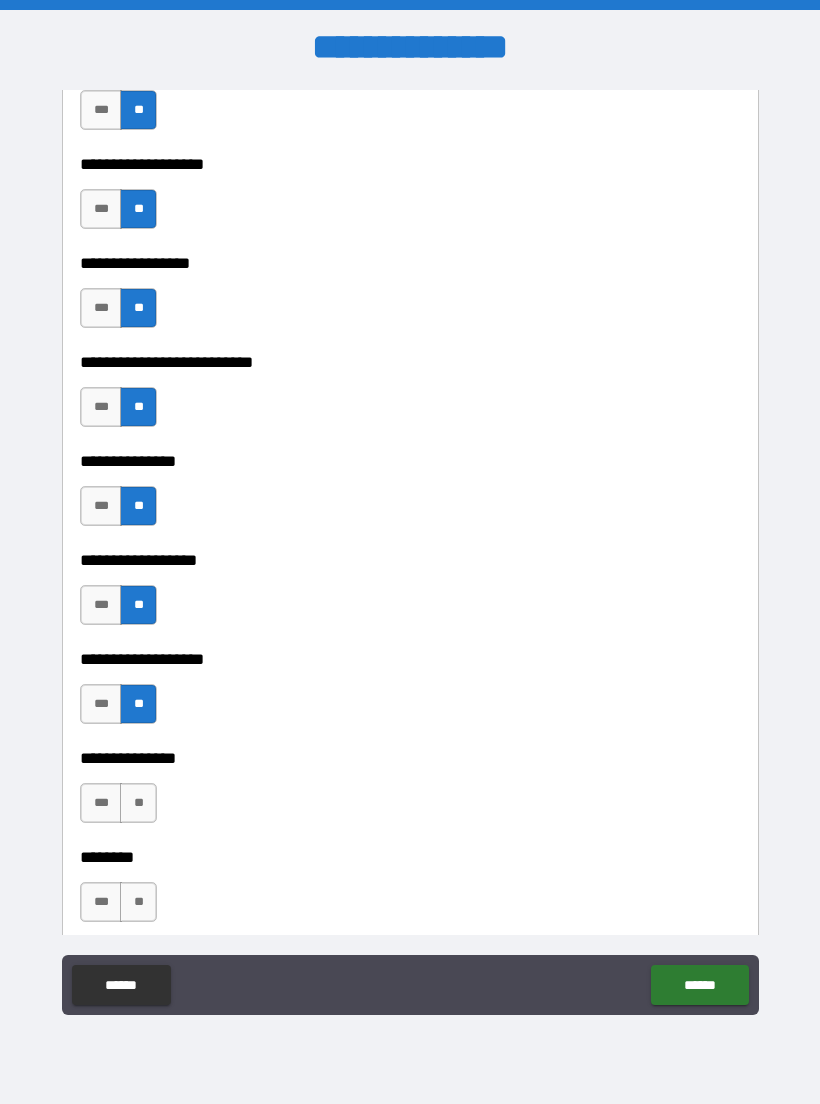 click on "**" at bounding box center (138, 803) 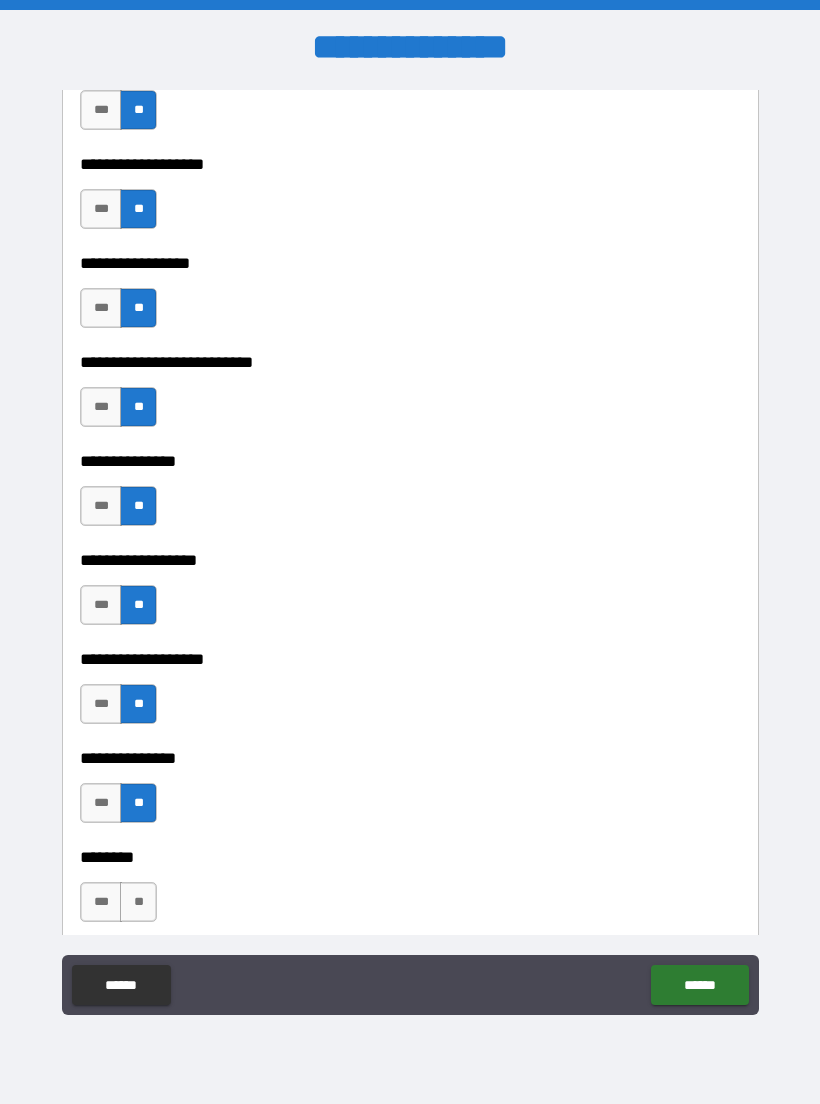 click on "**" at bounding box center [138, 902] 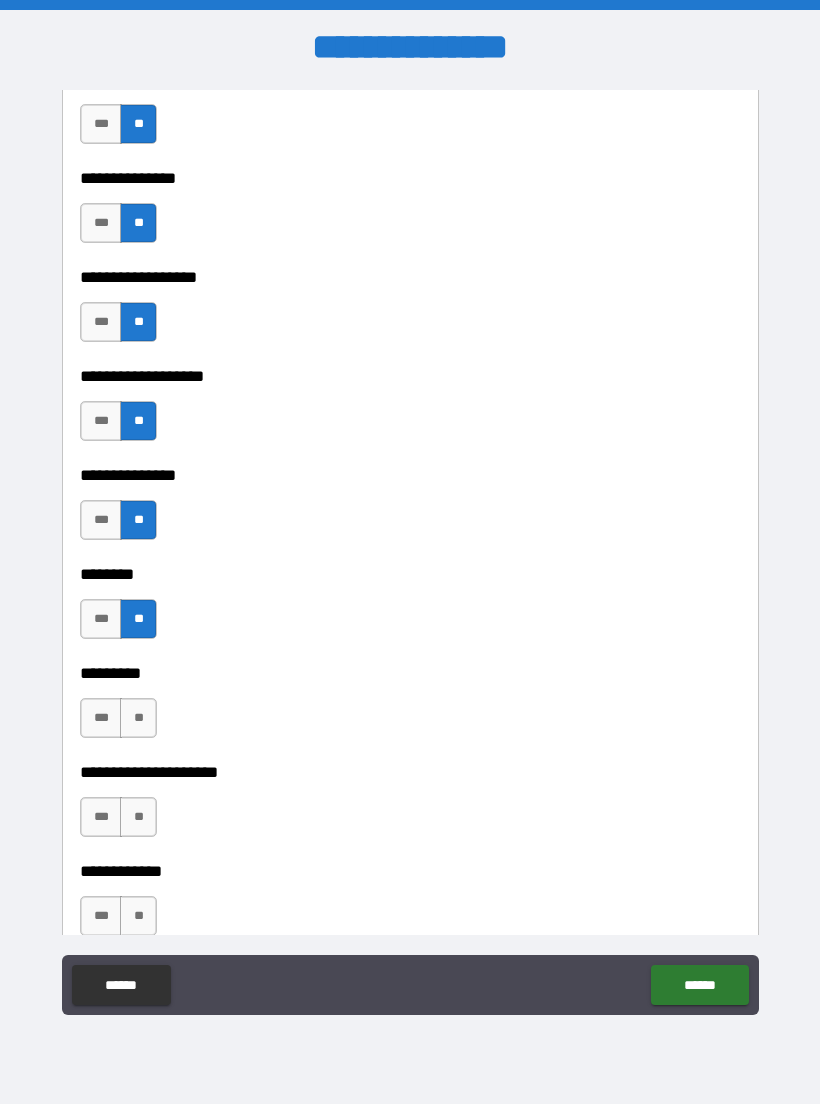 scroll, scrollTop: 5380, scrollLeft: 0, axis: vertical 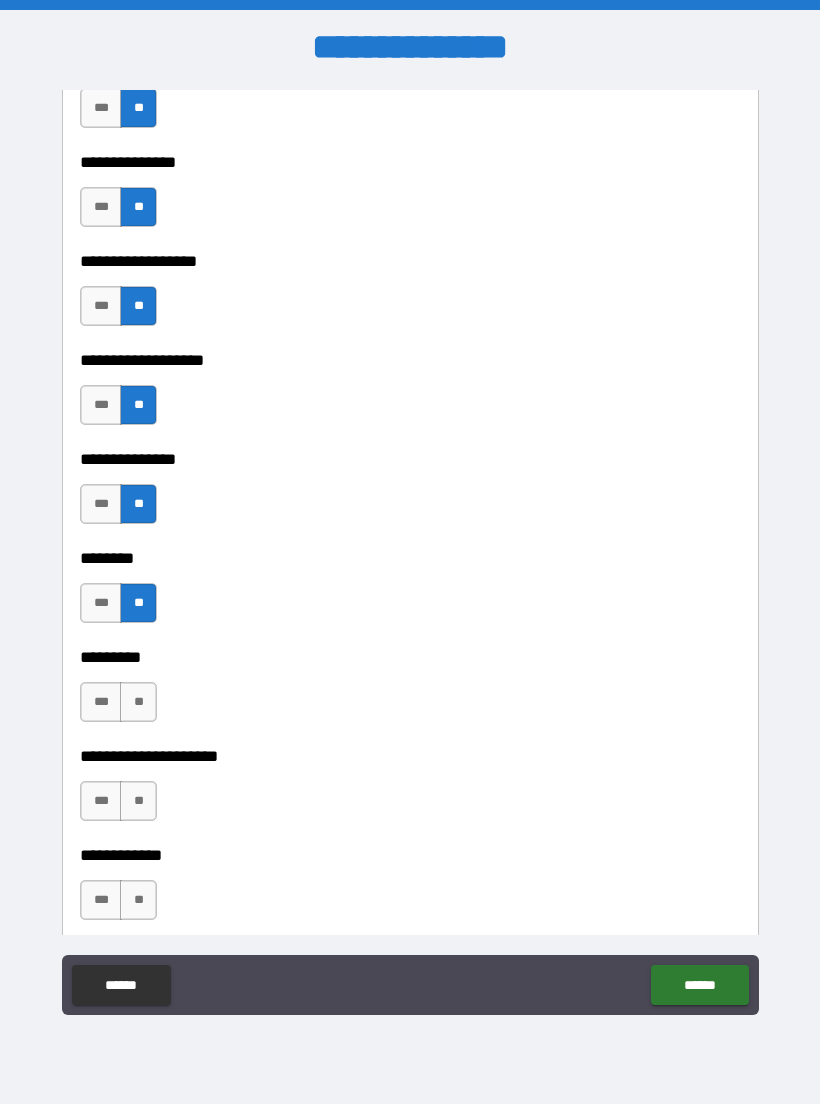 click on "**" at bounding box center (138, 702) 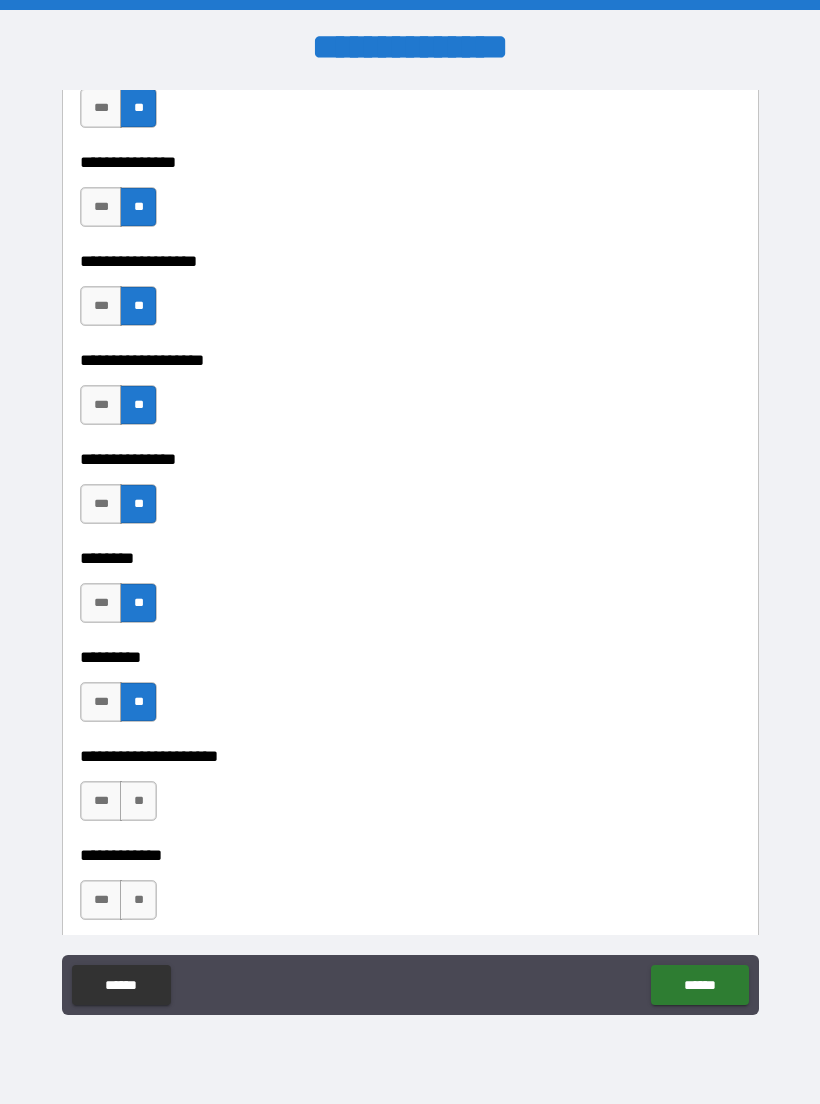 click on "**" at bounding box center [138, 801] 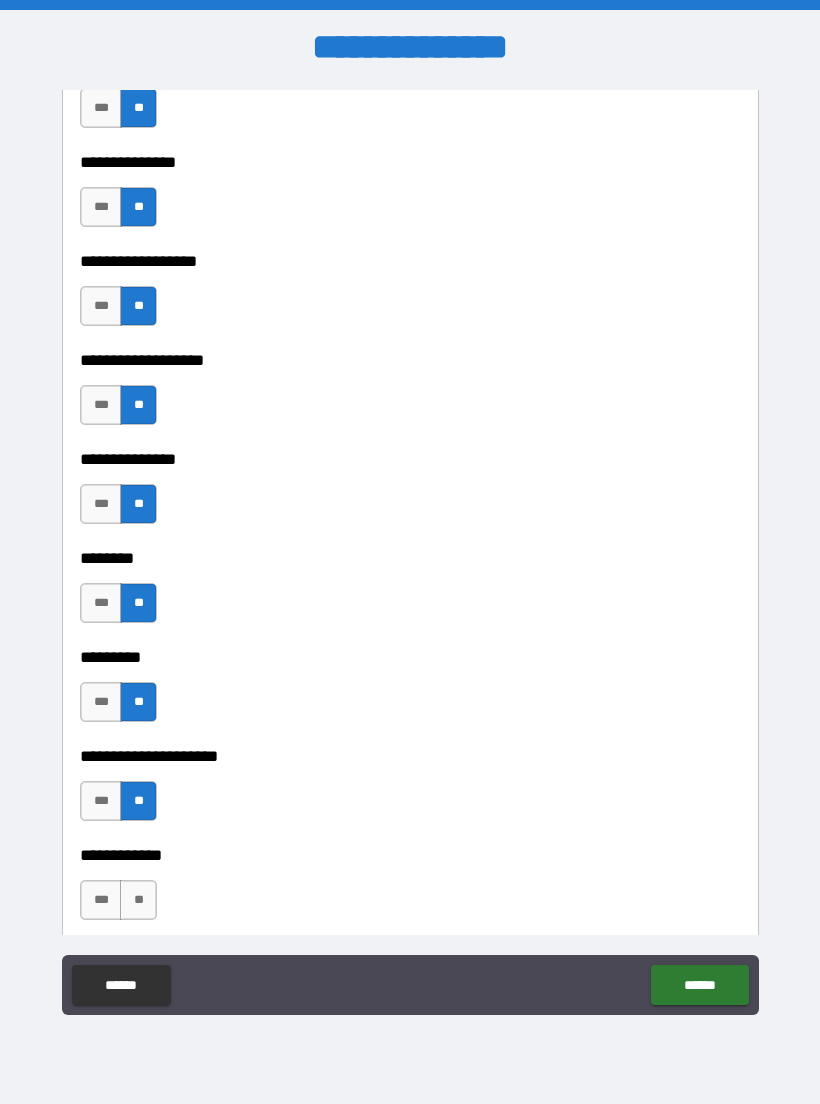 click on "**" at bounding box center (138, 900) 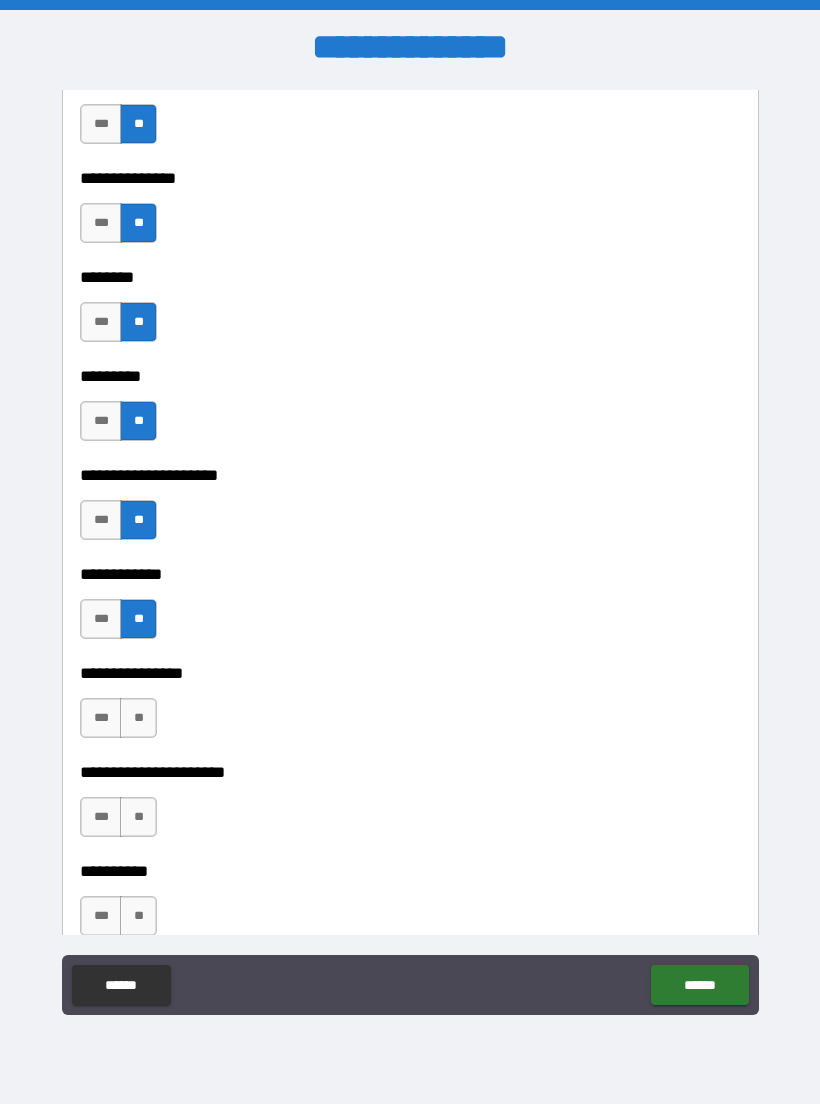 scroll, scrollTop: 5663, scrollLeft: 0, axis: vertical 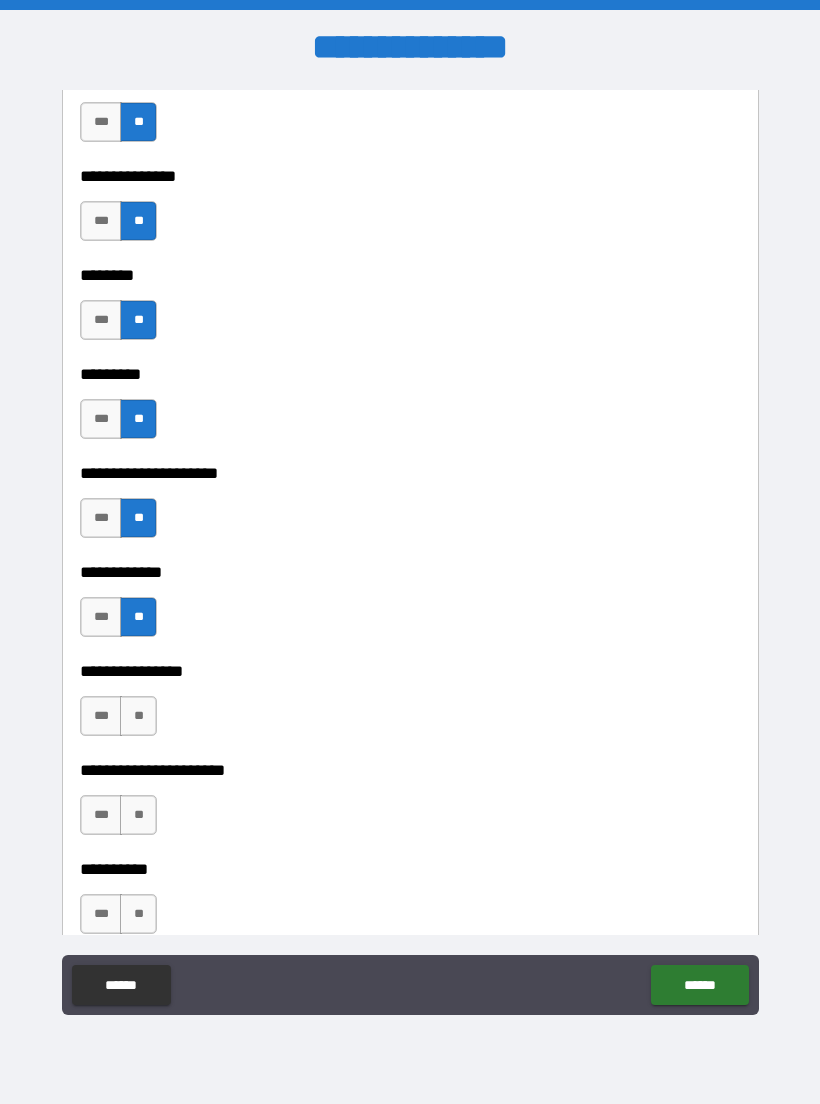 click on "**" at bounding box center (138, 716) 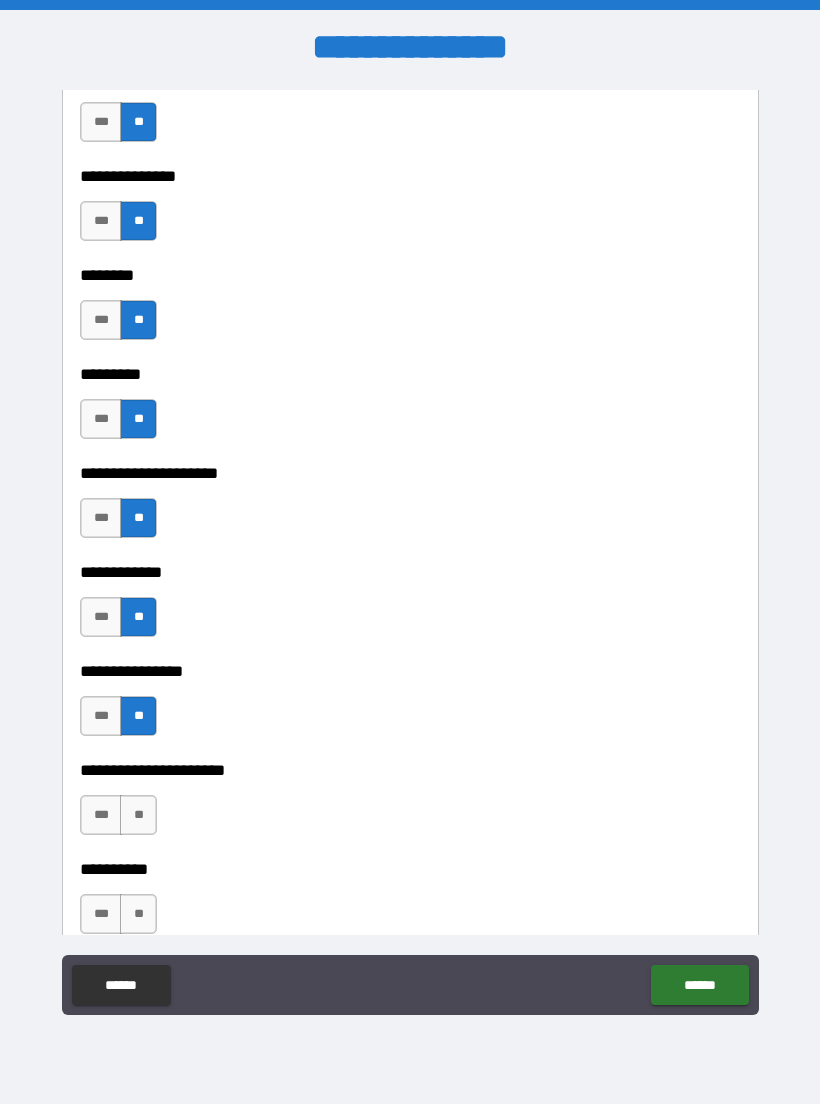 click on "**" at bounding box center (138, 815) 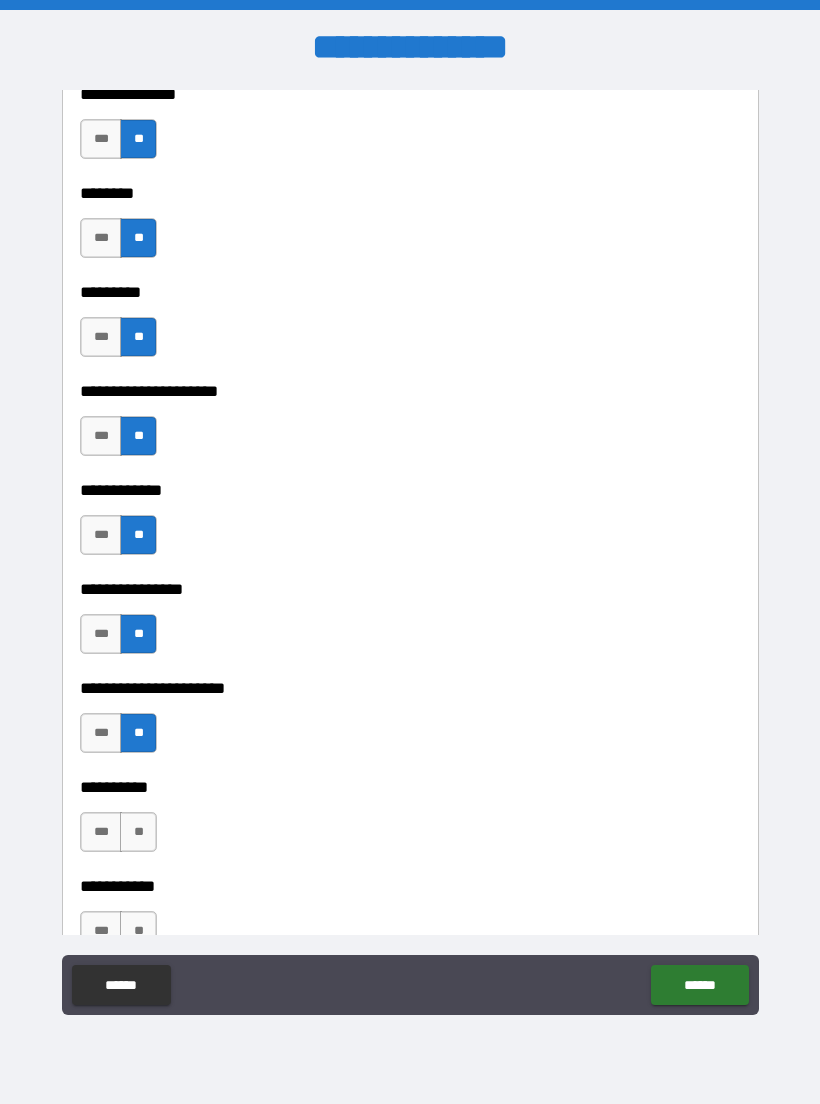 scroll, scrollTop: 5795, scrollLeft: 0, axis: vertical 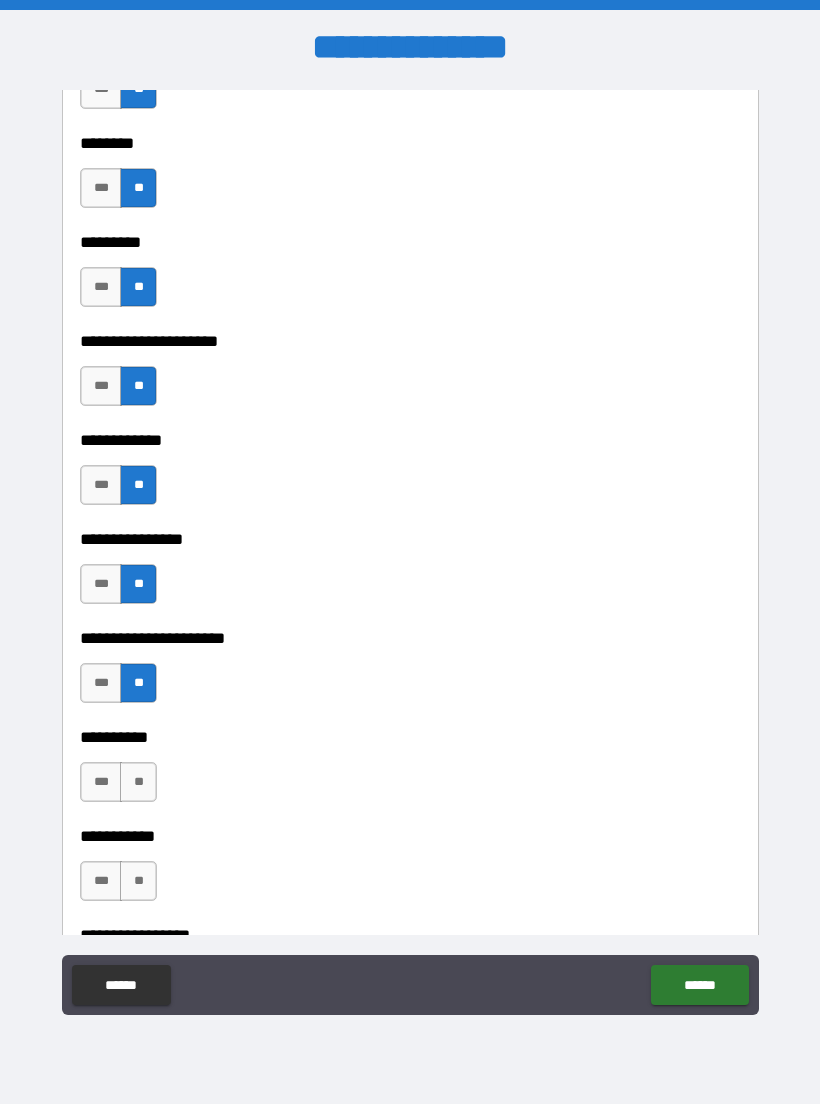 click on "**" at bounding box center (138, 782) 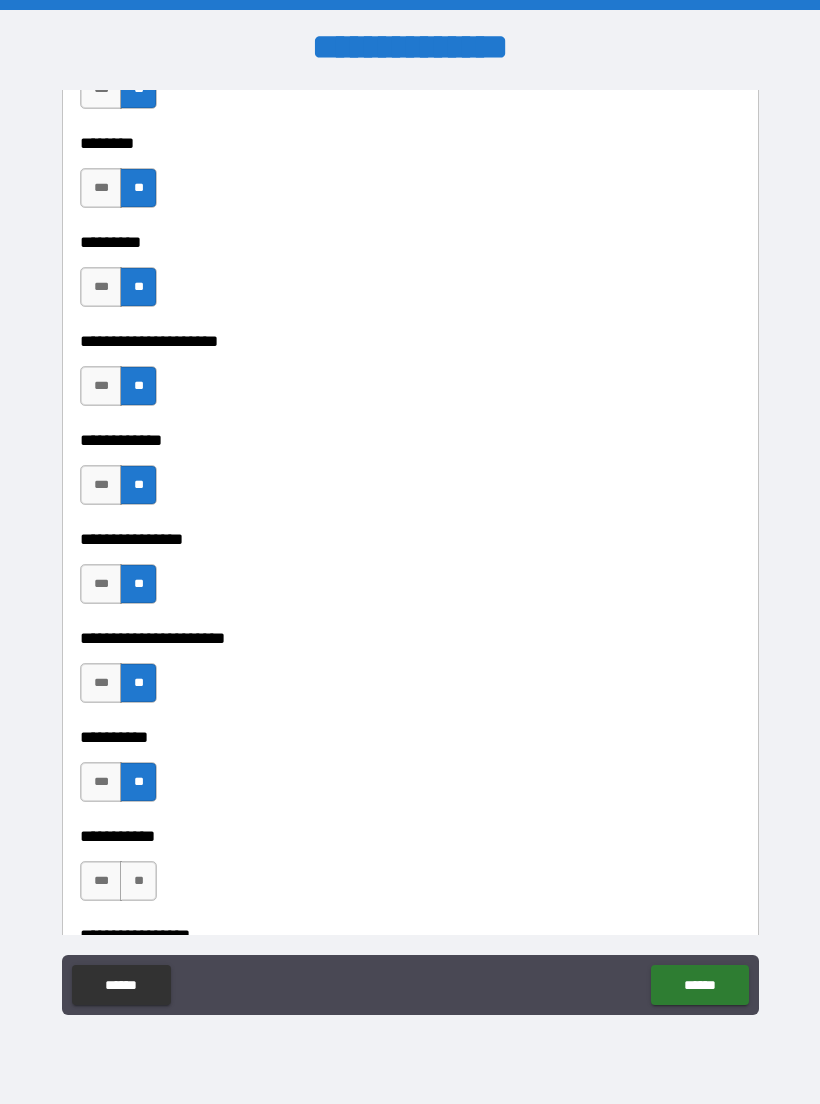 click on "**" at bounding box center [138, 881] 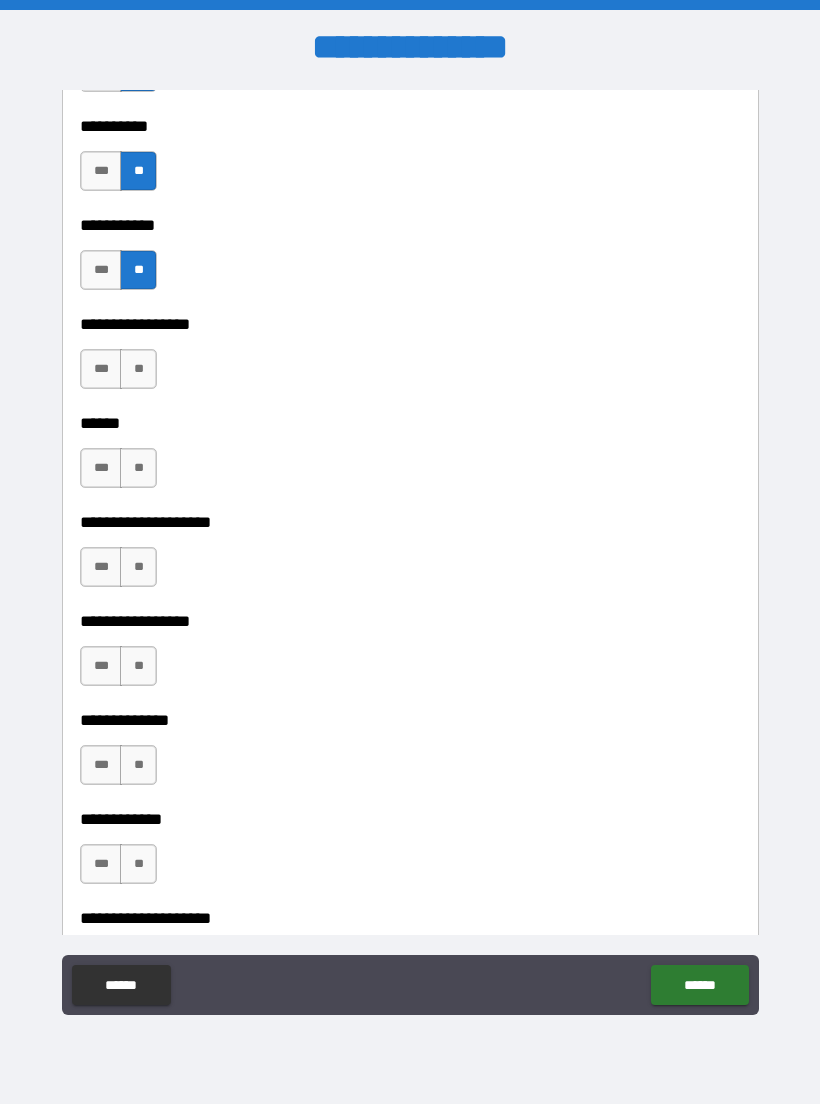 scroll, scrollTop: 6408, scrollLeft: 0, axis: vertical 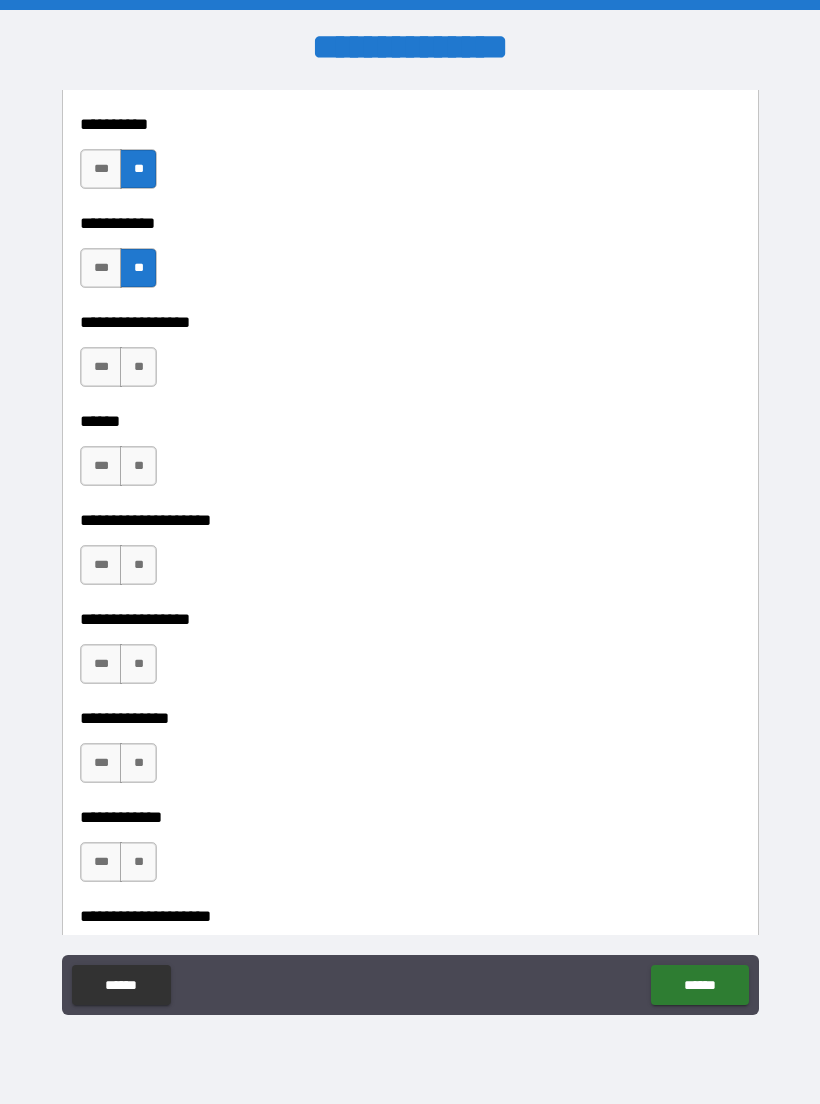click on "**" at bounding box center (138, 367) 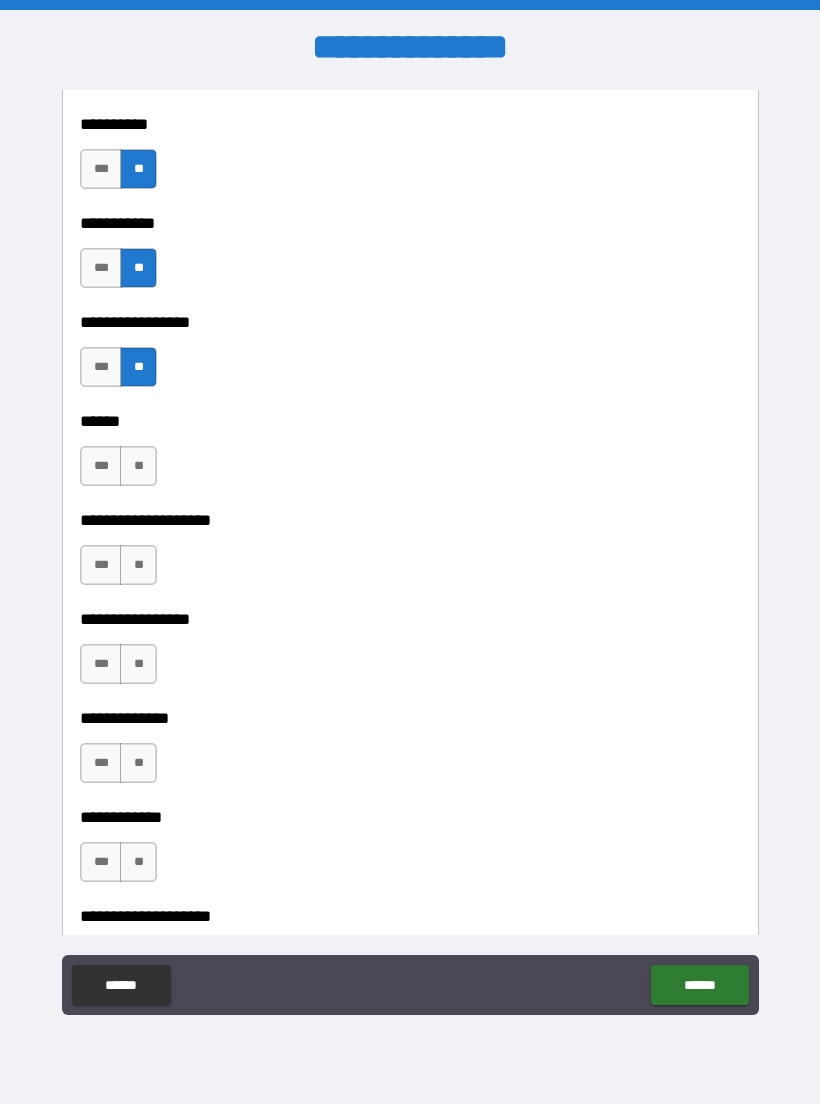 click on "**" at bounding box center [138, 466] 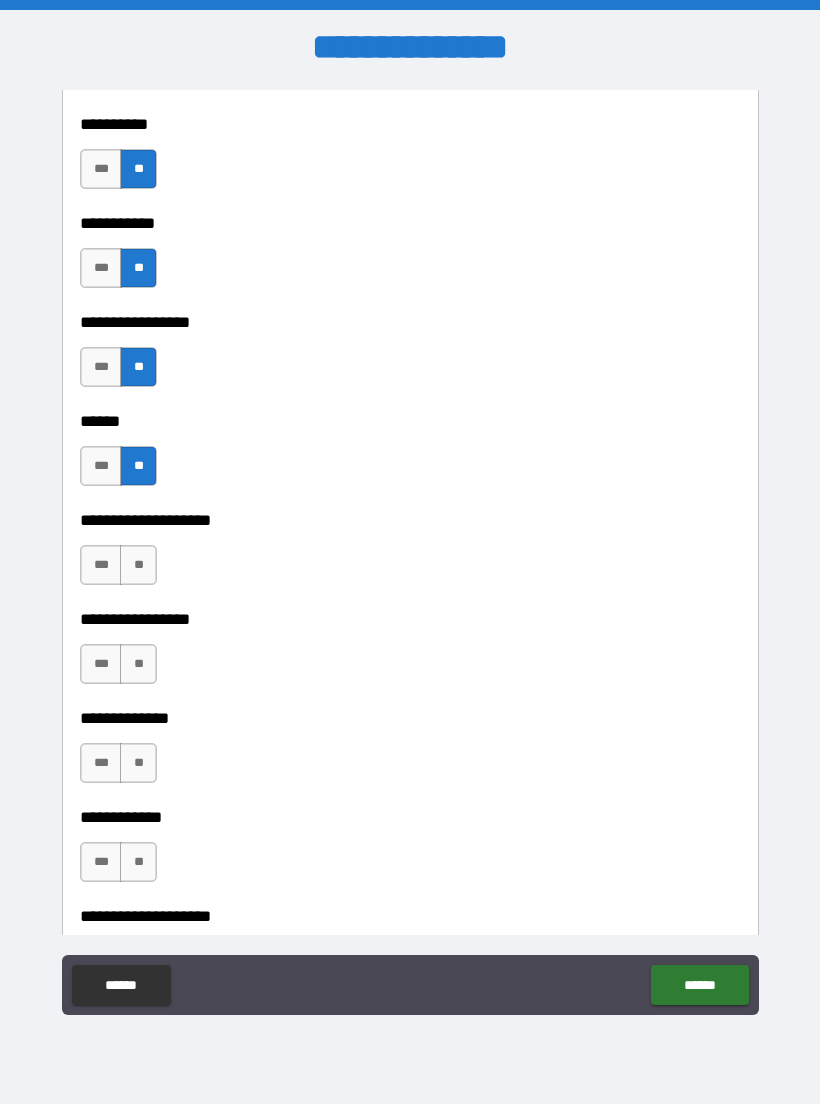 click on "***" at bounding box center [101, 565] 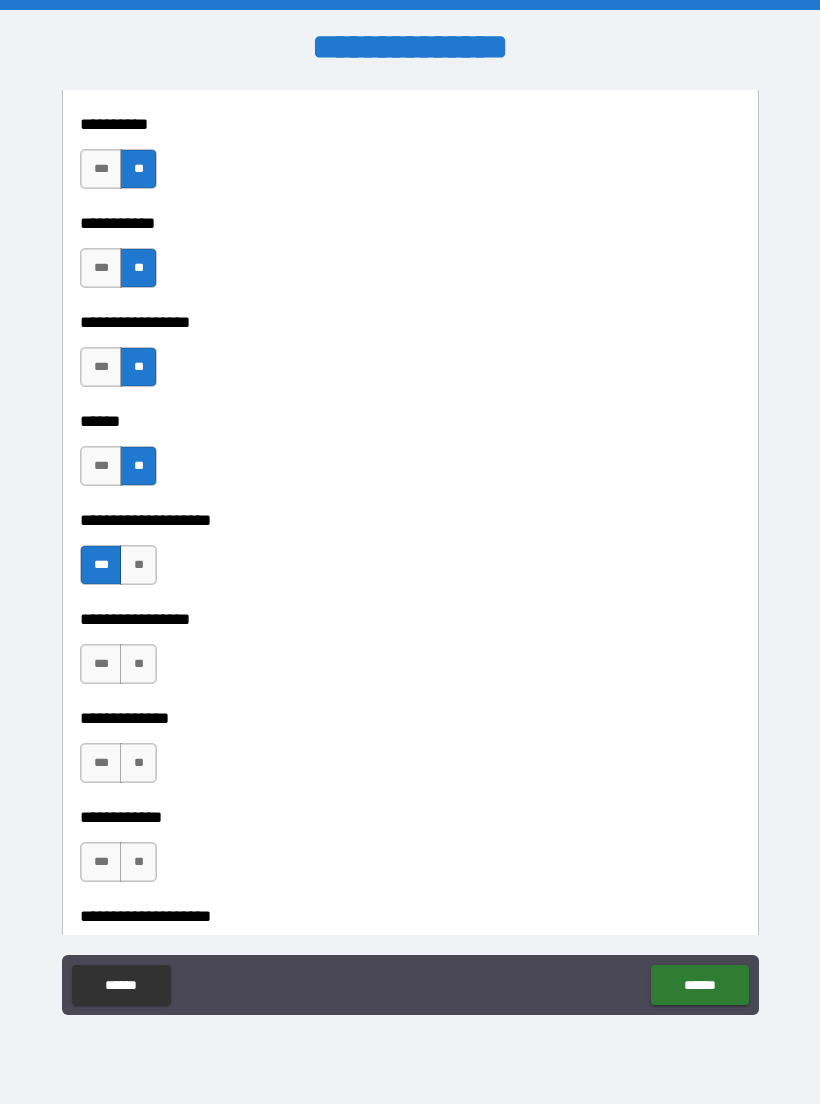 click on "**" at bounding box center [138, 664] 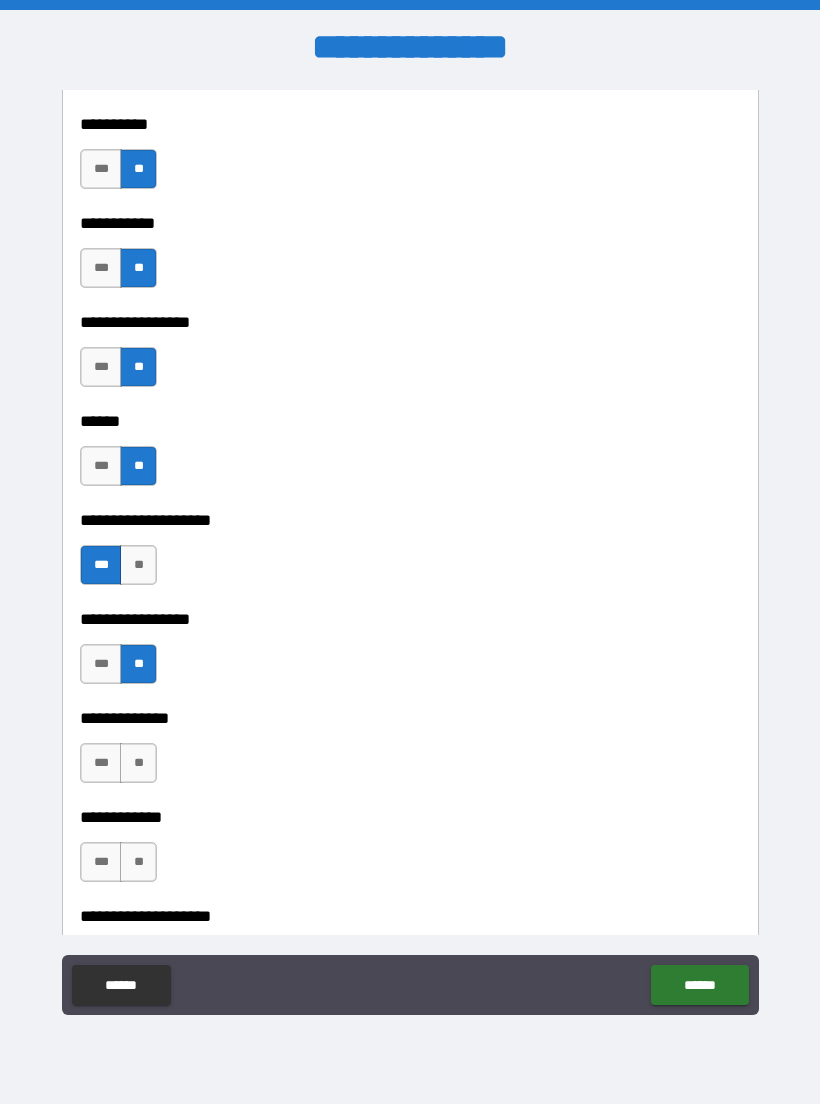 click on "***" at bounding box center (101, 664) 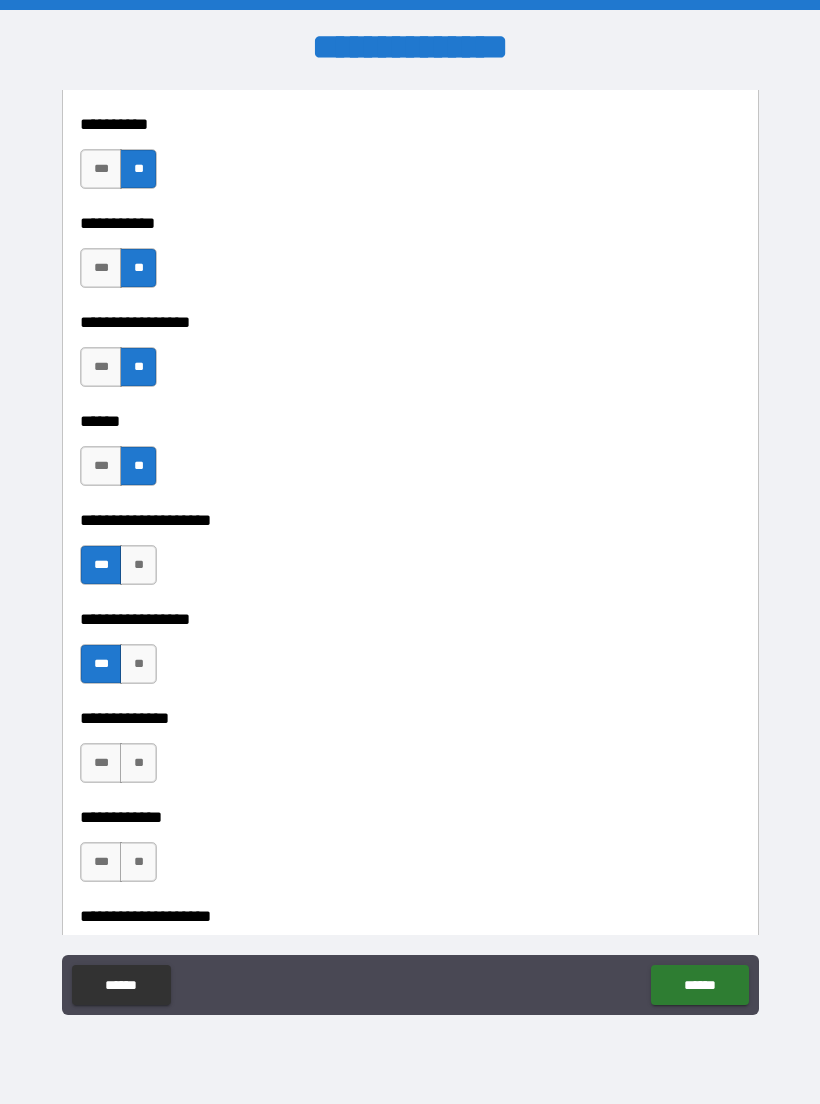click on "**" at bounding box center (138, 763) 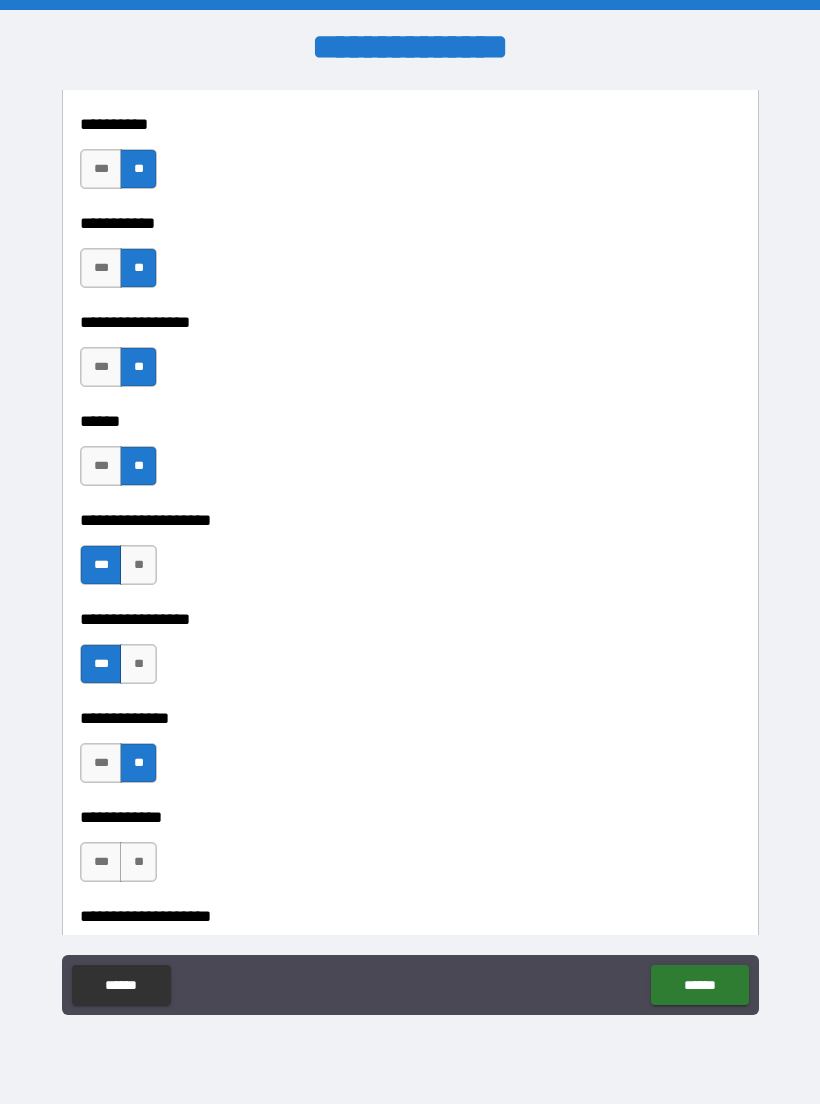 click on "**" at bounding box center (138, 862) 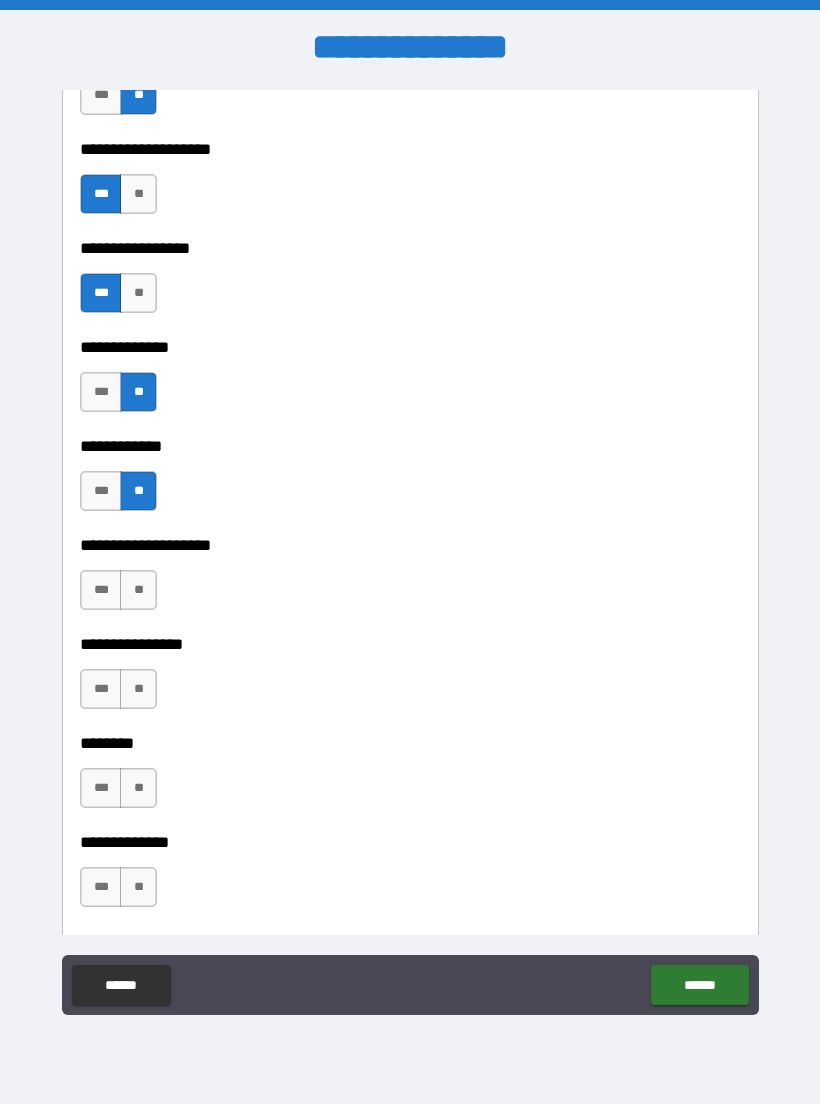scroll, scrollTop: 6785, scrollLeft: 0, axis: vertical 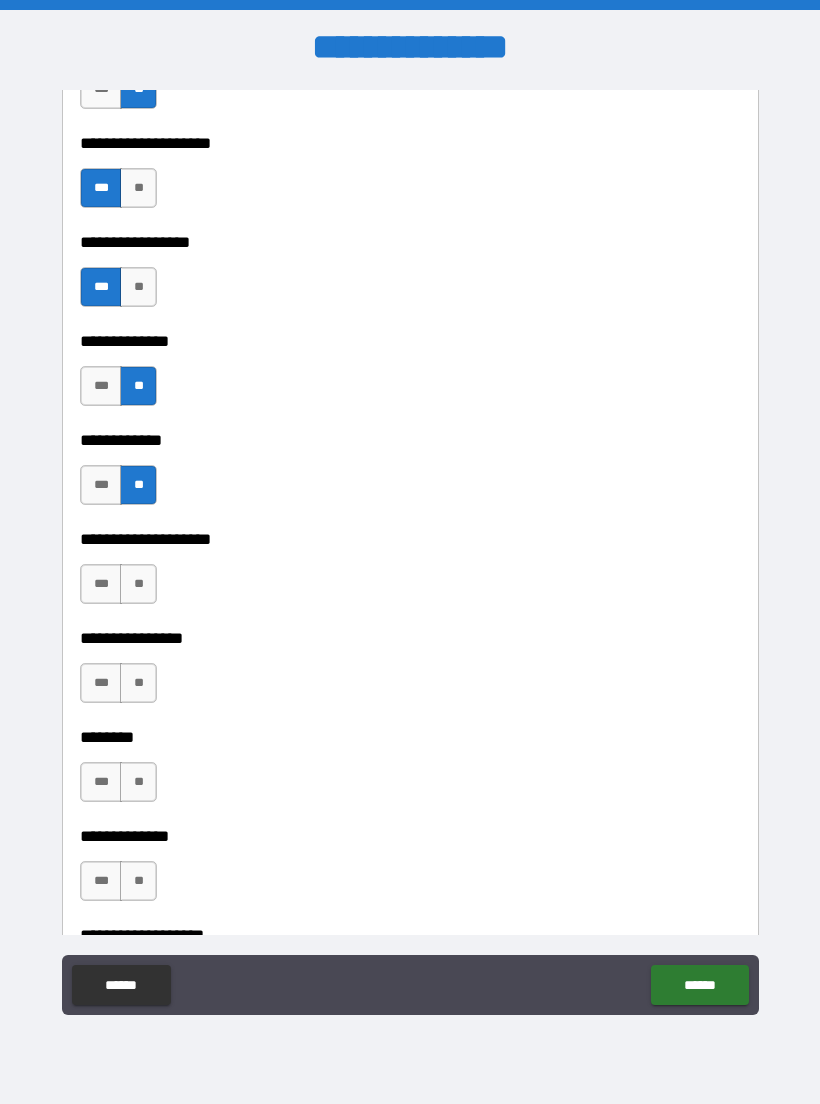 click on "**" at bounding box center (138, 584) 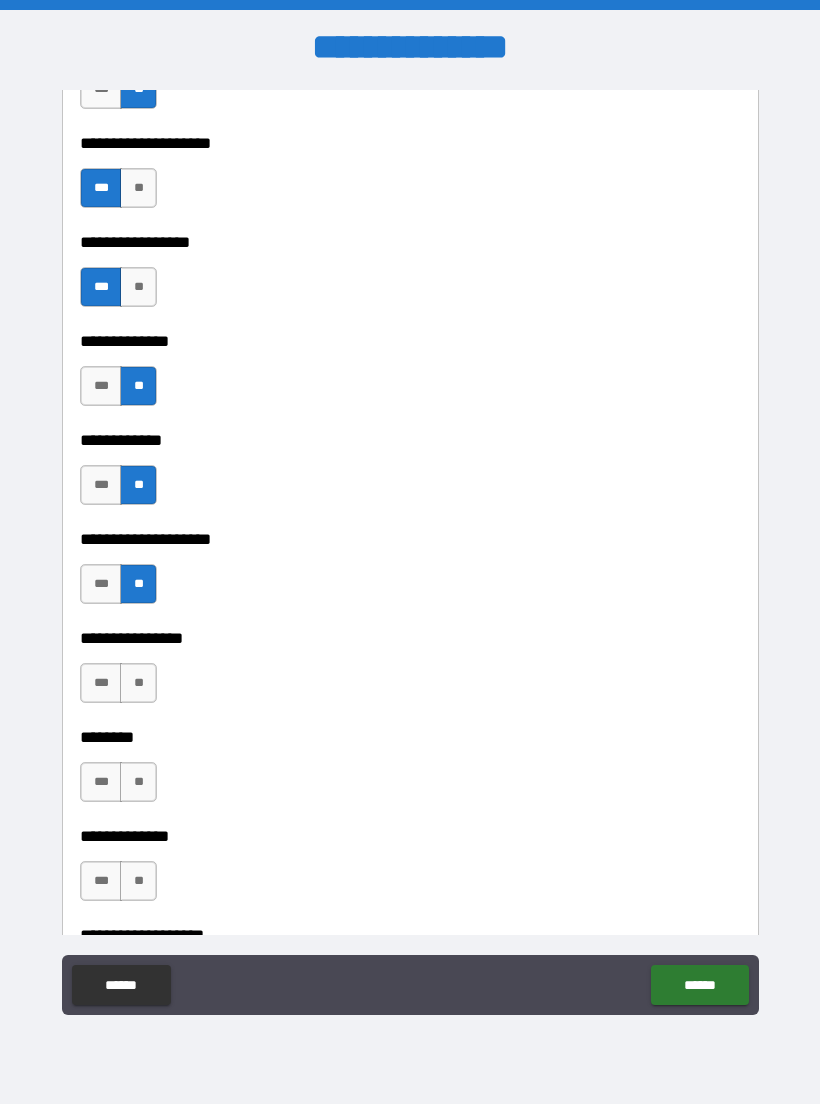 click on "**" at bounding box center [138, 683] 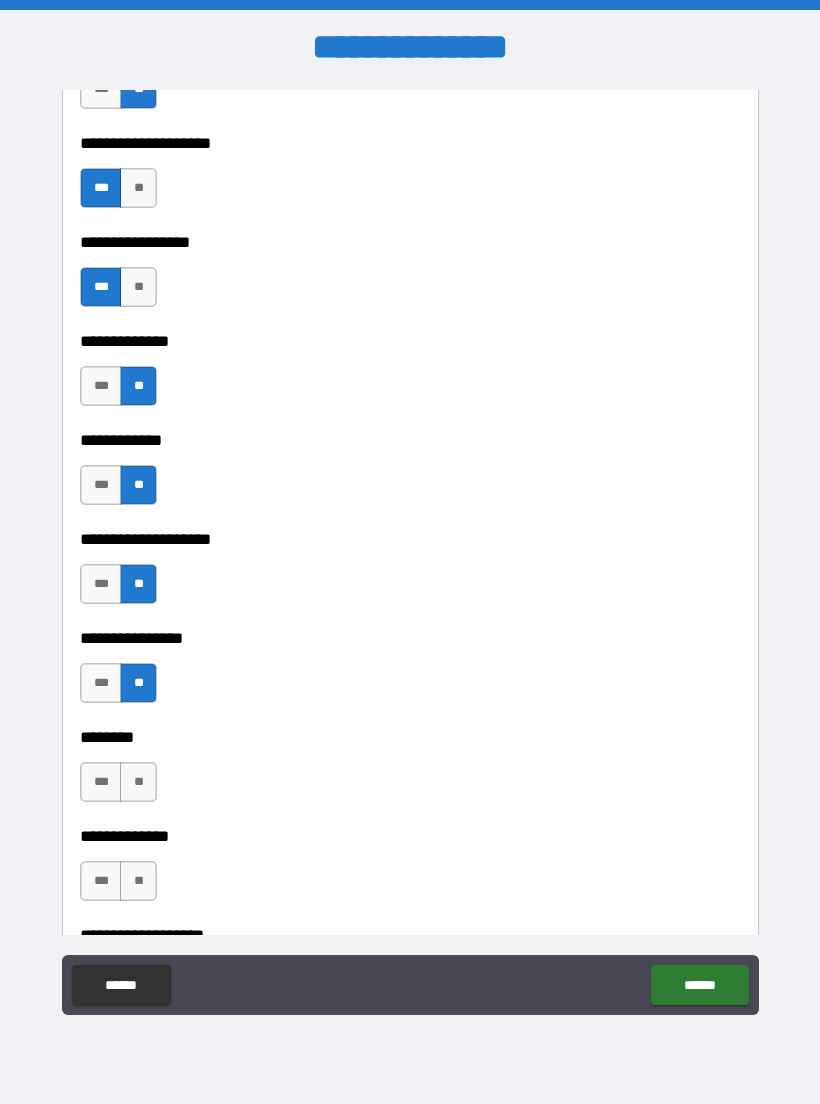 click on "**" at bounding box center (138, 782) 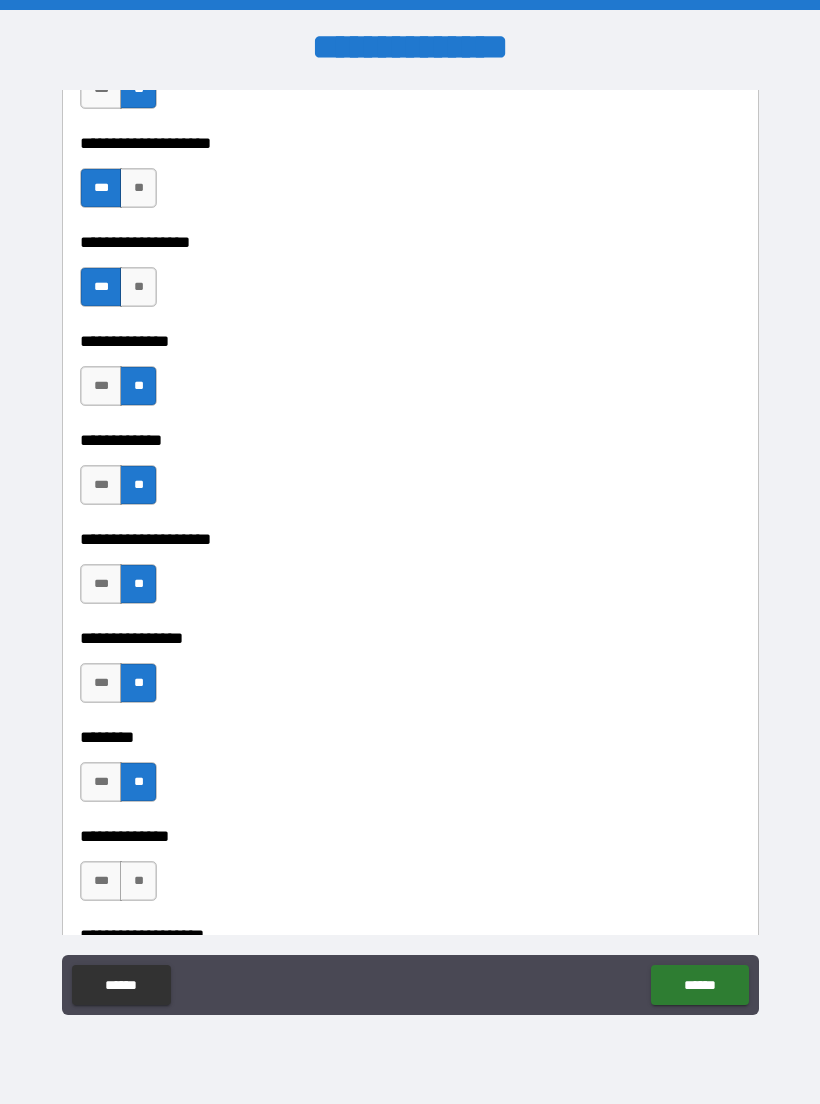 click on "**" at bounding box center [138, 881] 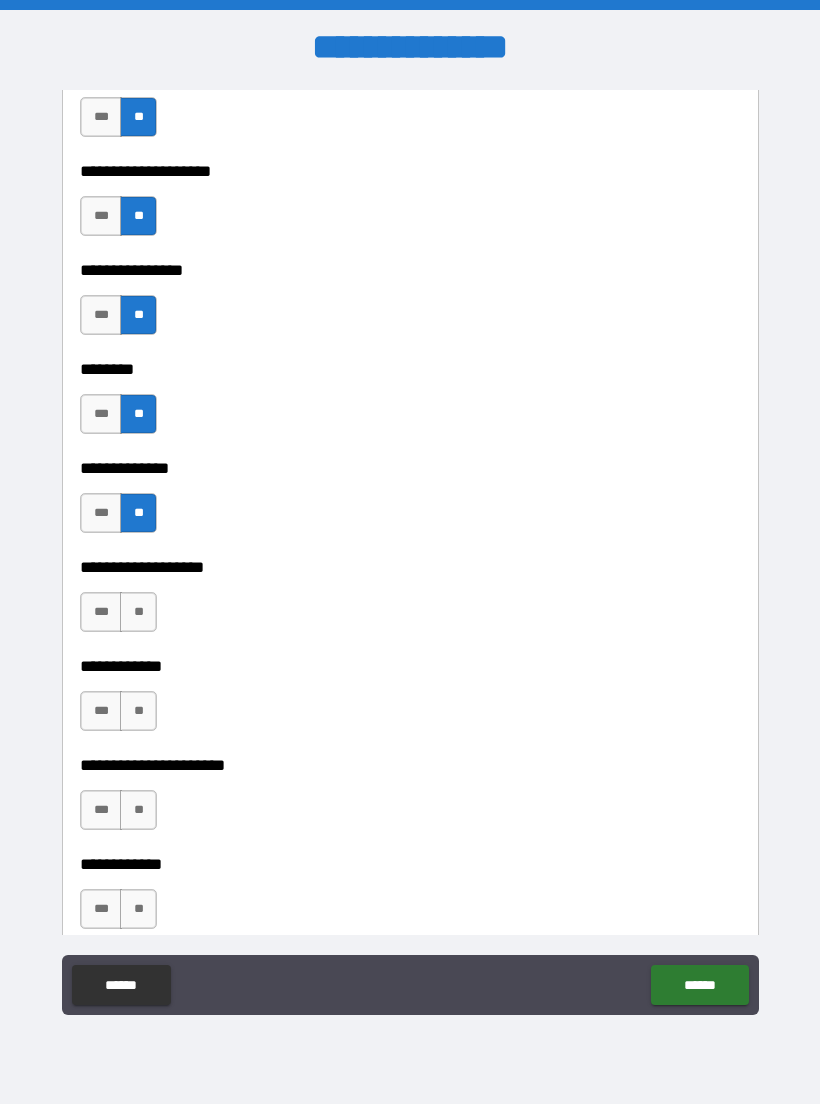 scroll, scrollTop: 7156, scrollLeft: 0, axis: vertical 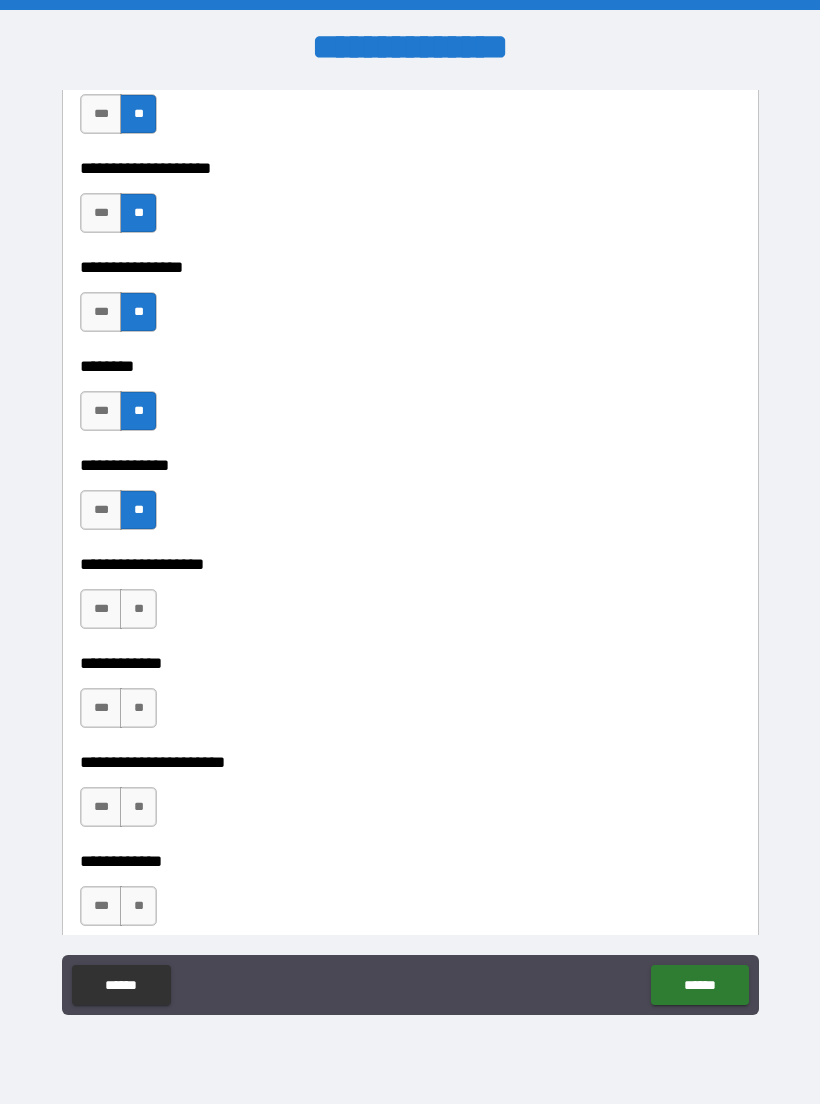click on "**" at bounding box center [138, 609] 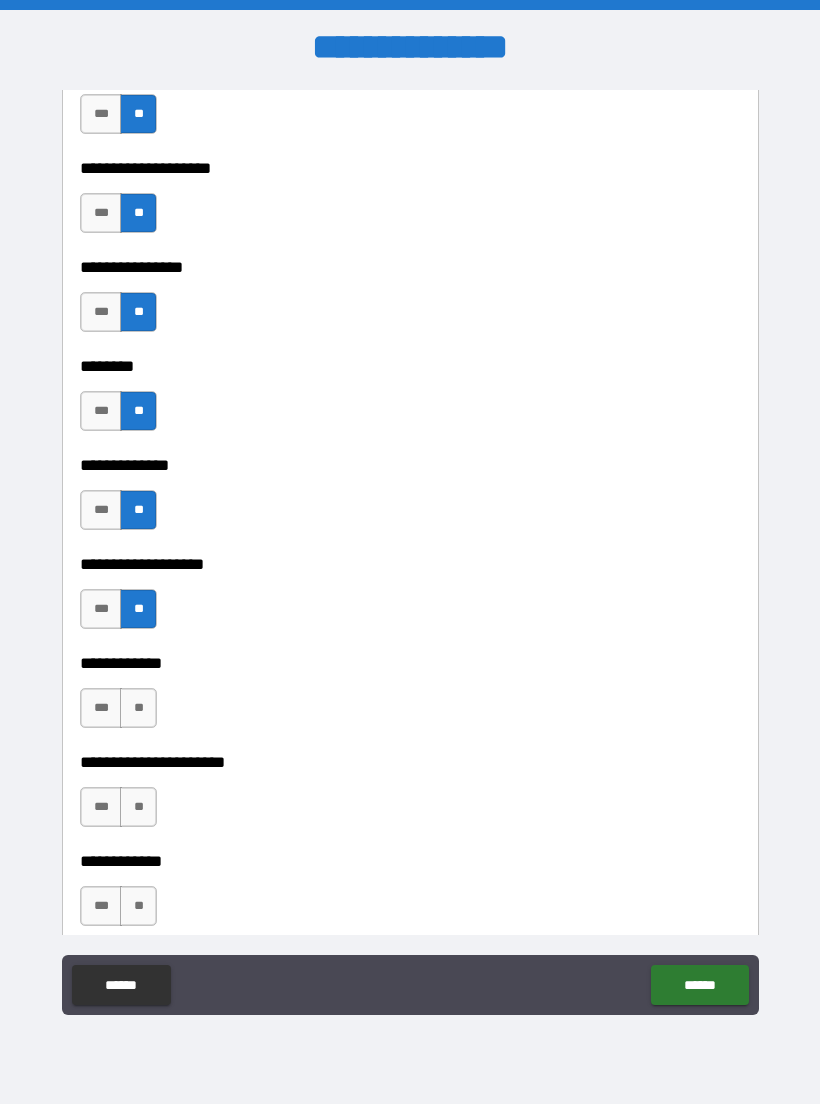 click on "**" at bounding box center (138, 708) 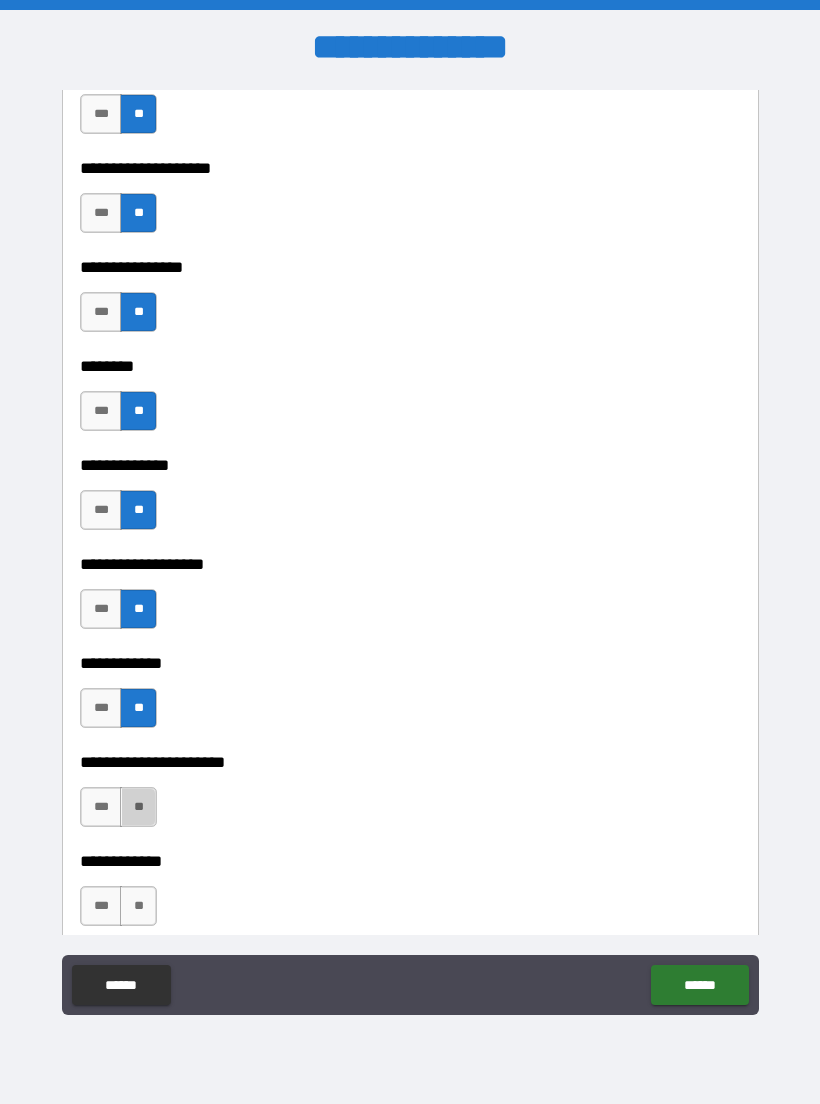 click on "**" at bounding box center (138, 807) 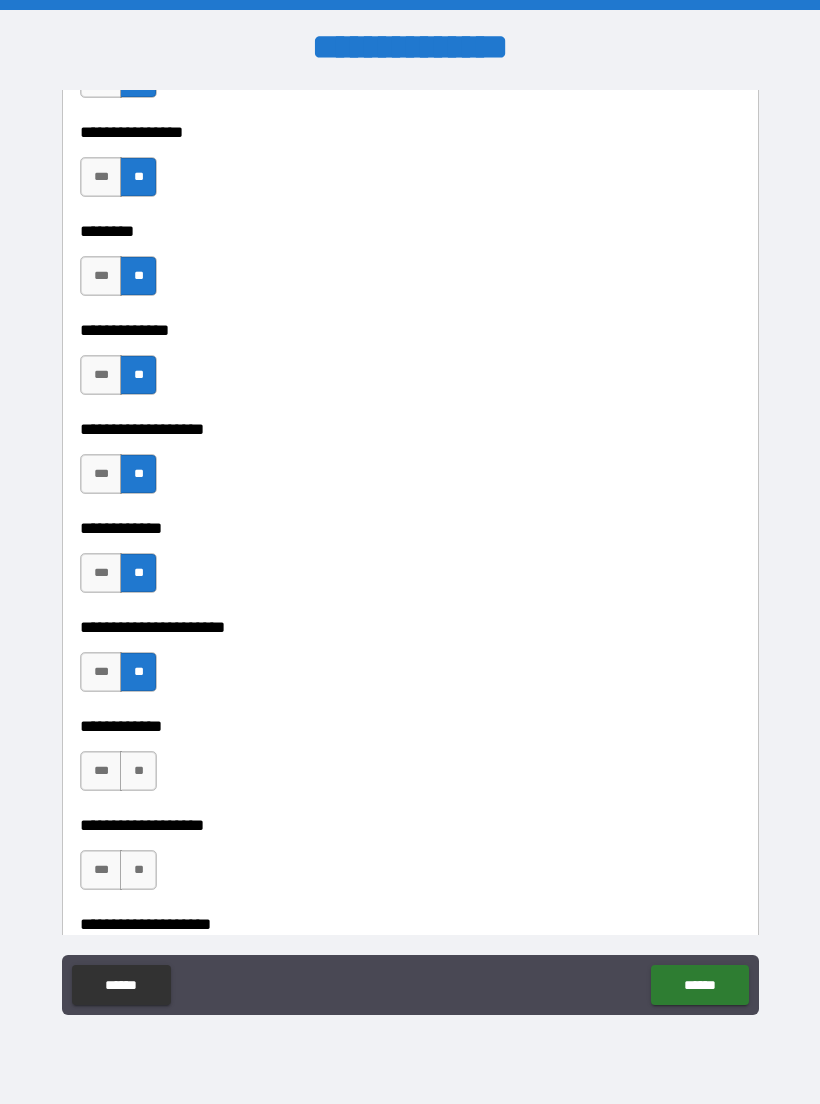 scroll, scrollTop: 7294, scrollLeft: 0, axis: vertical 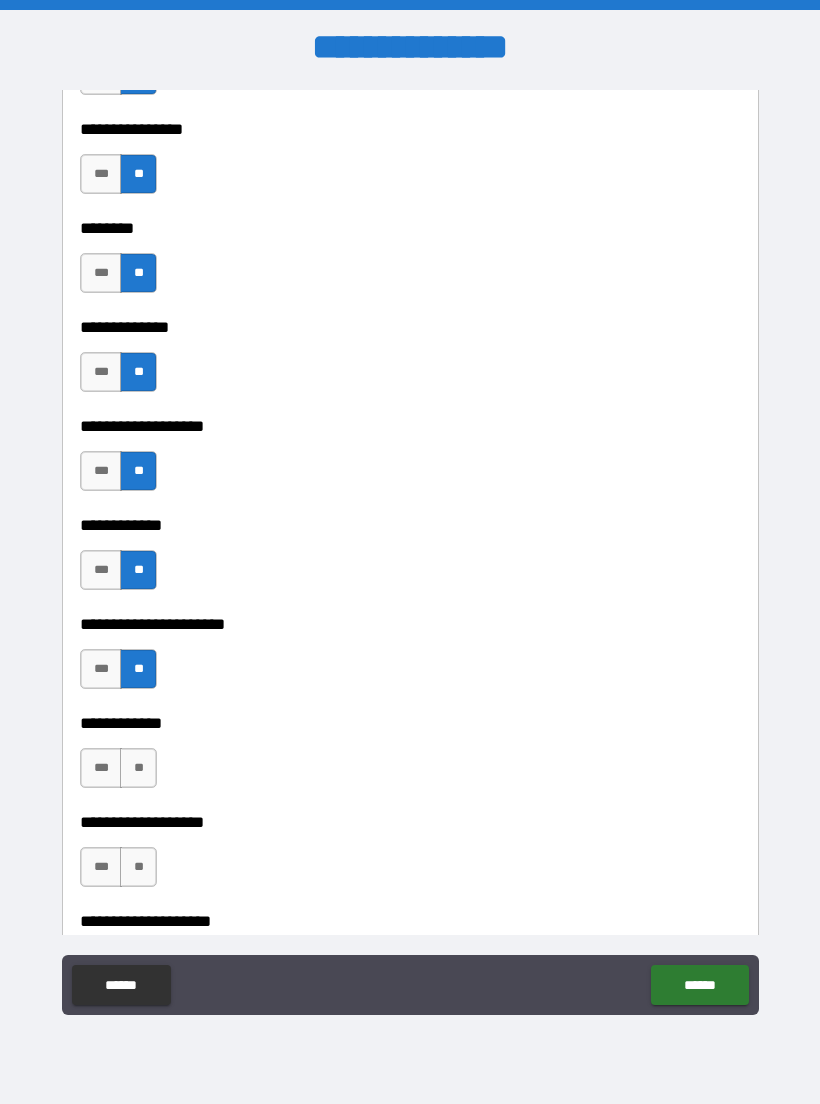 click on "***" at bounding box center [101, 768] 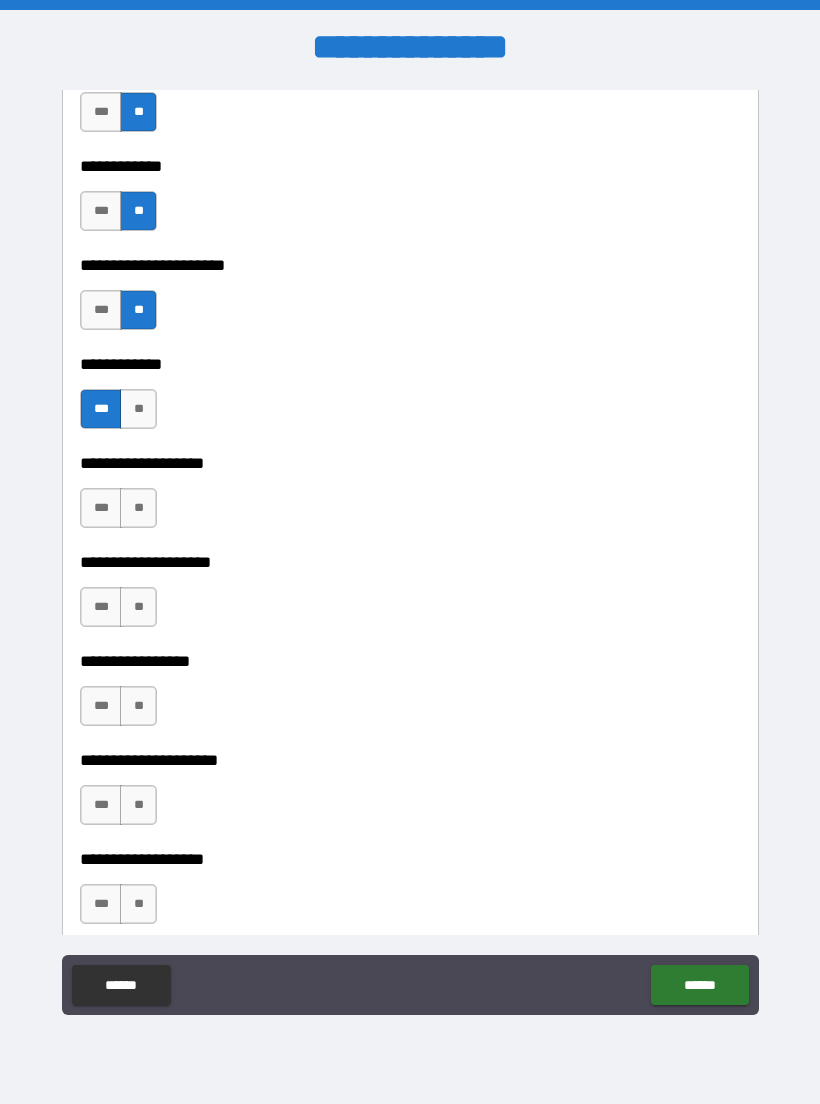 scroll, scrollTop: 7655, scrollLeft: 0, axis: vertical 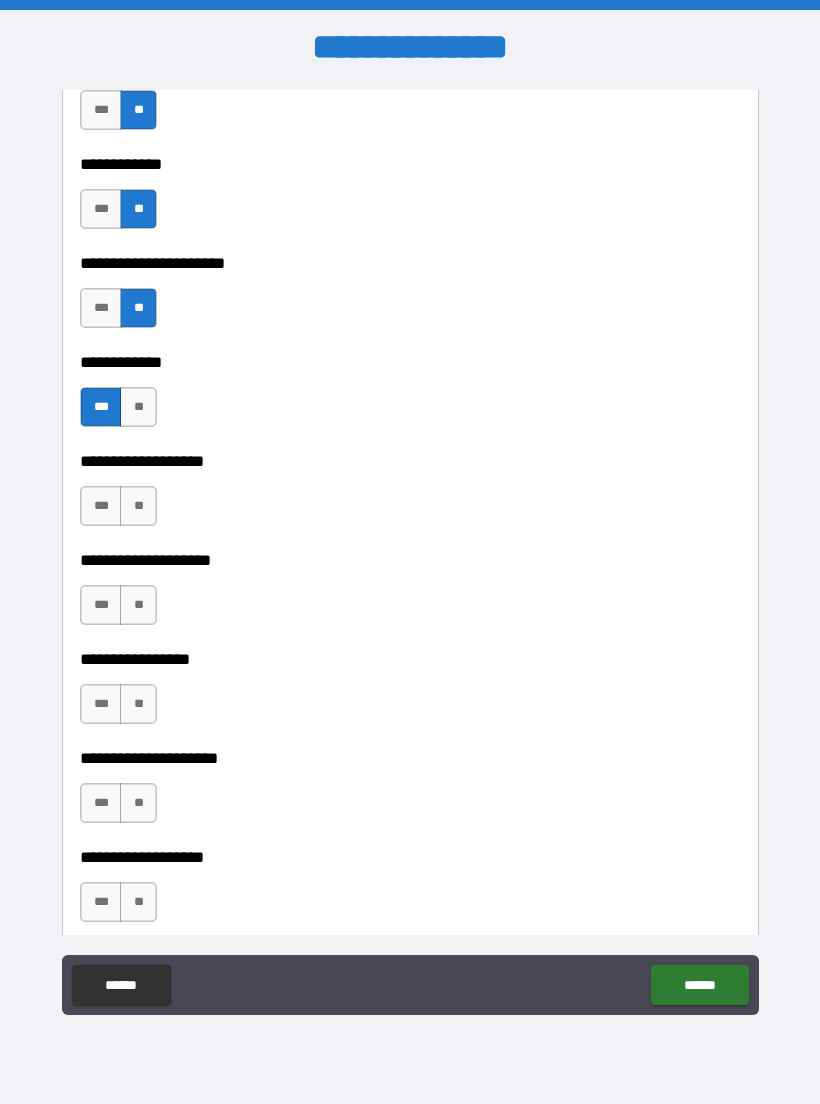 click on "**" at bounding box center [138, 506] 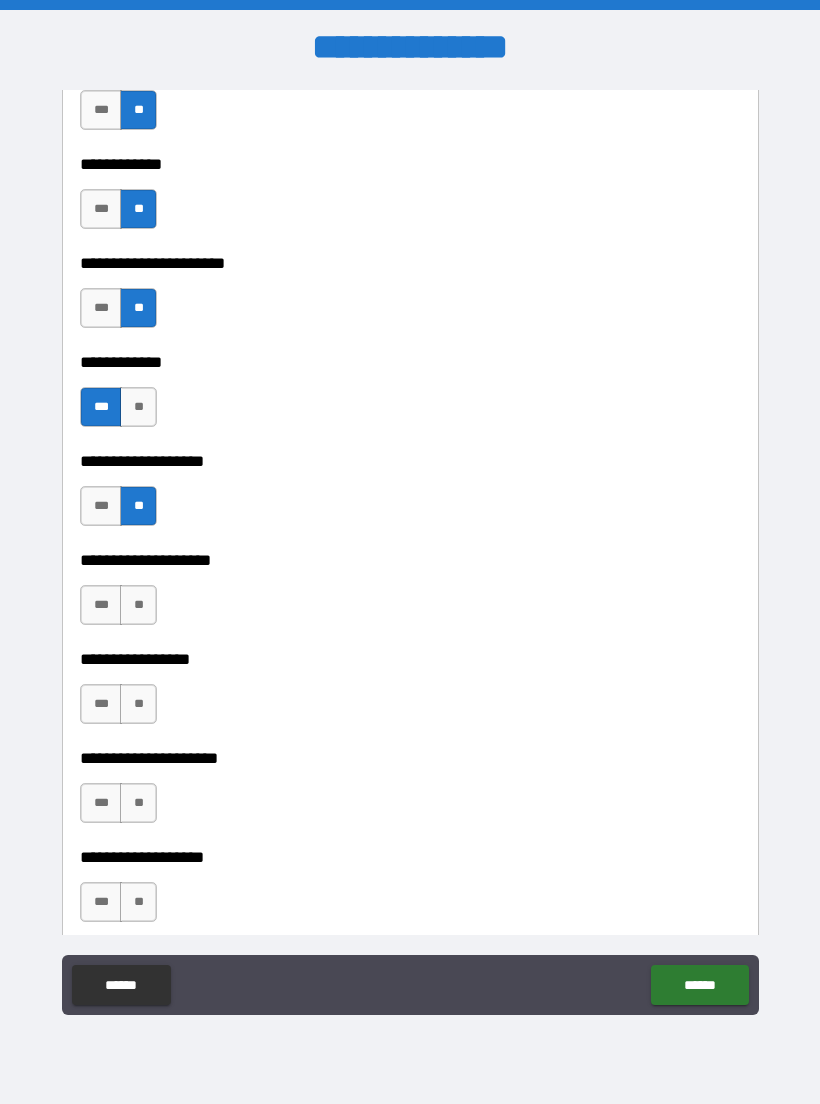 click on "**" at bounding box center [138, 605] 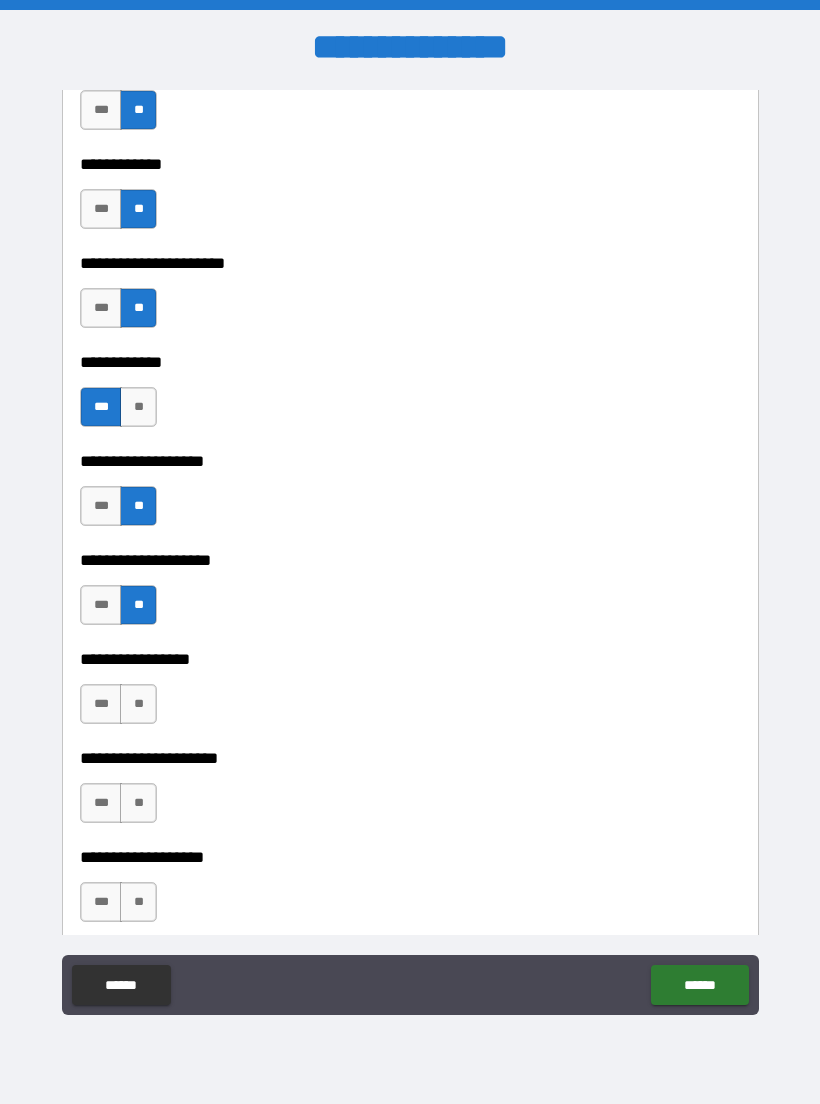 click on "**" at bounding box center [138, 704] 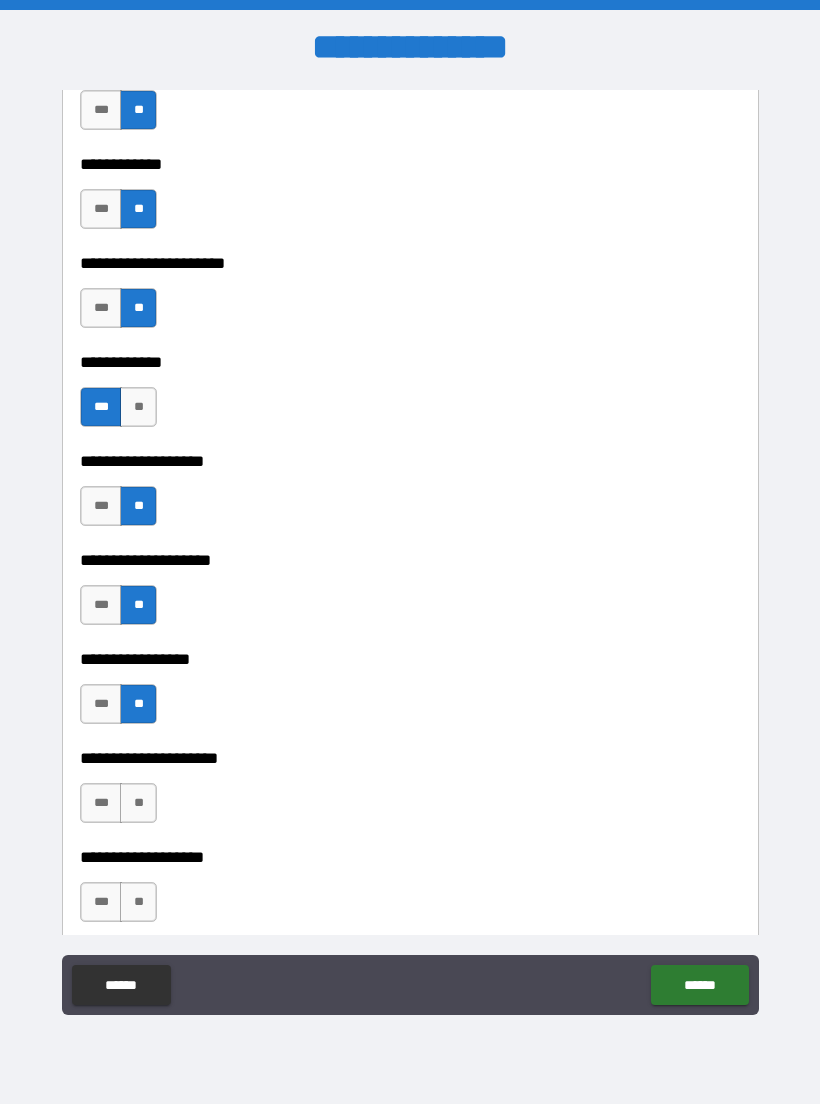 click on "**" at bounding box center (138, 803) 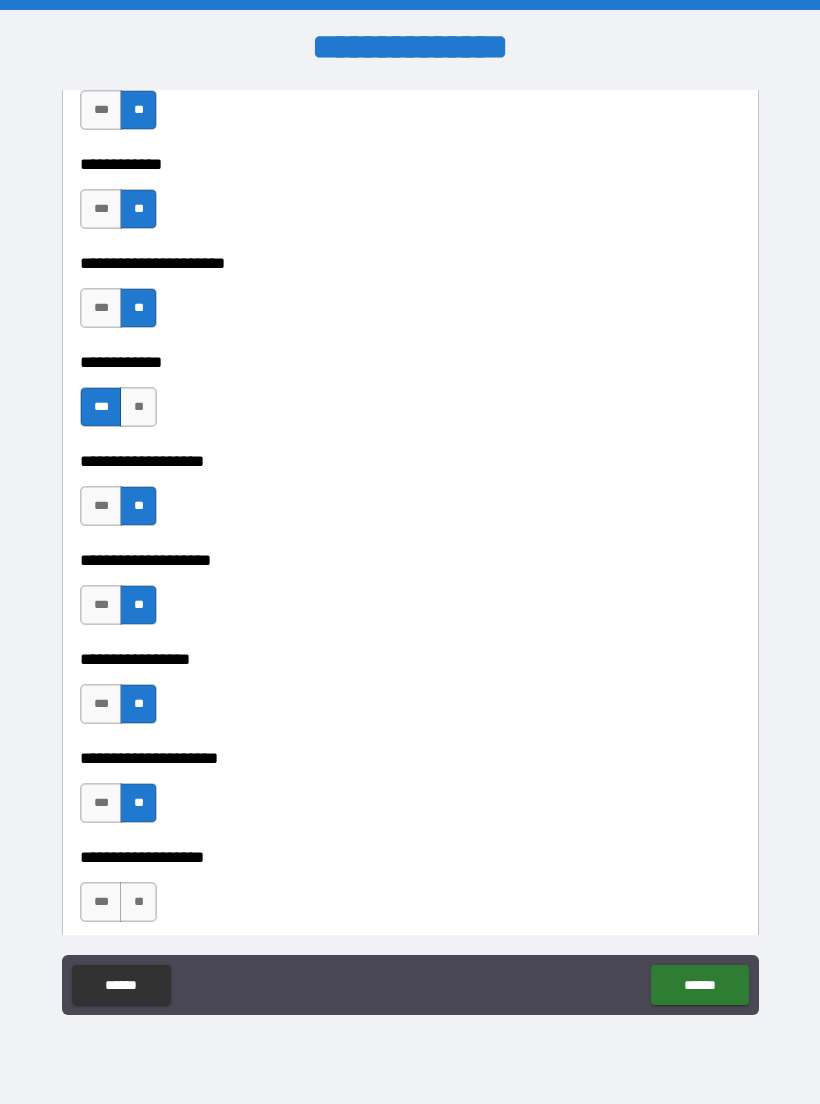 click on "******   ******" at bounding box center [410, 987] 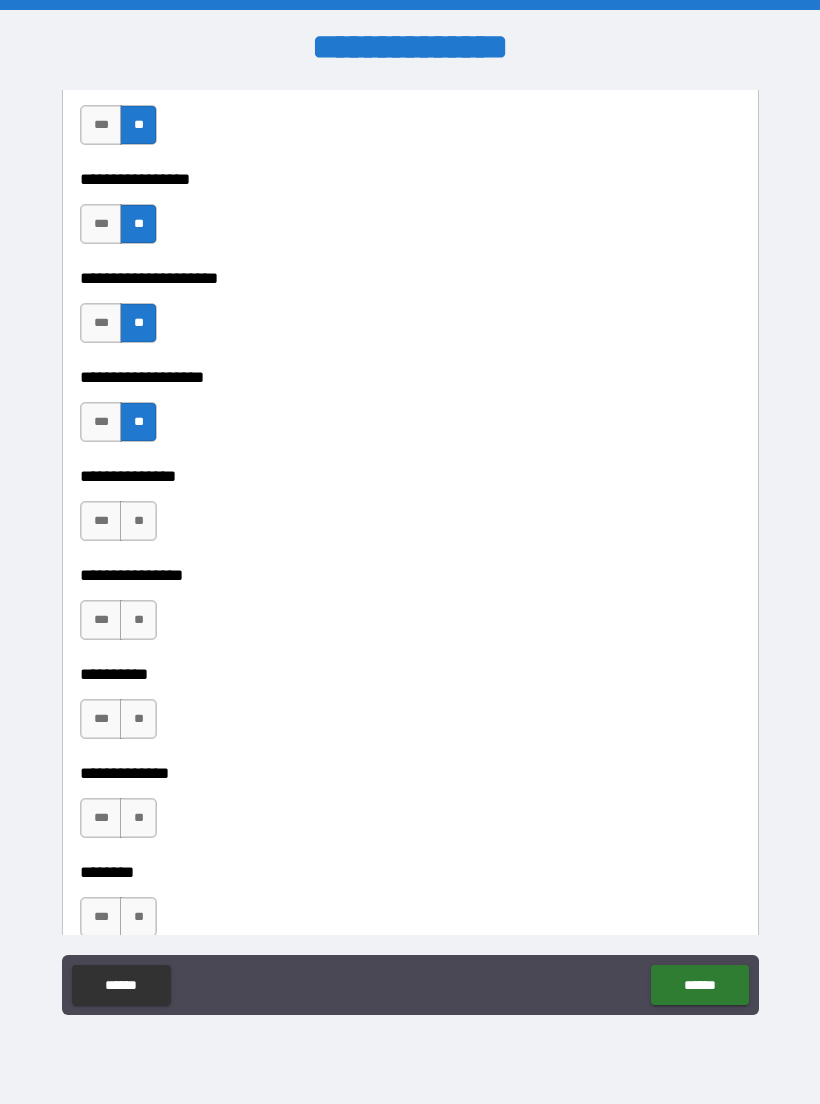 scroll, scrollTop: 8136, scrollLeft: 0, axis: vertical 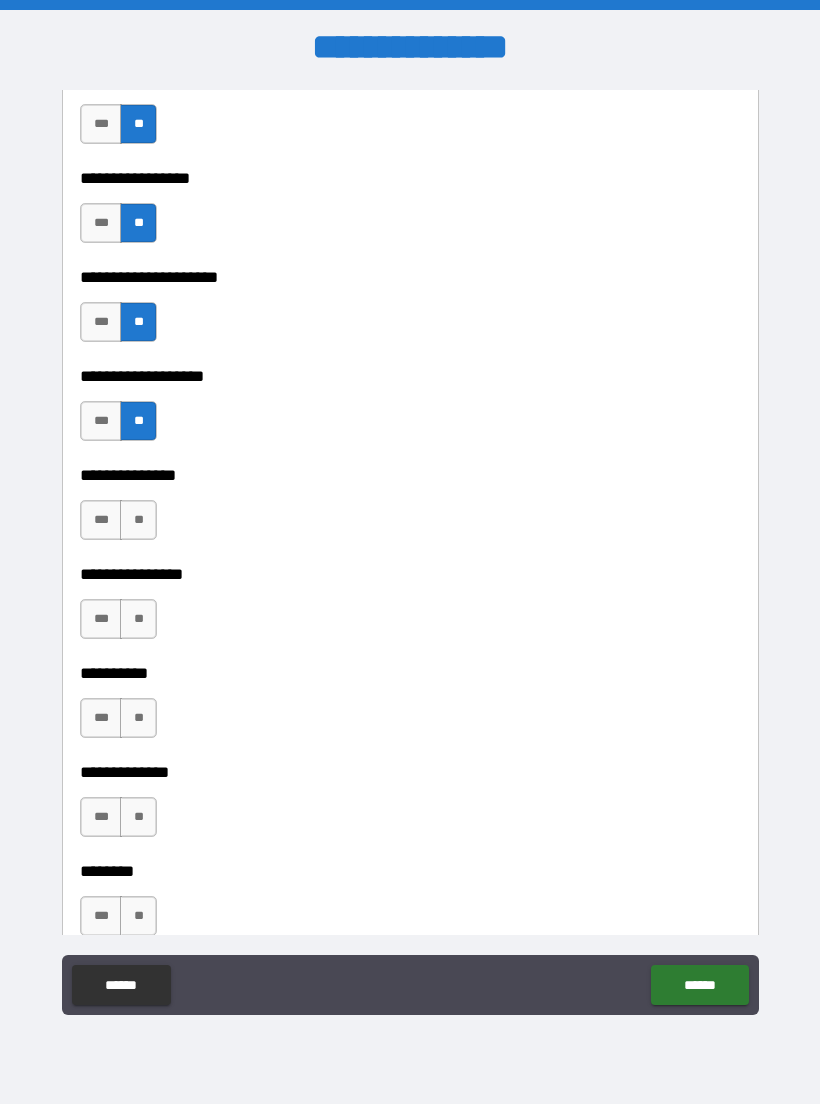 click on "**" at bounding box center [138, 520] 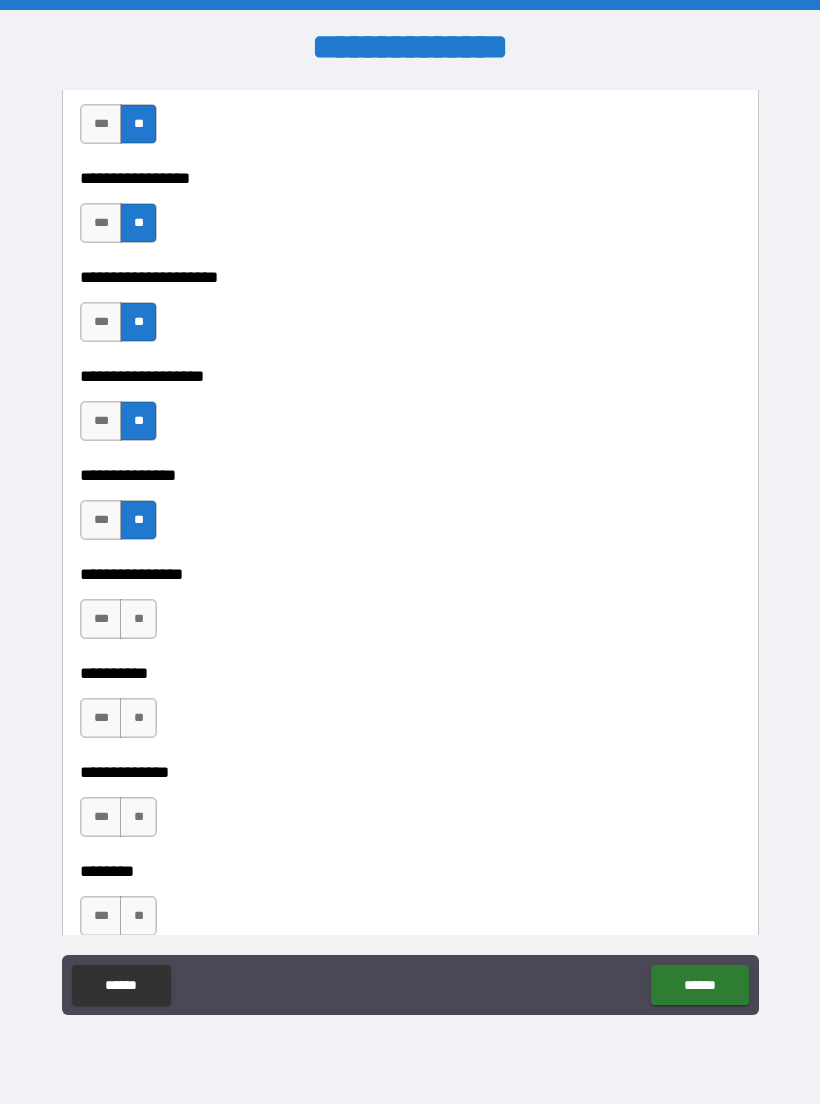 click on "**" at bounding box center [138, 619] 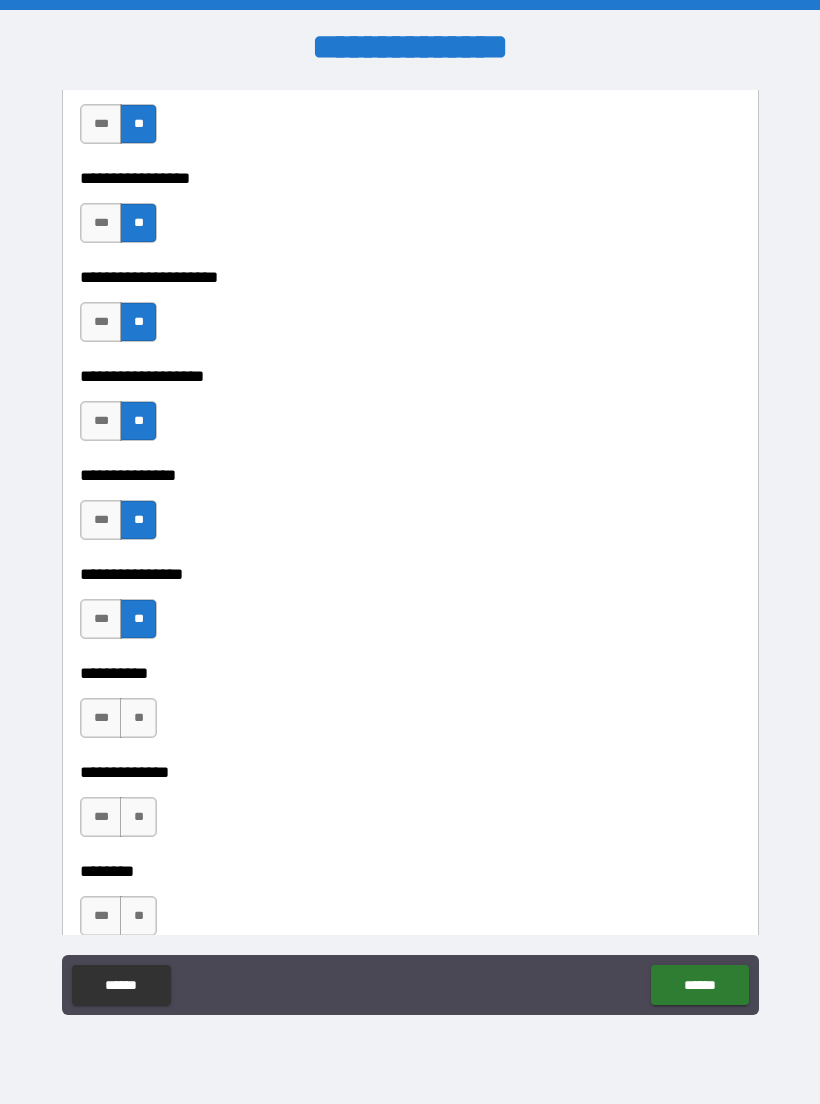 click on "**" at bounding box center [138, 718] 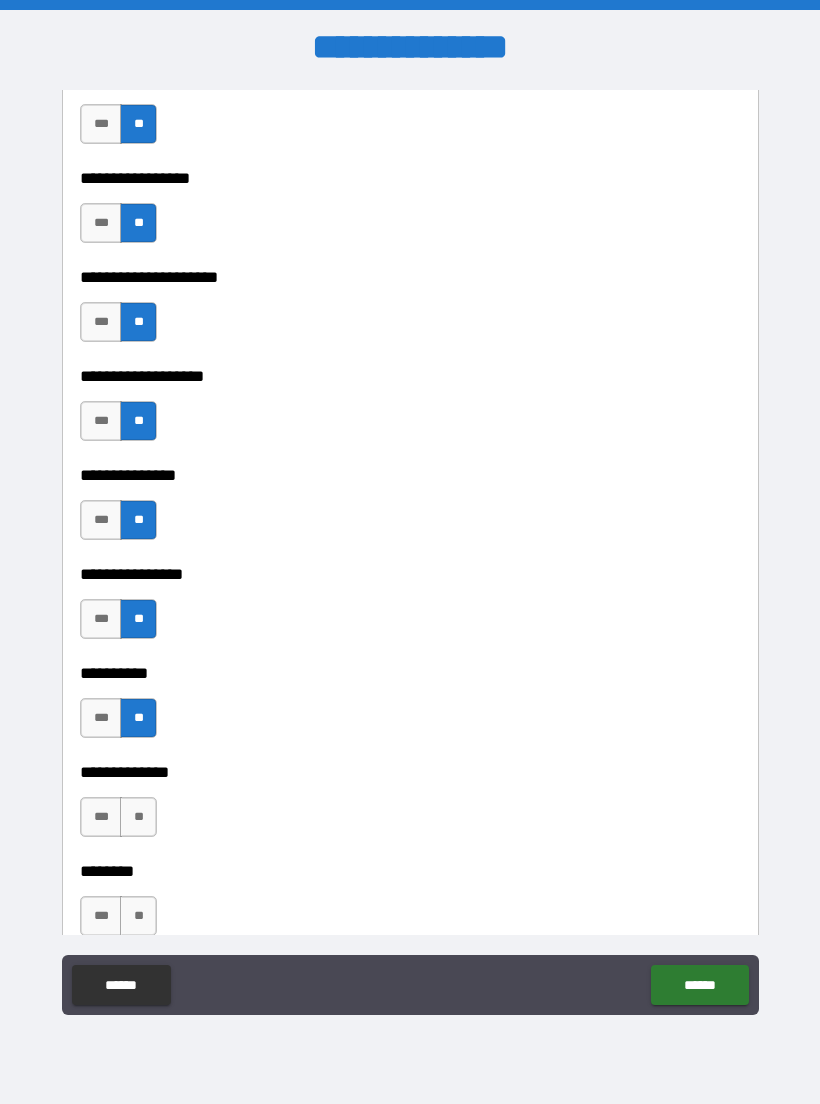 click on "**" at bounding box center (138, 817) 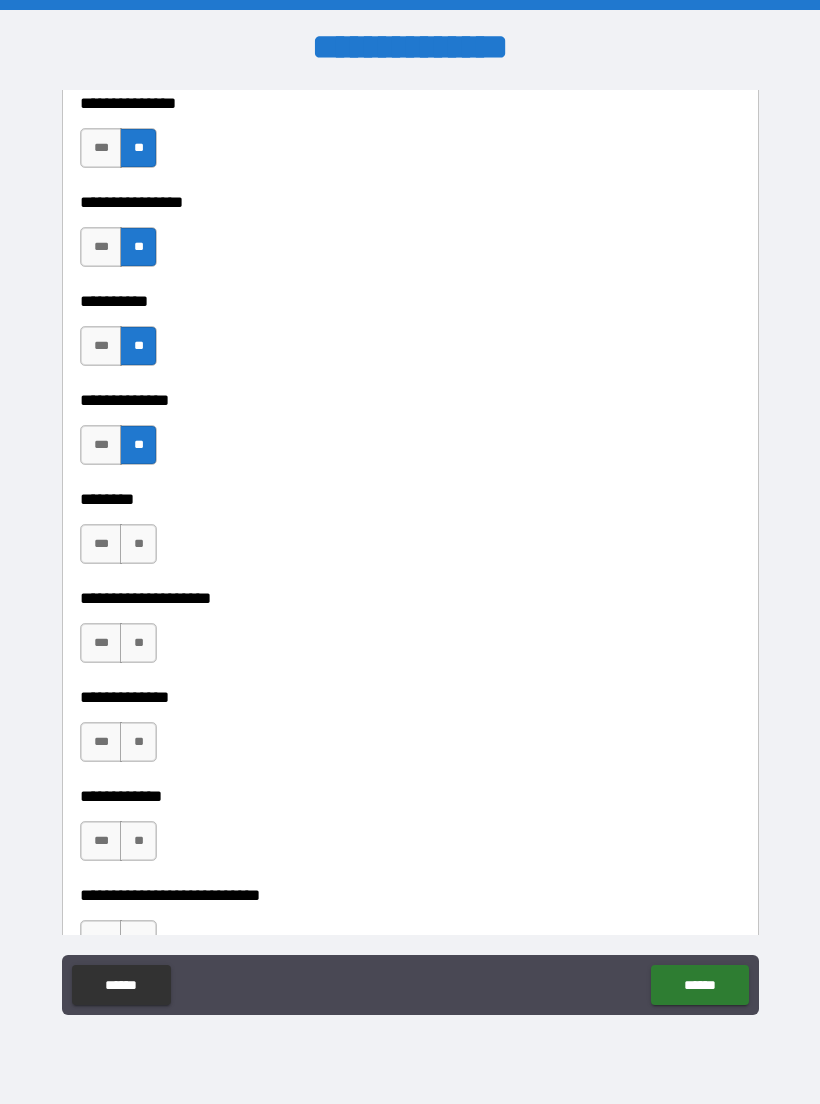 scroll, scrollTop: 8530, scrollLeft: 0, axis: vertical 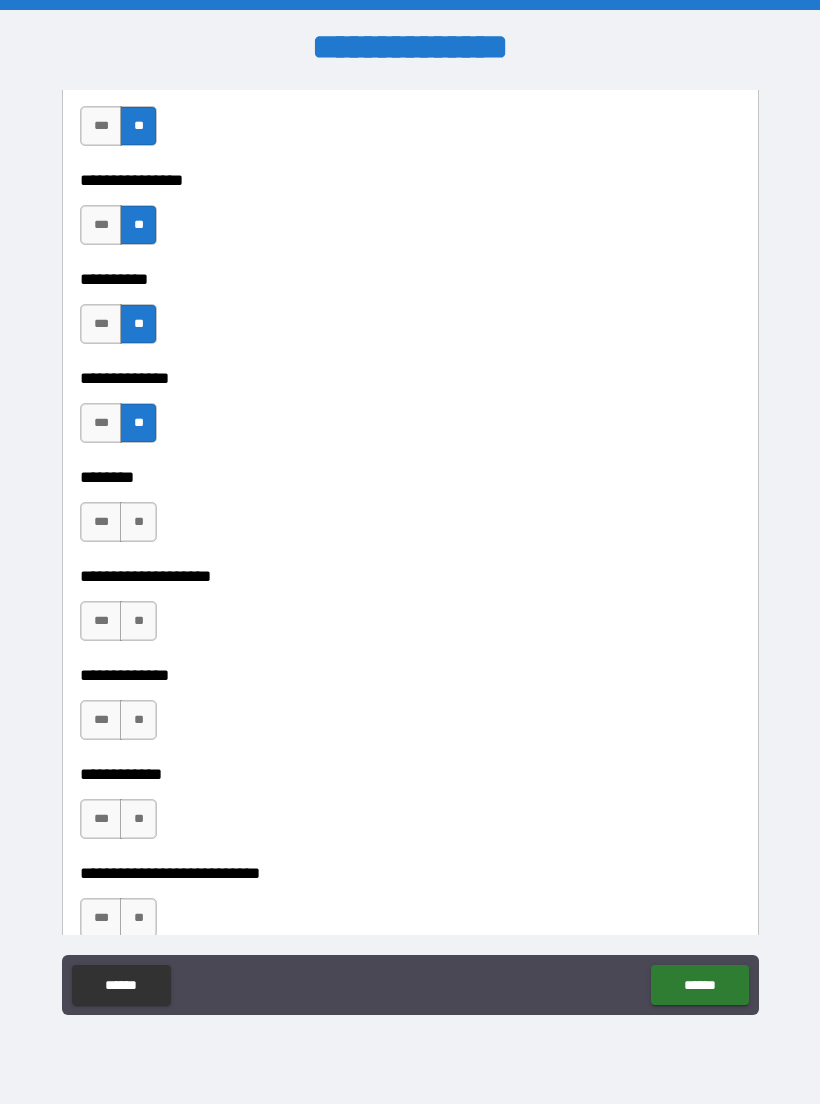 click on "**" at bounding box center (138, 522) 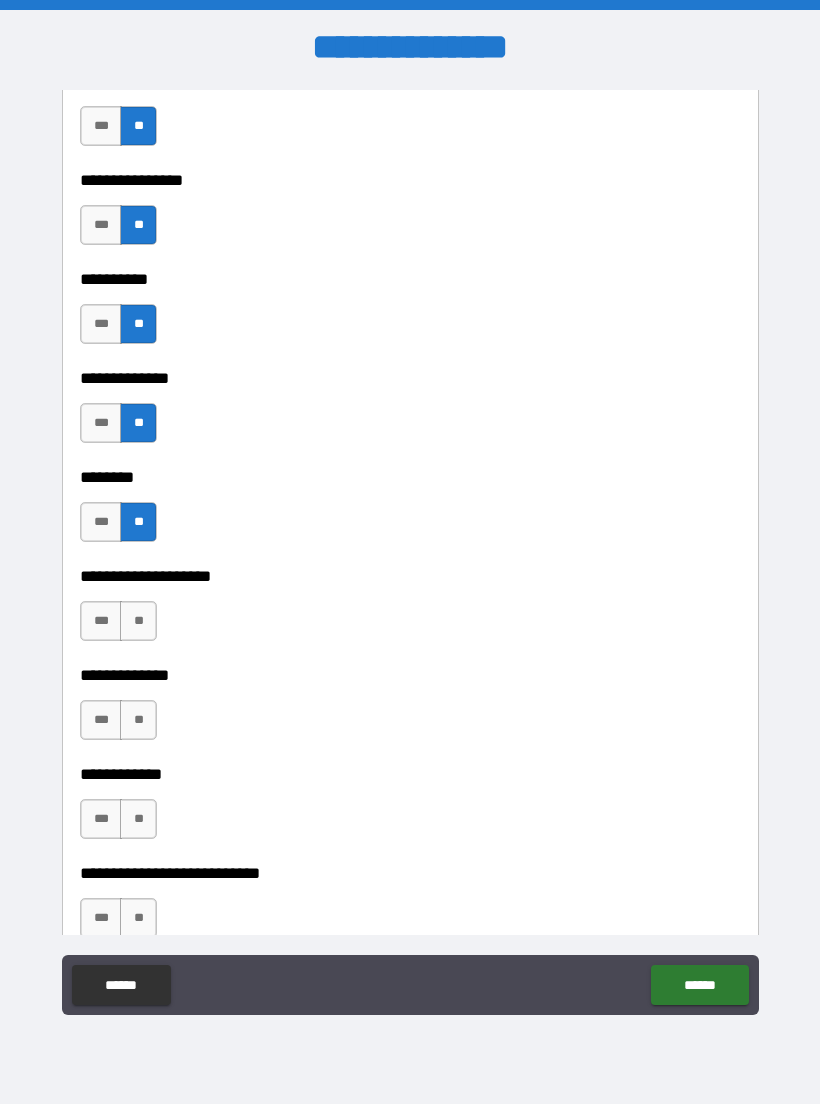 click on "**" at bounding box center [138, 621] 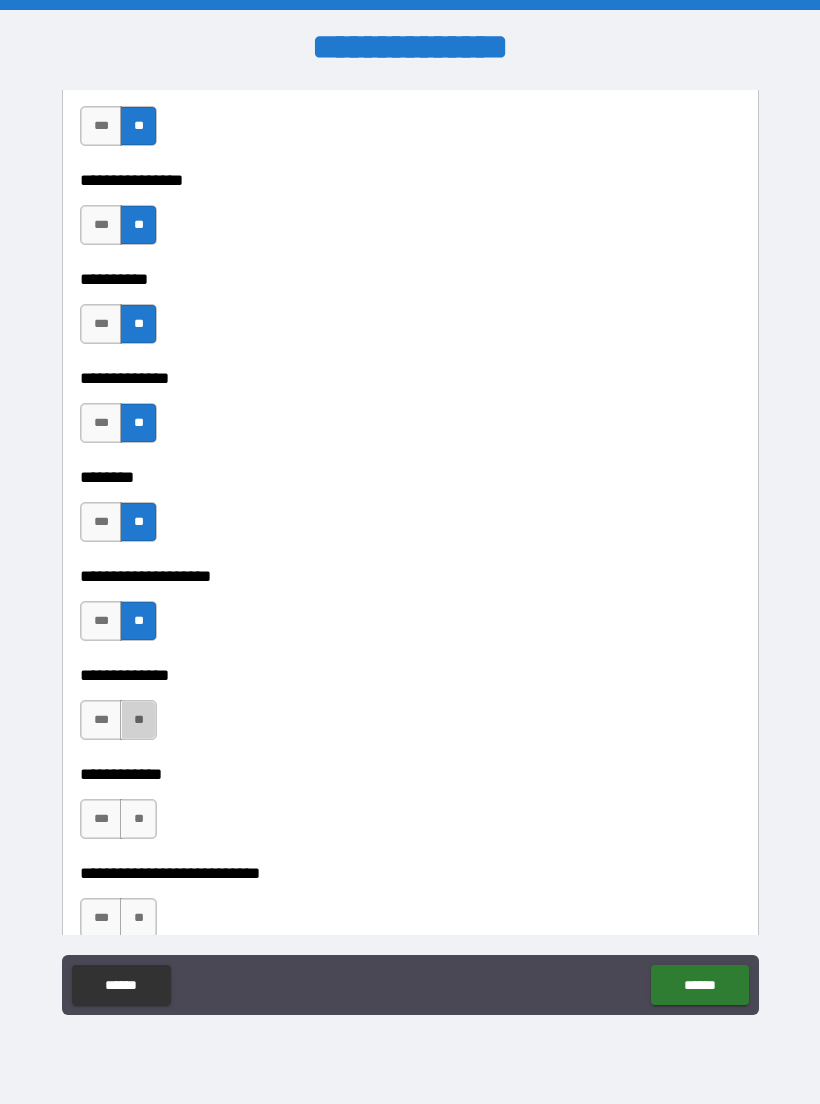 click on "**" at bounding box center (138, 720) 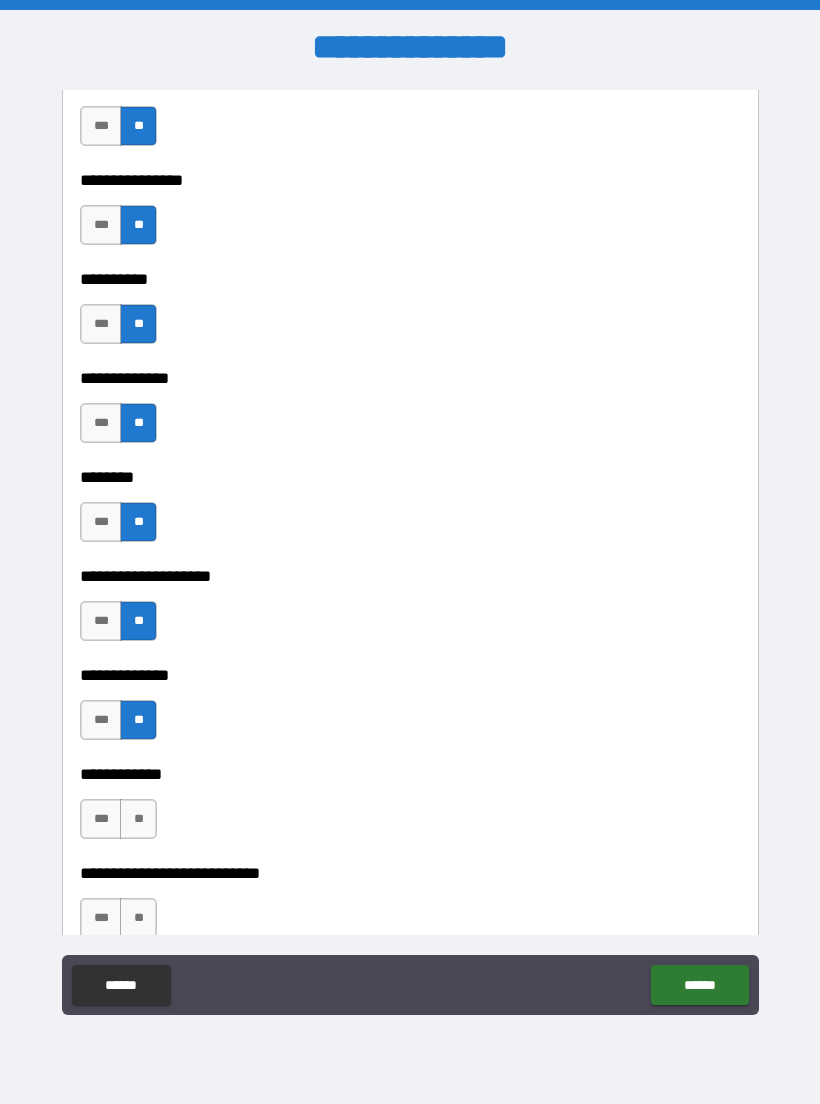 click on "**" at bounding box center [138, 819] 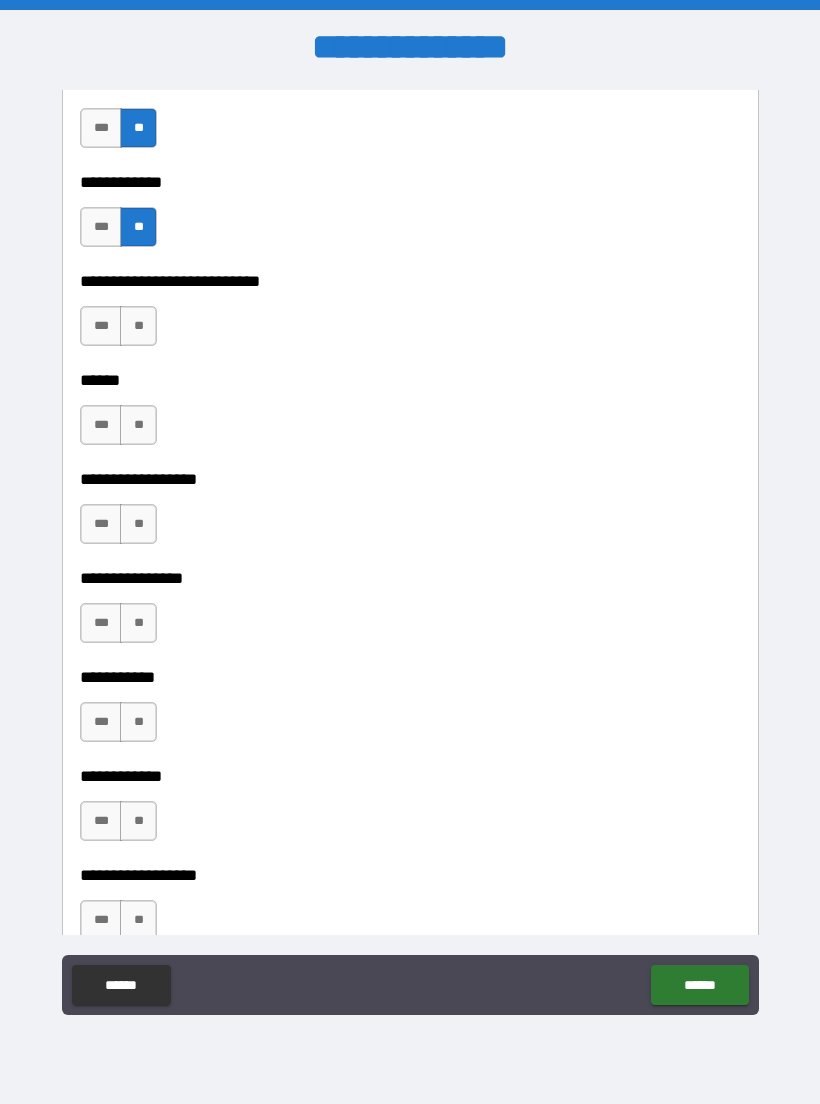 scroll, scrollTop: 9125, scrollLeft: 0, axis: vertical 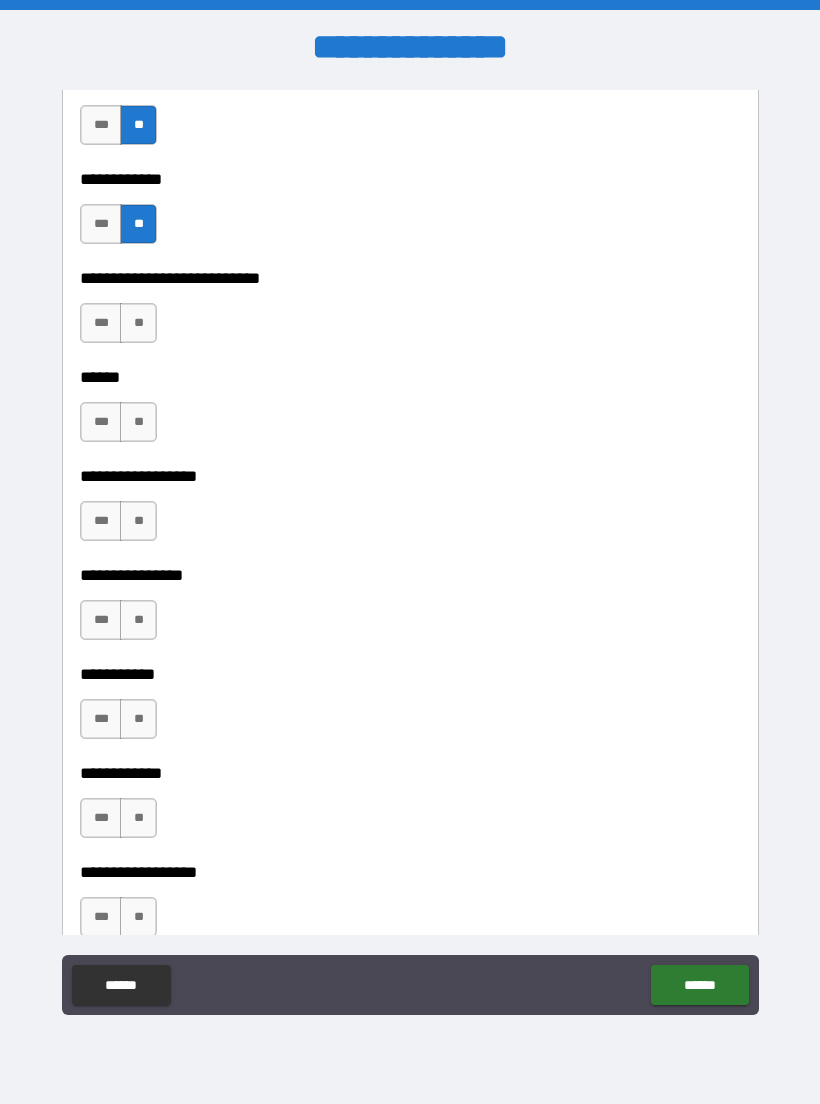 click on "**" at bounding box center (138, 323) 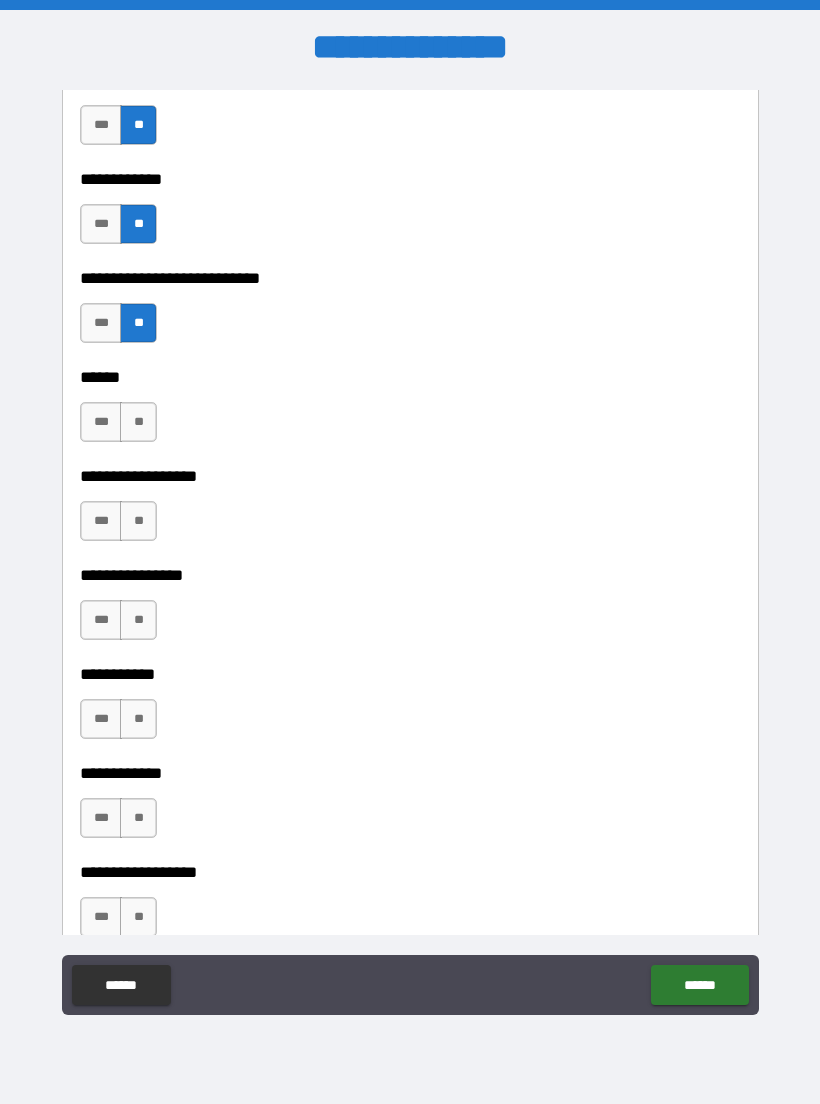click on "**" at bounding box center [138, 422] 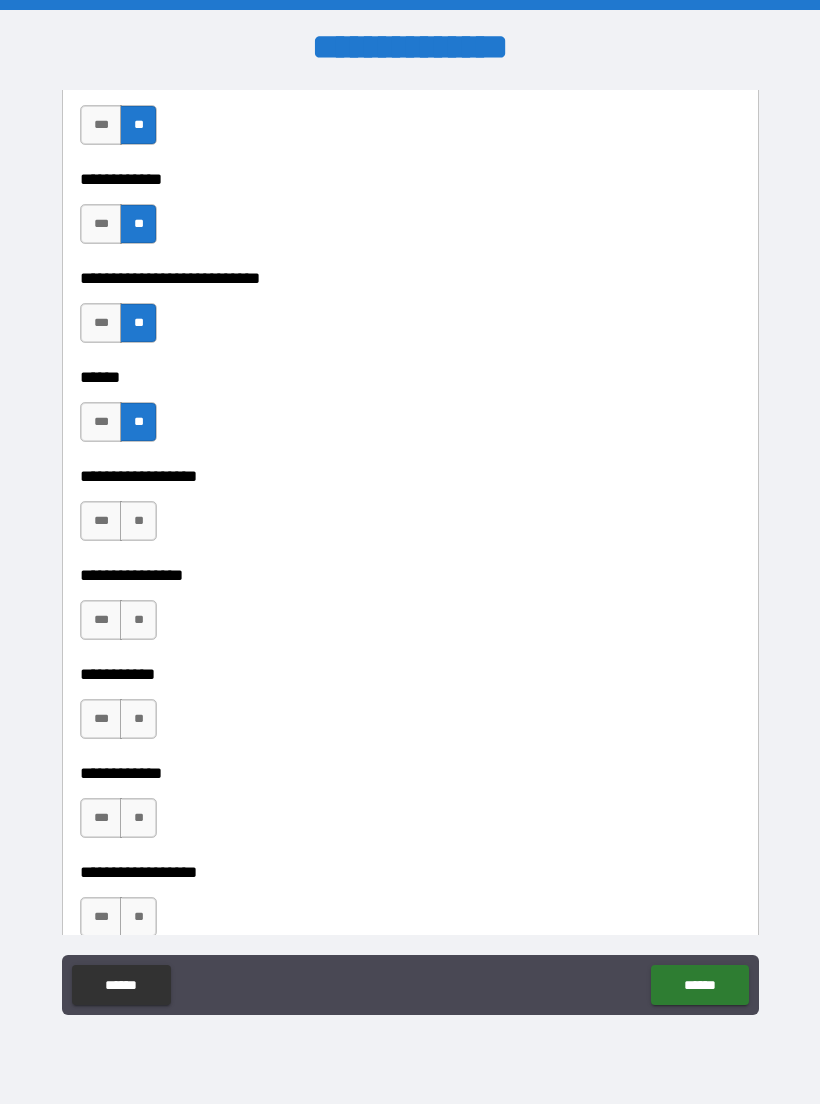 click on "**" at bounding box center (138, 521) 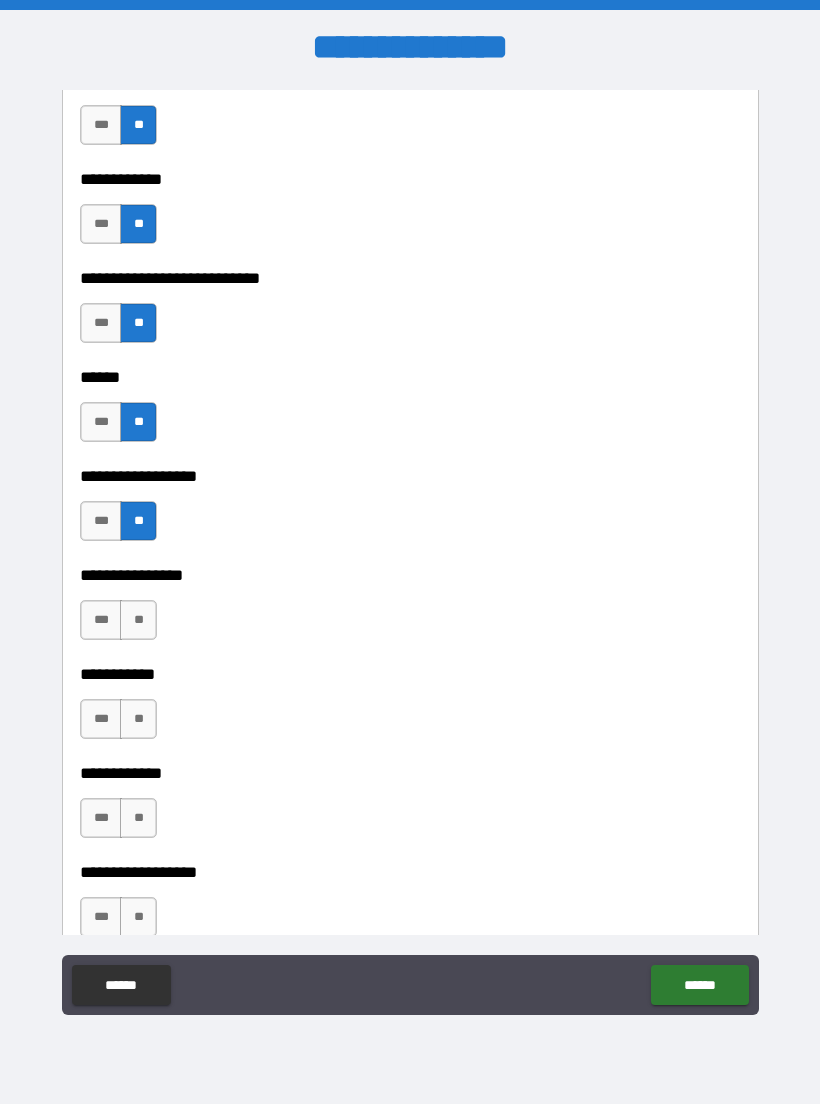 click on "******" 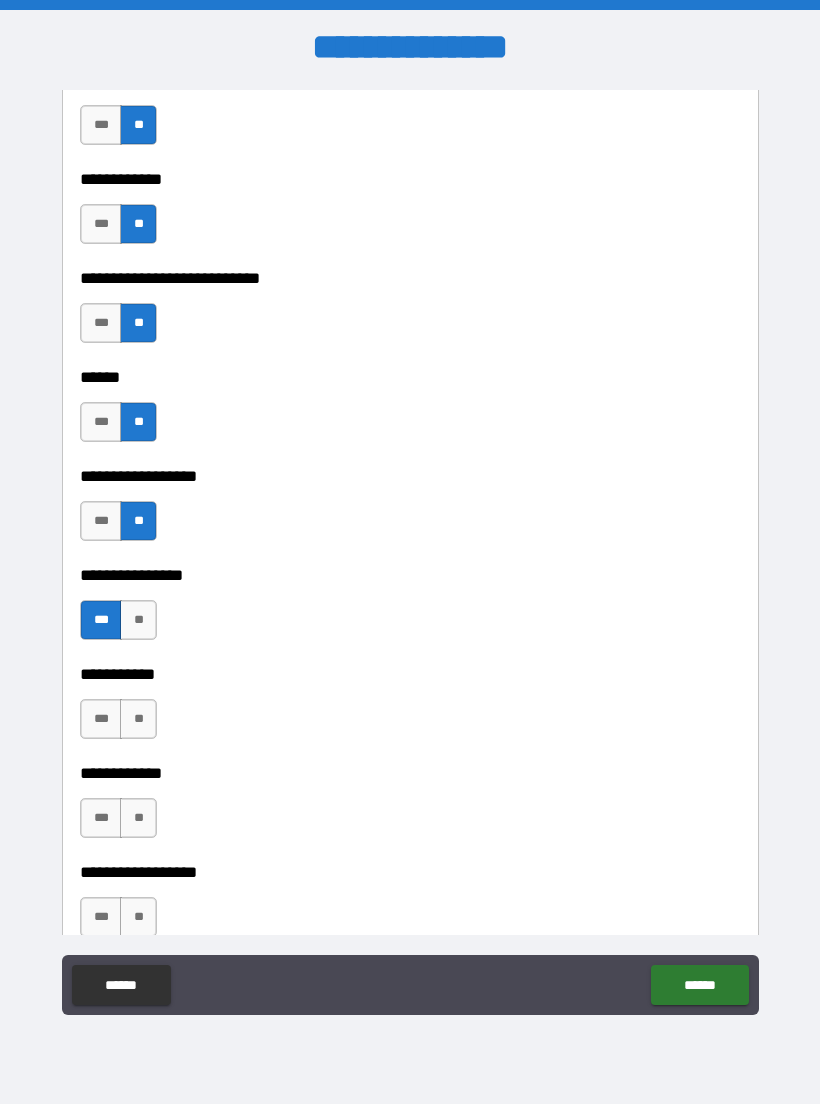 click on "**" at bounding box center (138, 719) 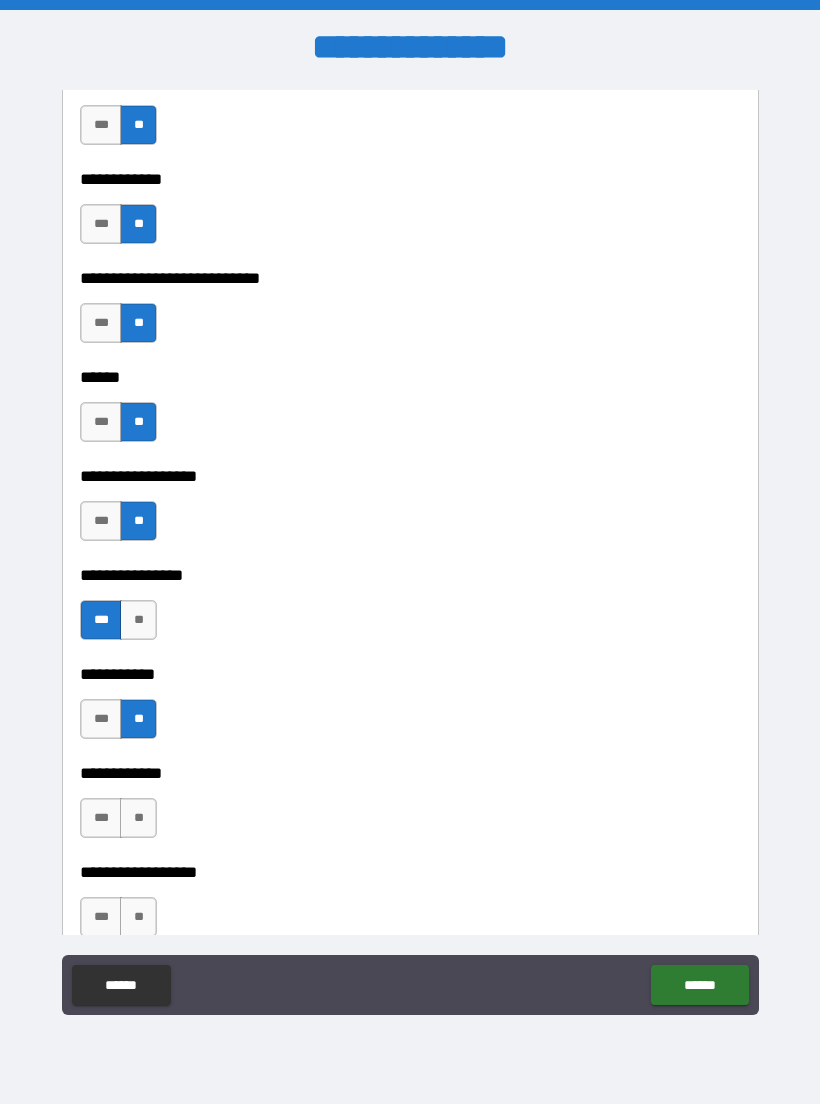 click on "**" at bounding box center (138, 818) 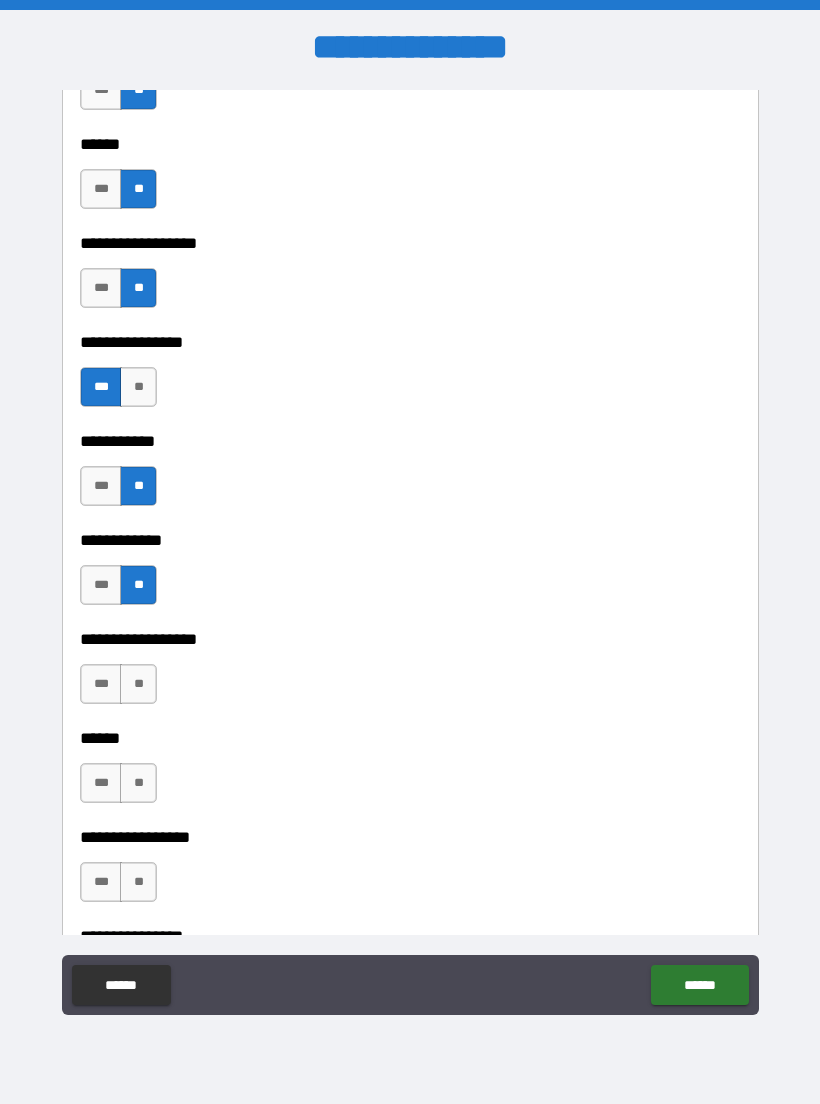 scroll, scrollTop: 9365, scrollLeft: 0, axis: vertical 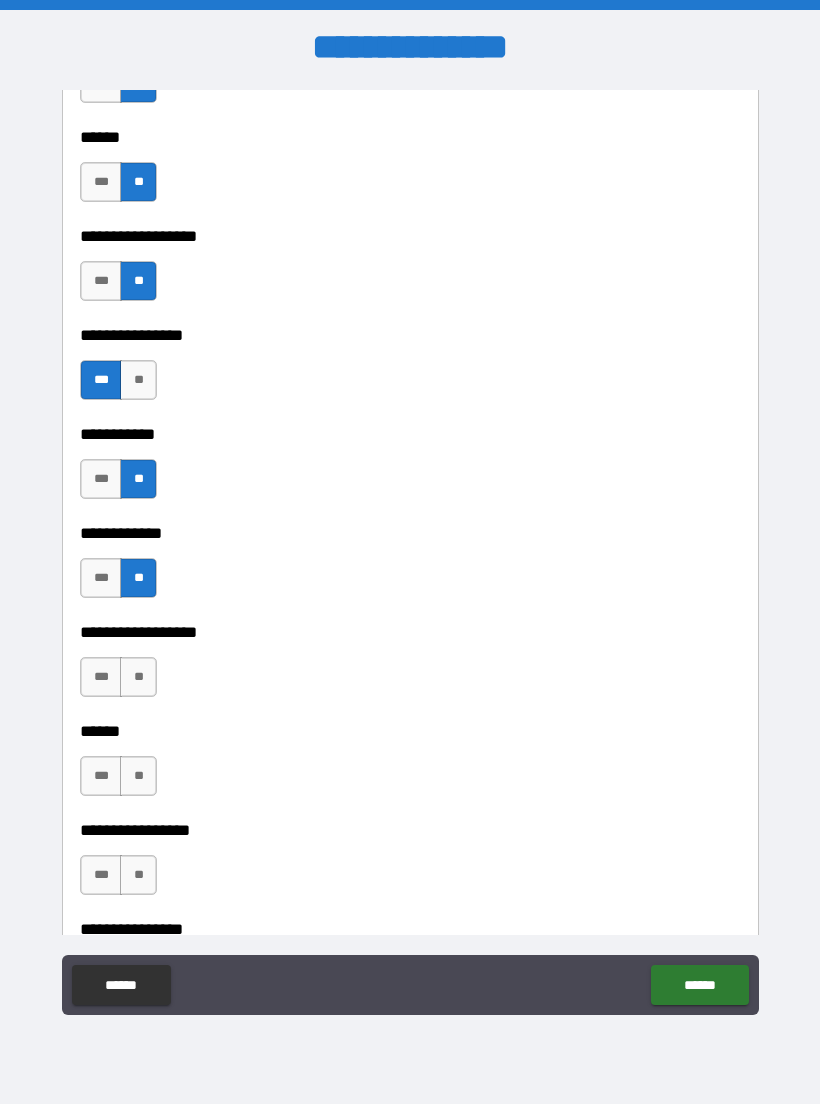 click on "**" at bounding box center (138, 677) 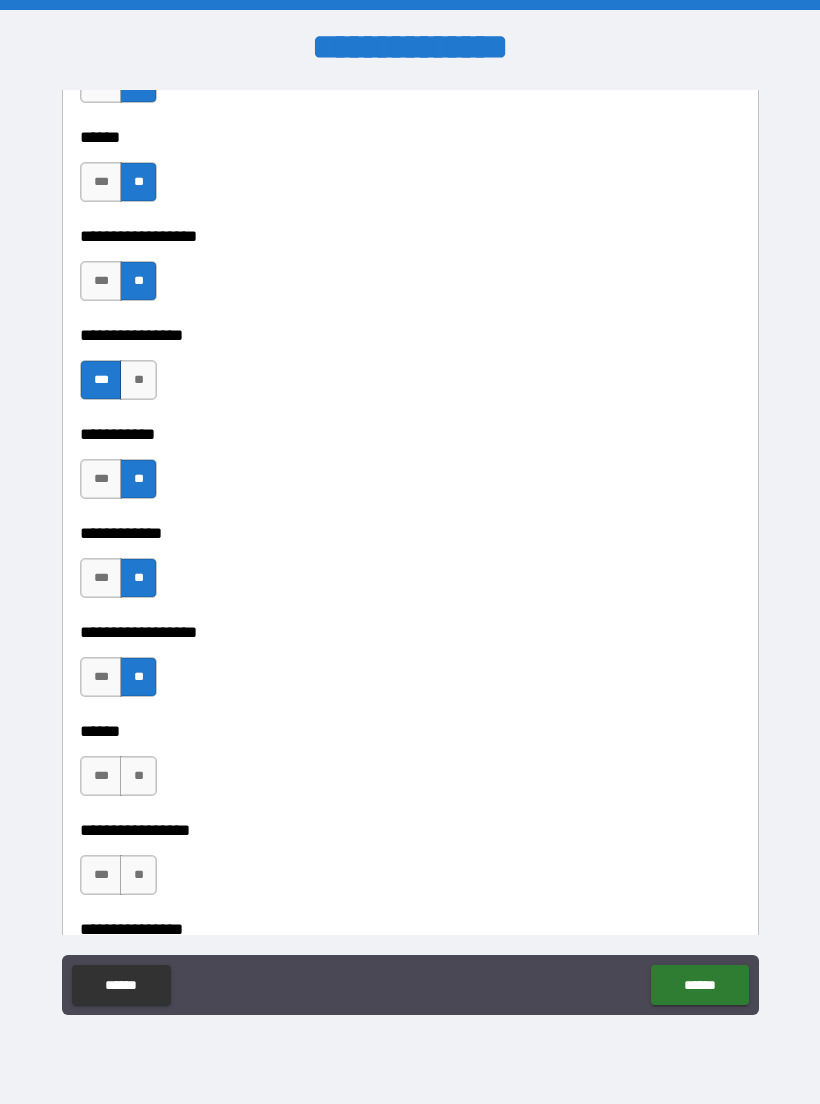 click on "**" at bounding box center (138, 776) 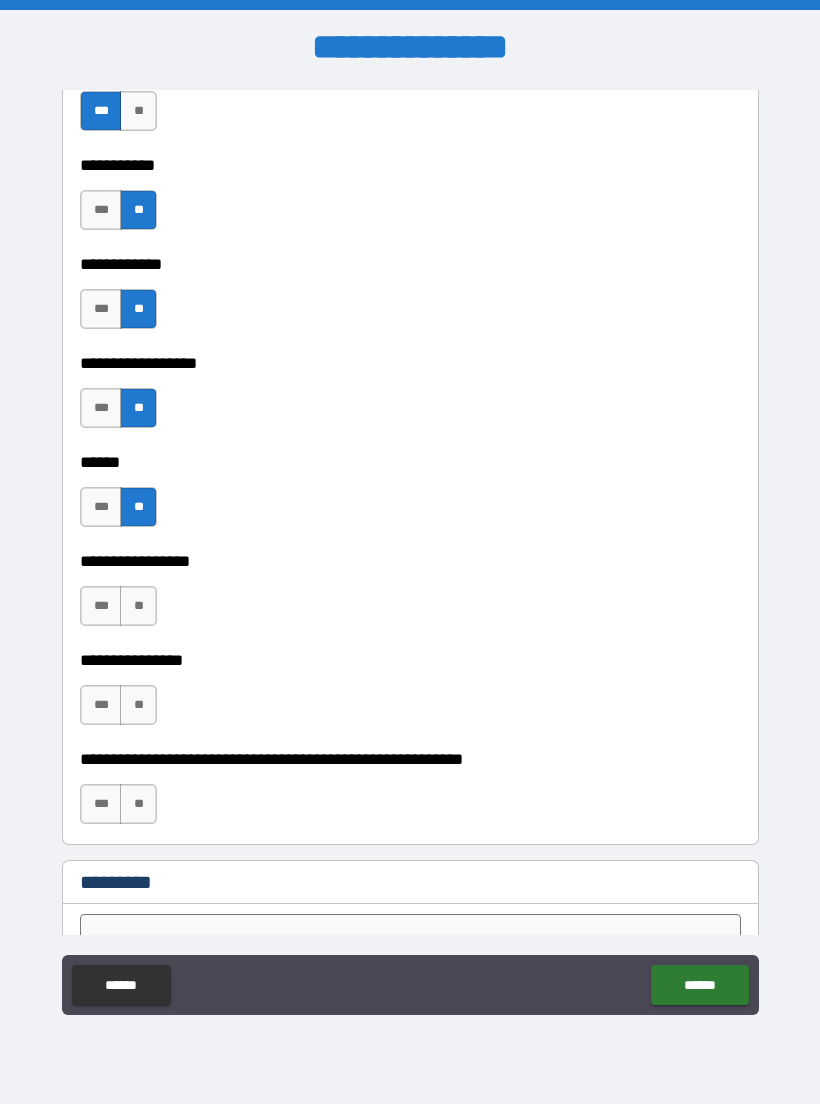 scroll, scrollTop: 9657, scrollLeft: 0, axis: vertical 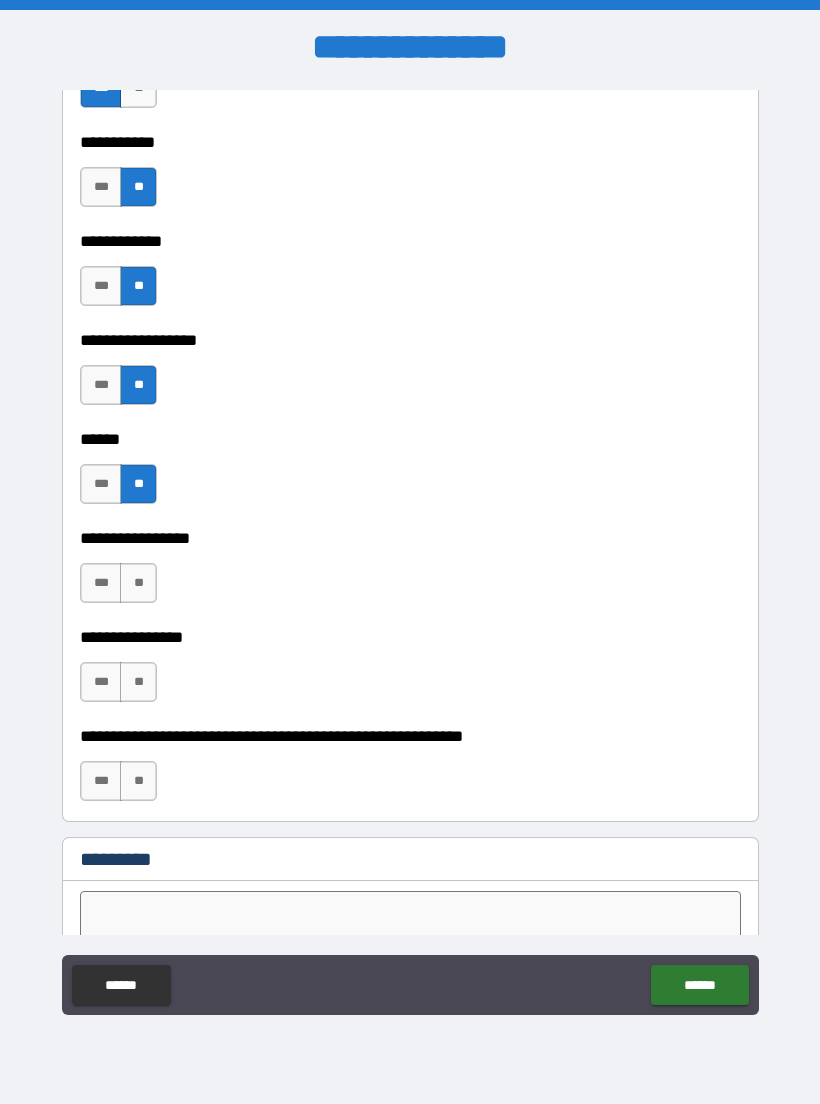click on "**" at bounding box center [138, 583] 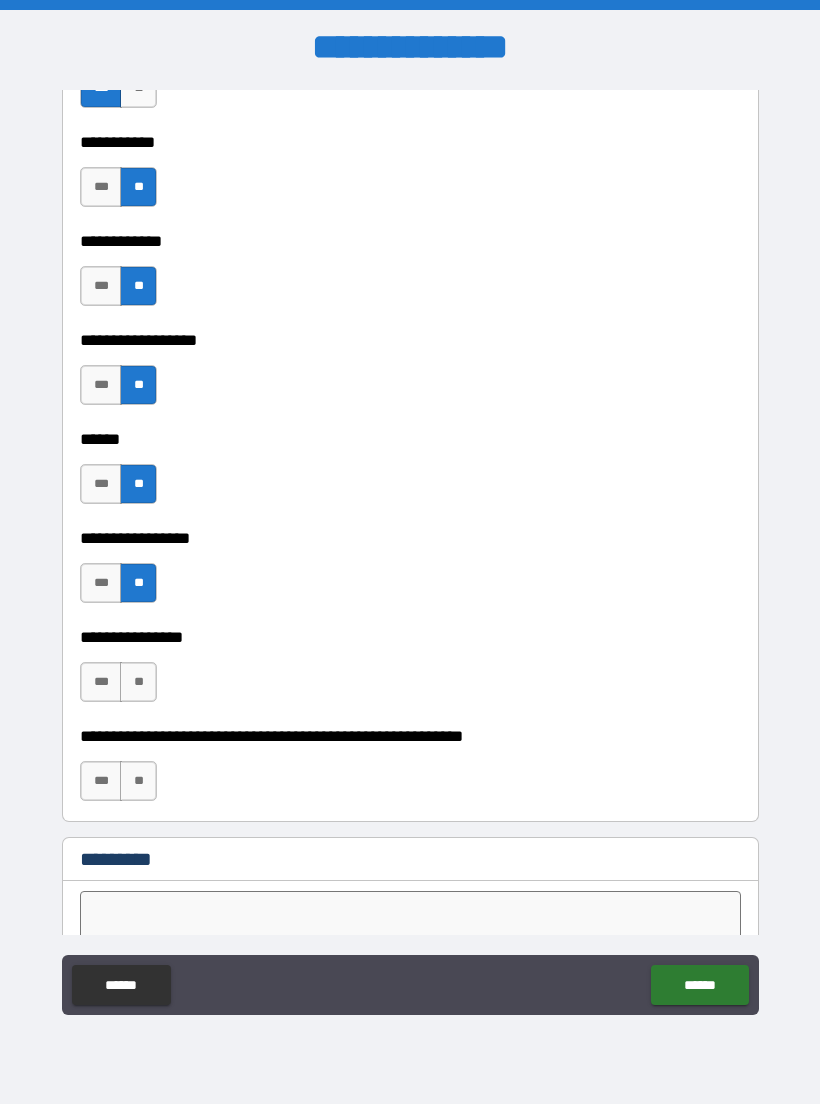click on "**" at bounding box center (138, 682) 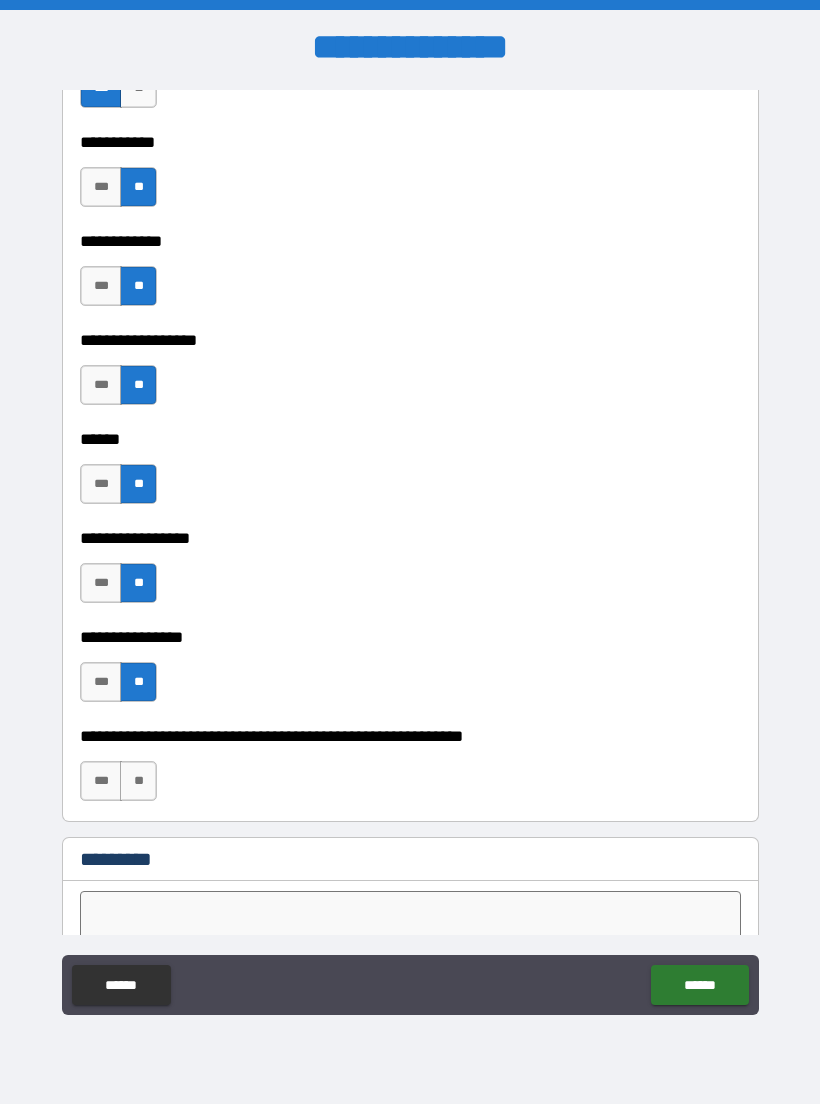 click on "**" at bounding box center [138, 781] 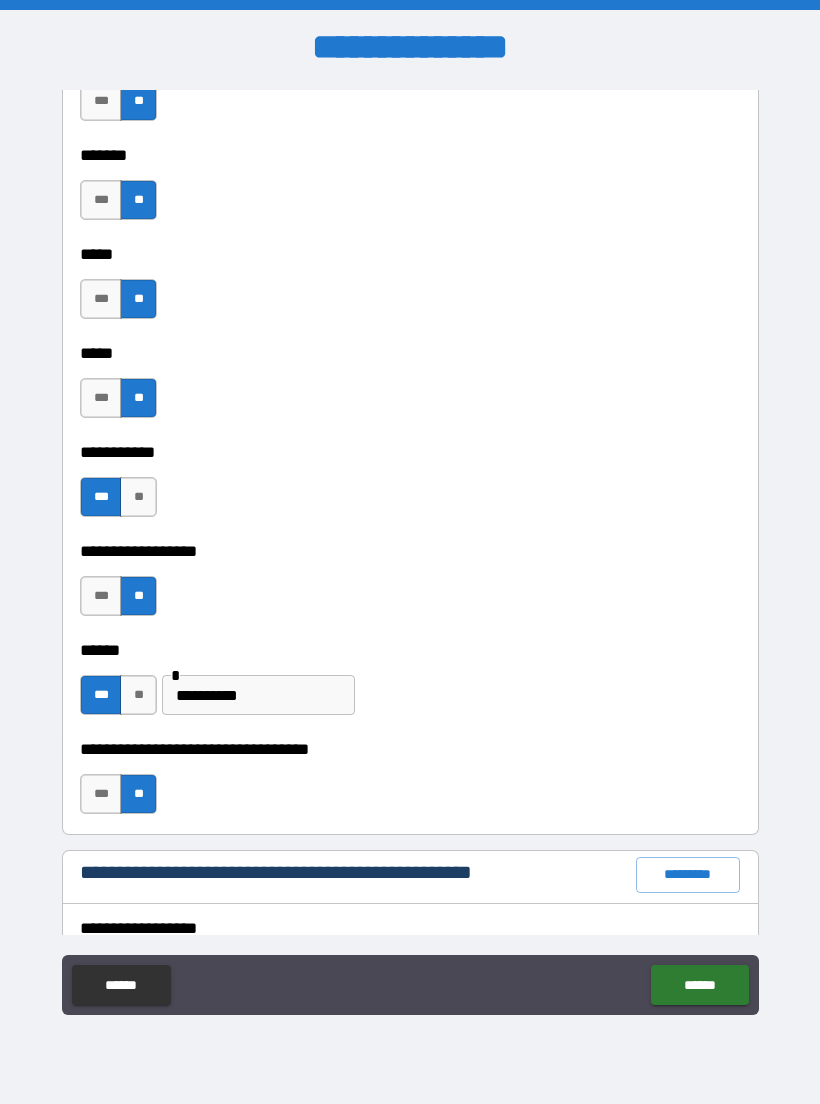 scroll, scrollTop: 1844, scrollLeft: 0, axis: vertical 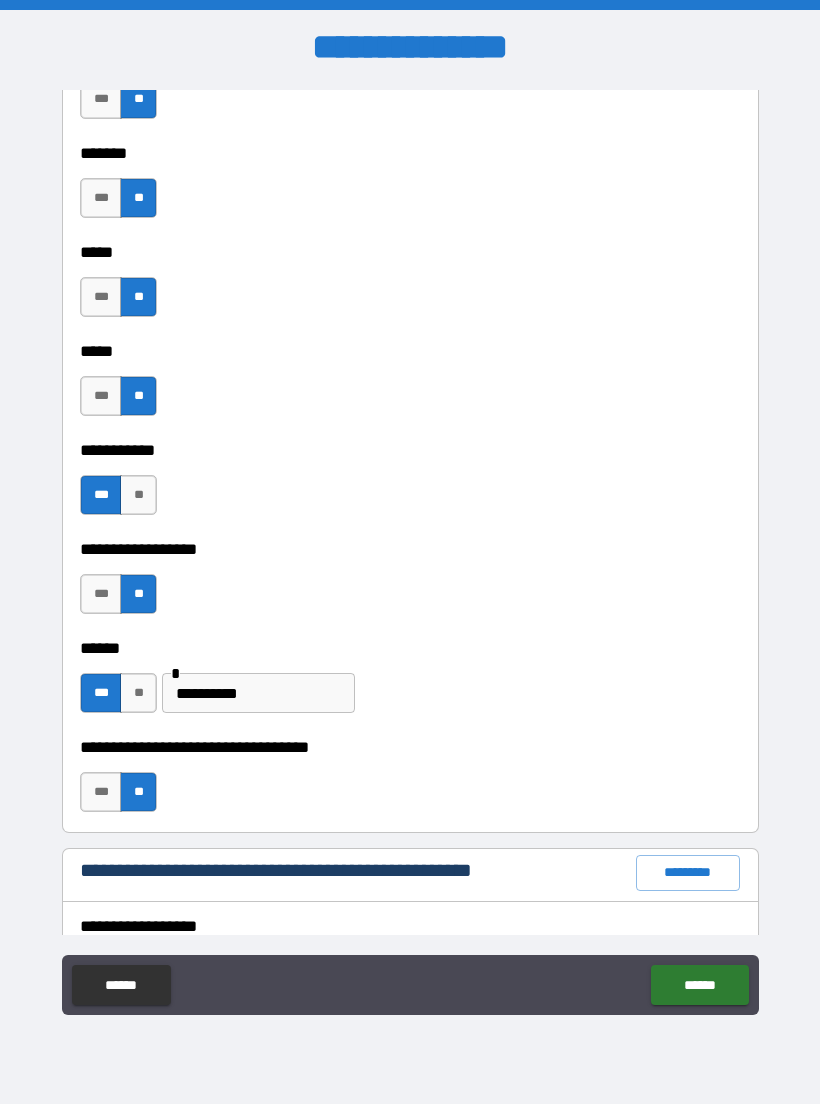 click on "**********" at bounding box center (258, 693) 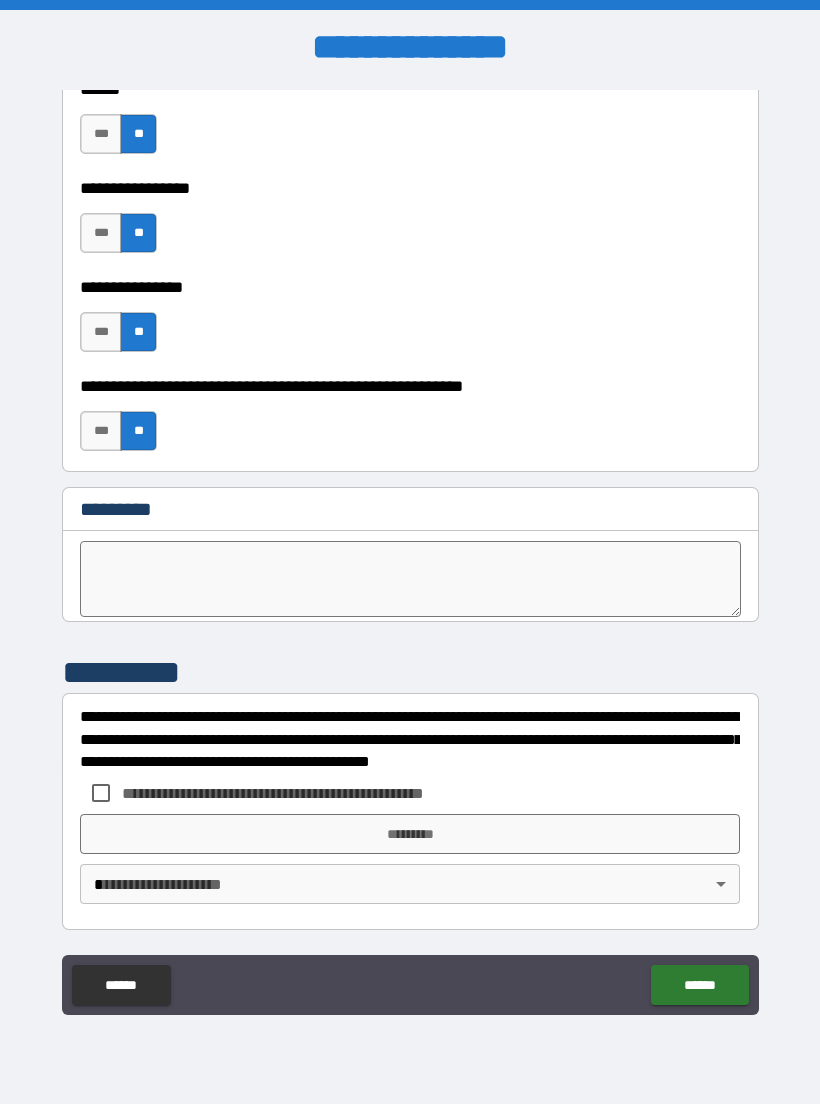 scroll, scrollTop: 10007, scrollLeft: 0, axis: vertical 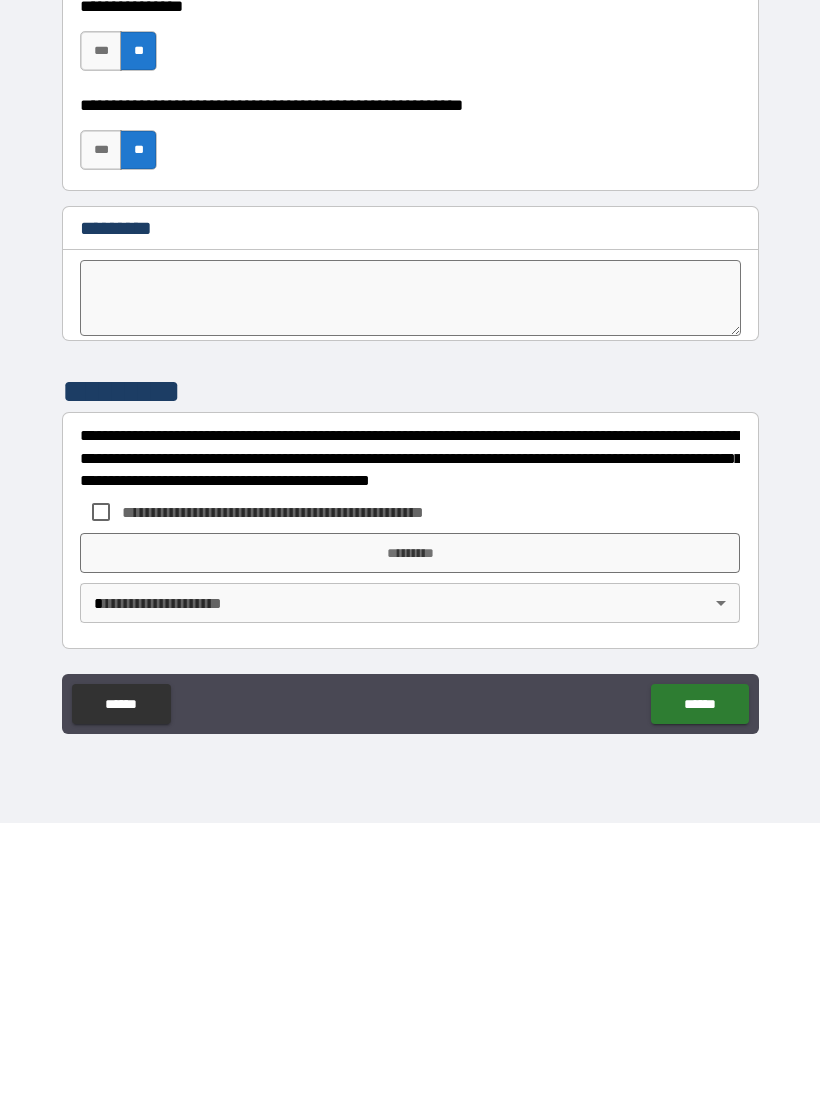 type on "**********" 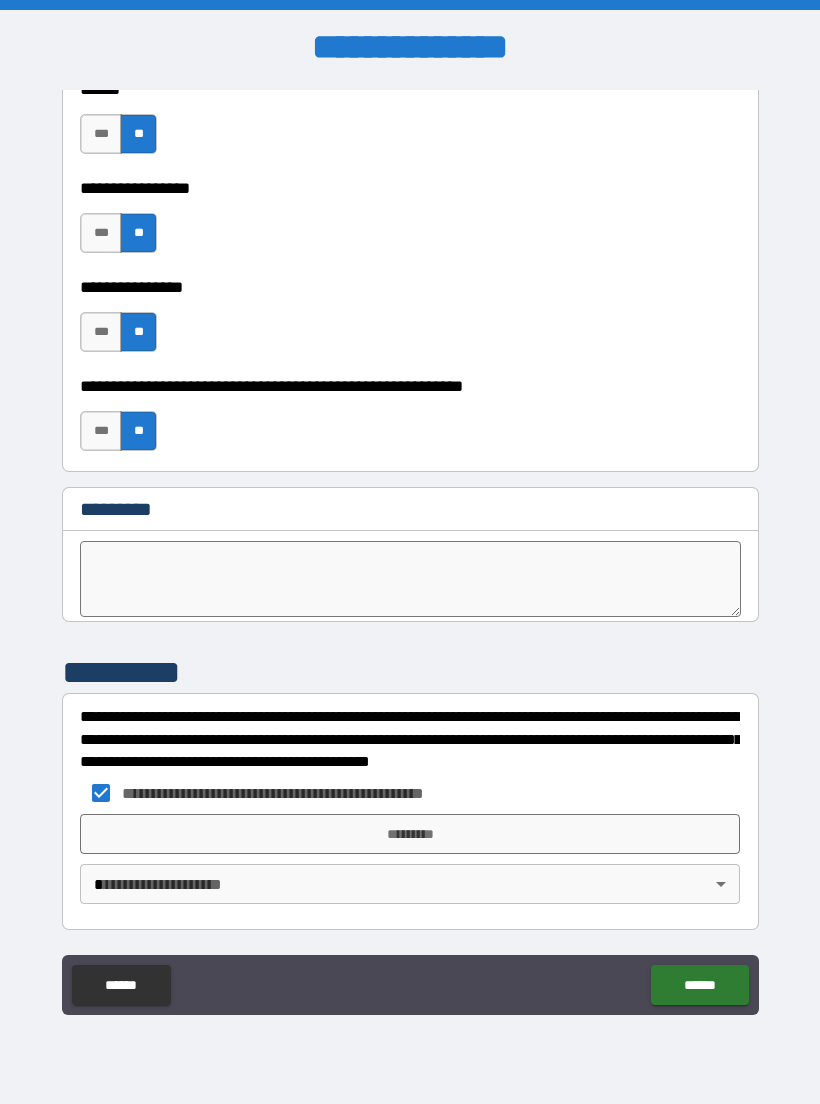 click on "**********" at bounding box center (410, 552) 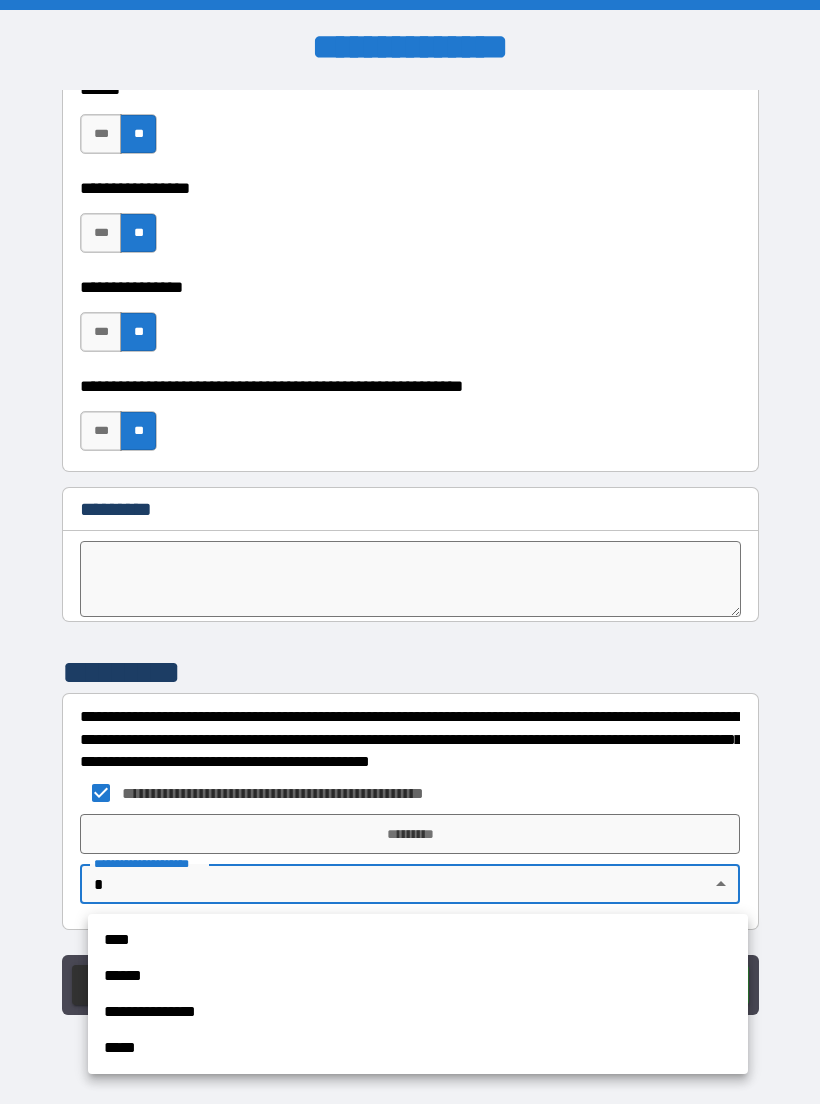 click on "****" at bounding box center (418, 940) 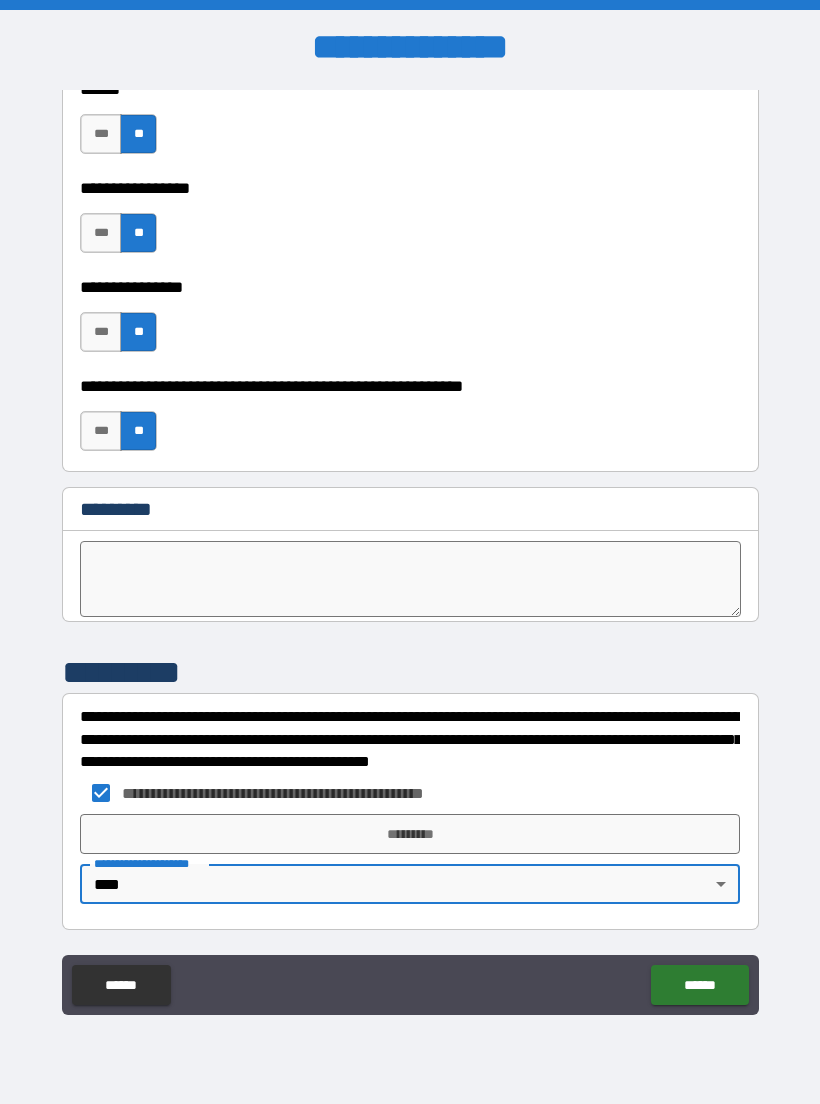 type on "****" 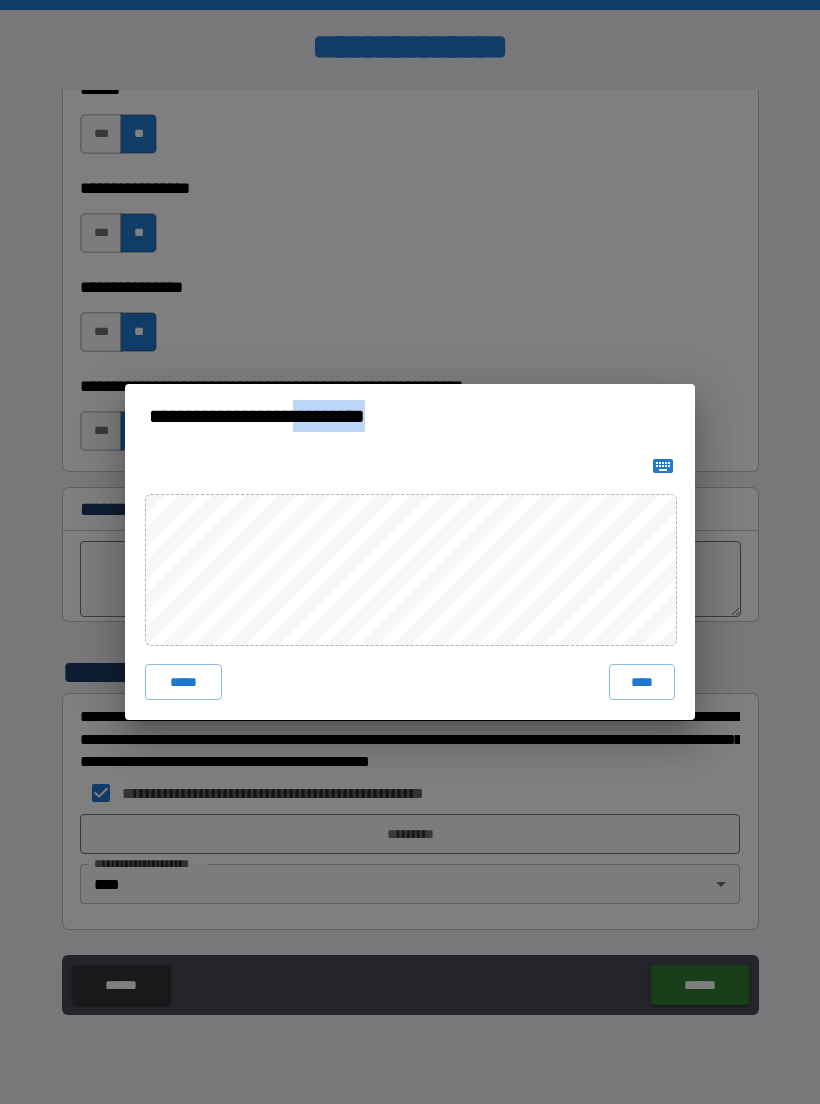 click on "****" at bounding box center [642, 682] 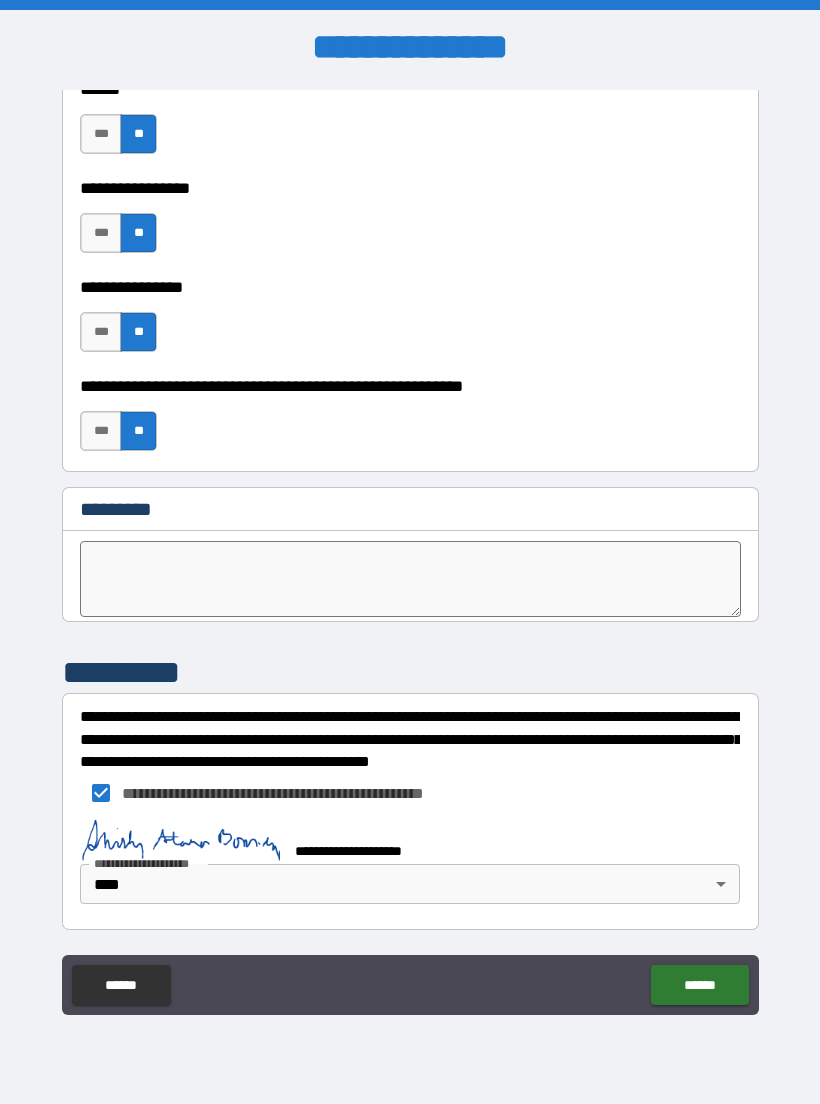 scroll, scrollTop: 9997, scrollLeft: 0, axis: vertical 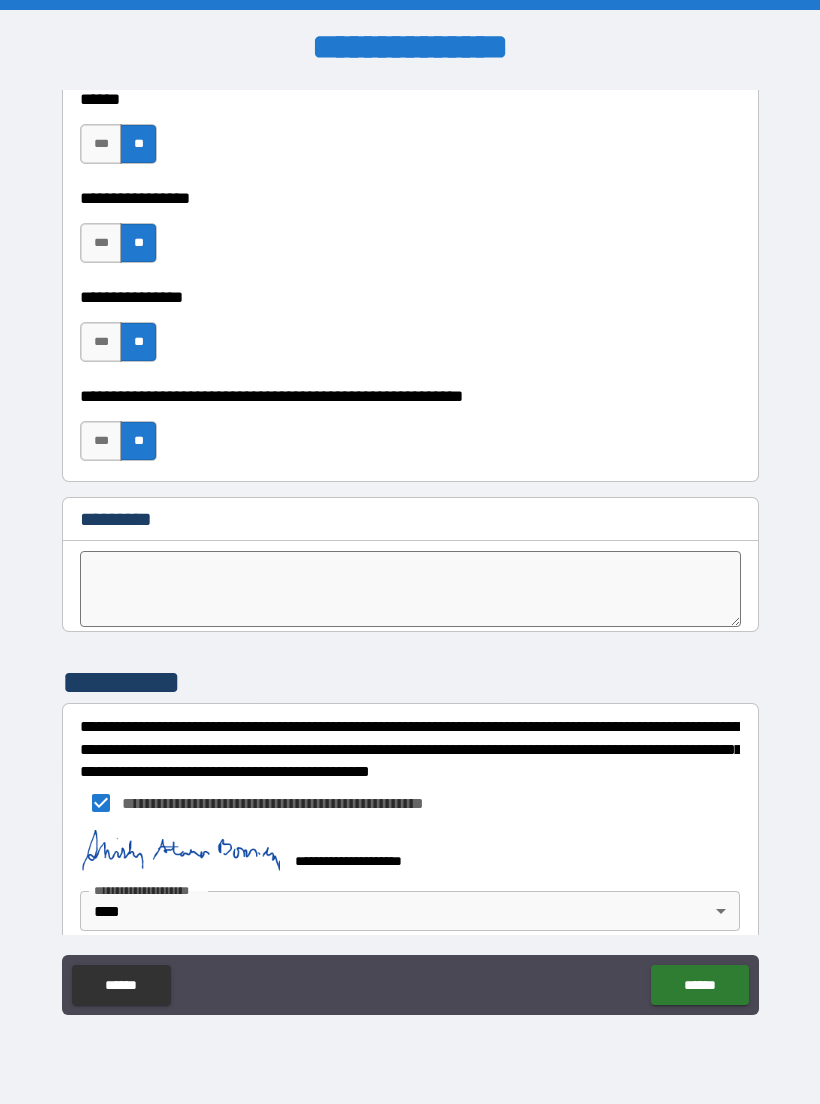 click on "******" at bounding box center [699, 985] 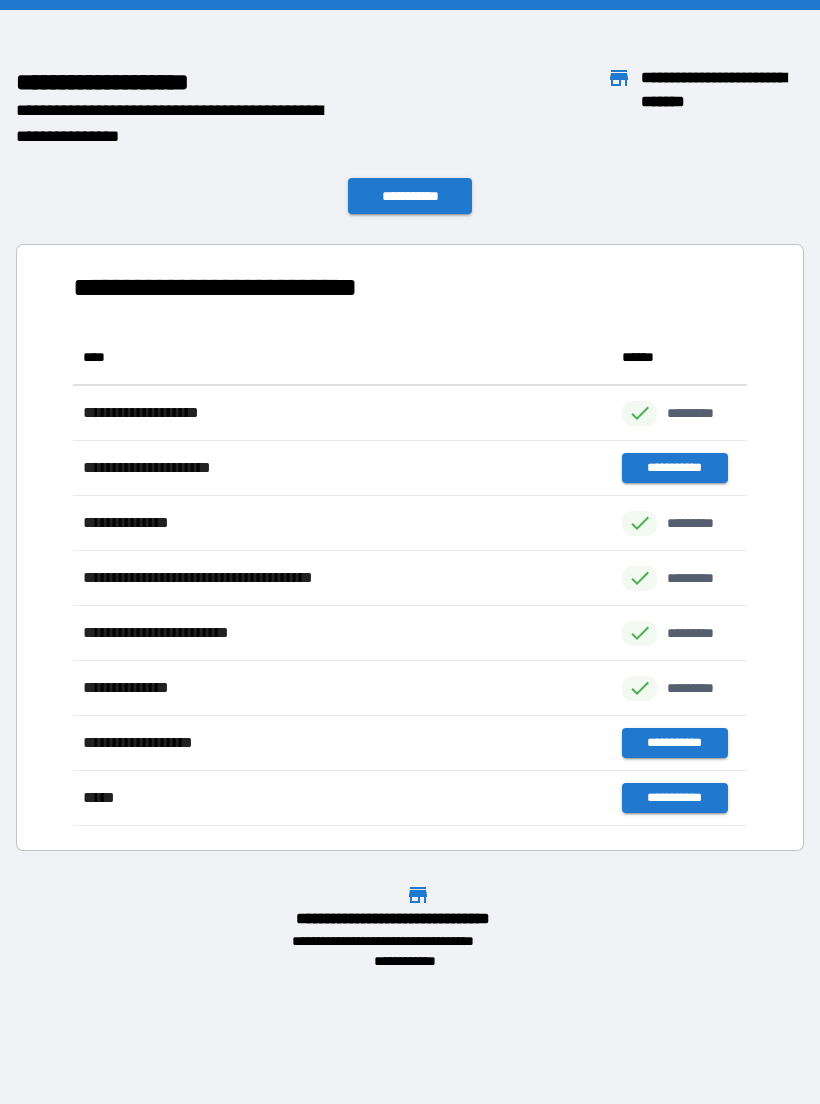 scroll, scrollTop: 1, scrollLeft: 1, axis: both 